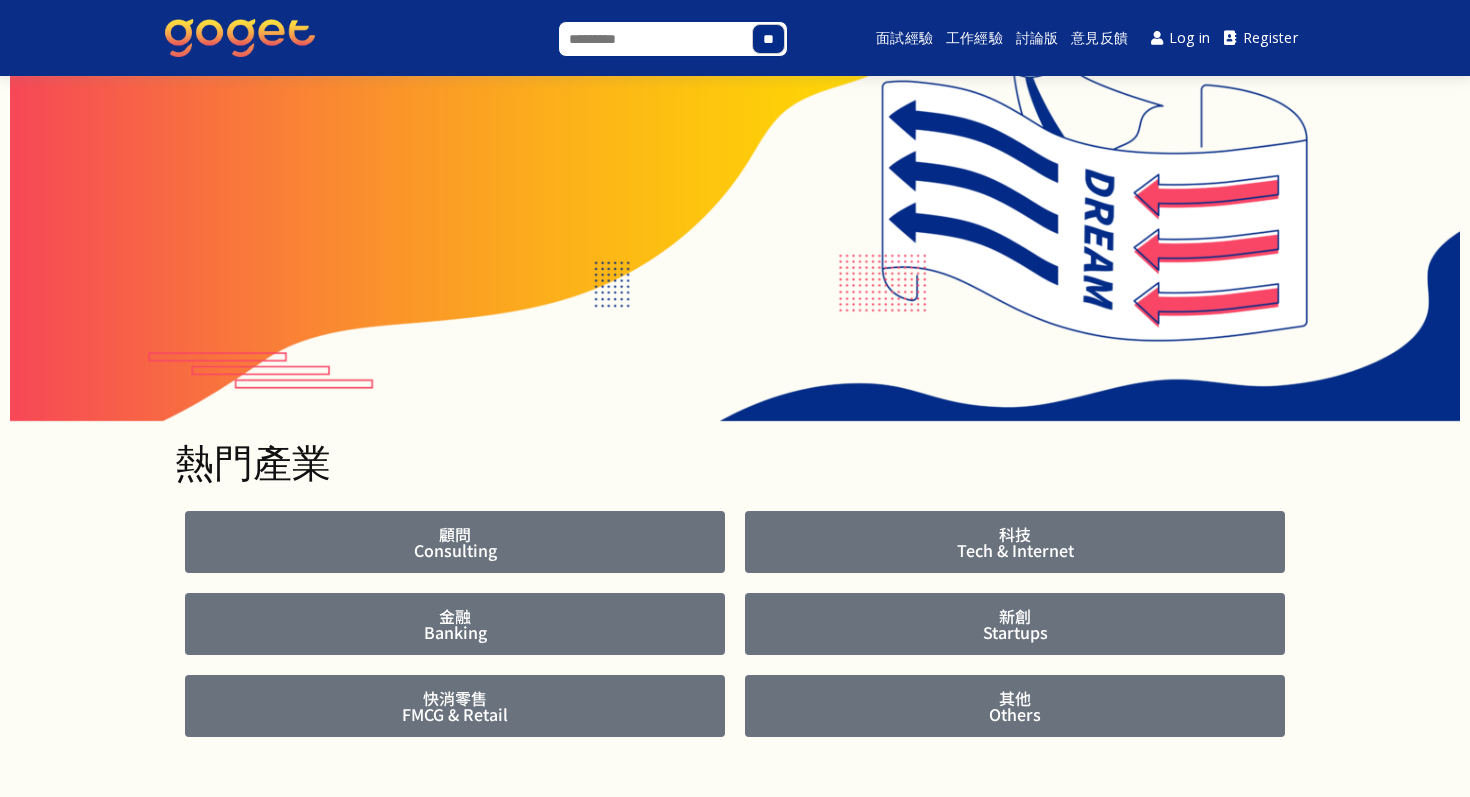 scroll, scrollTop: 289, scrollLeft: 0, axis: vertical 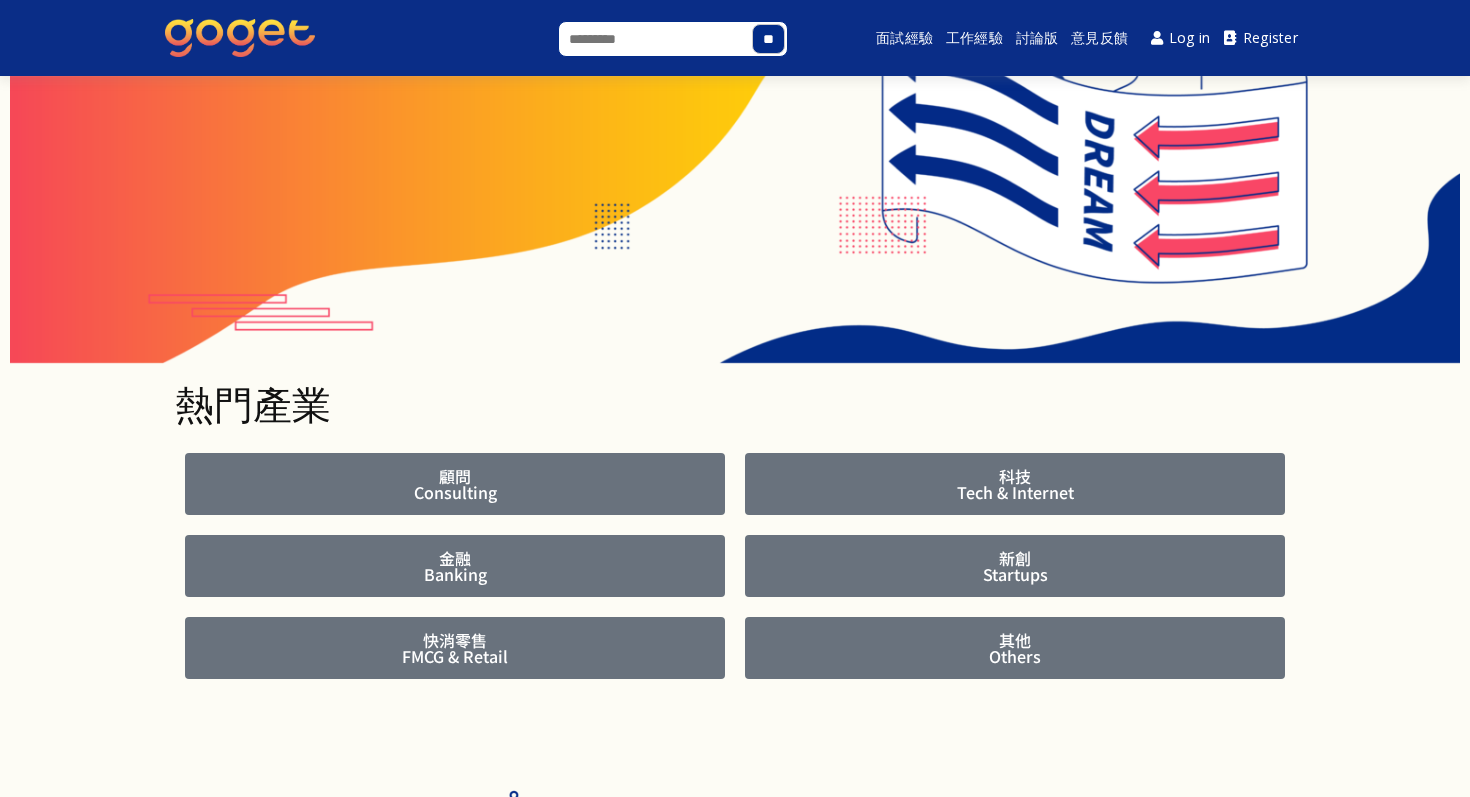 click on "顧問 Consulting" at bounding box center (455, 484) 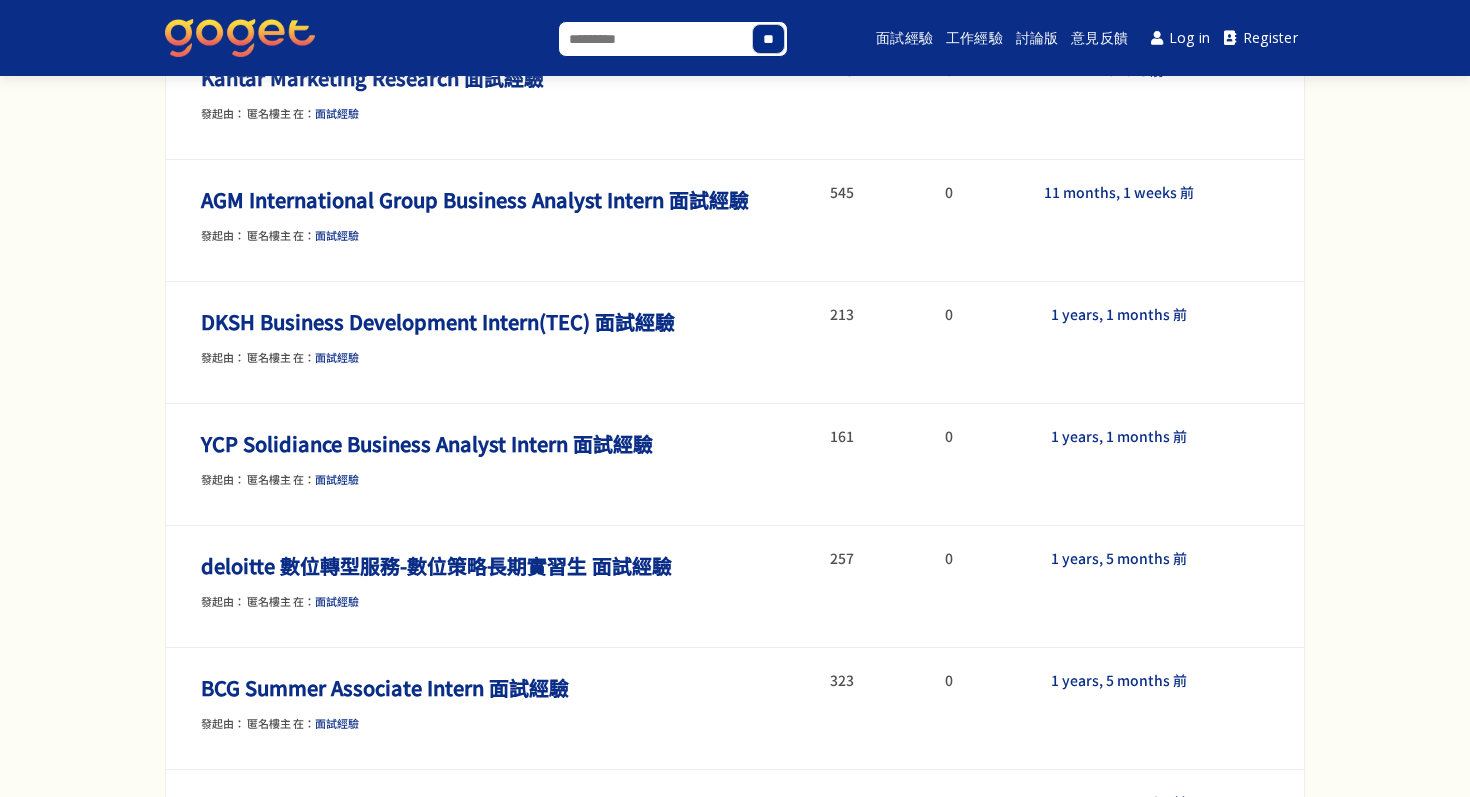 scroll, scrollTop: 0, scrollLeft: 0, axis: both 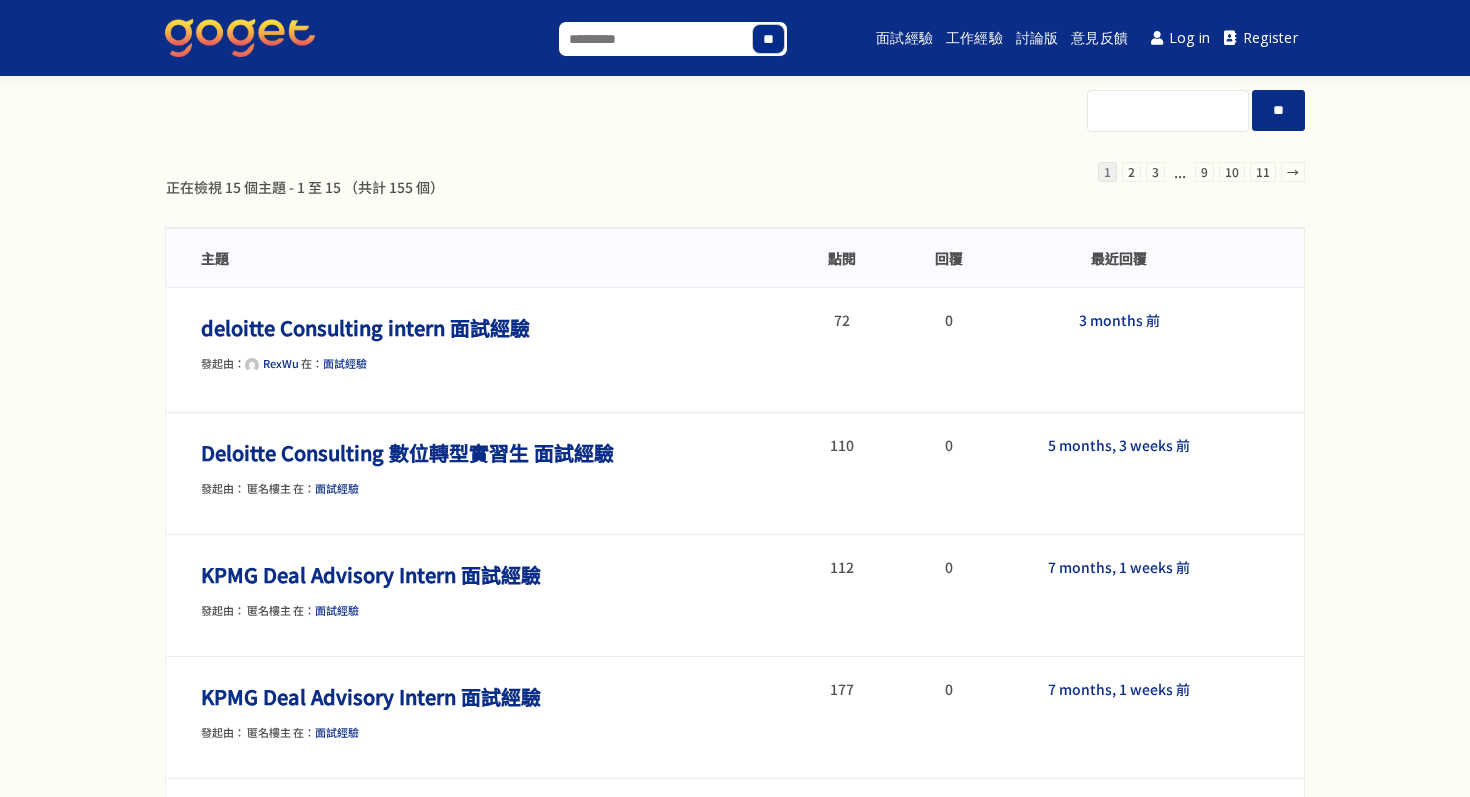 click on "Search for:" at bounding box center (673, 39) 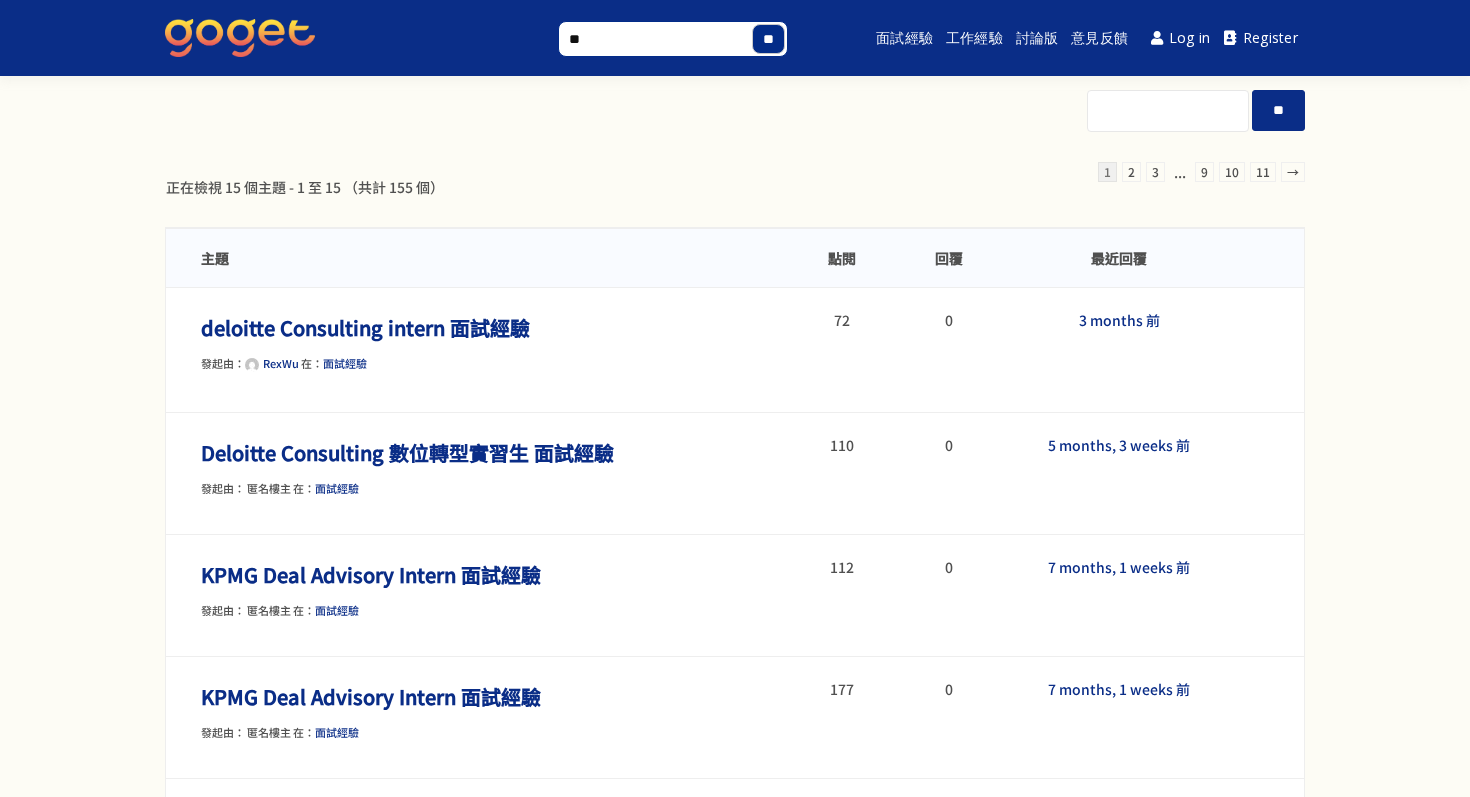type on "*" 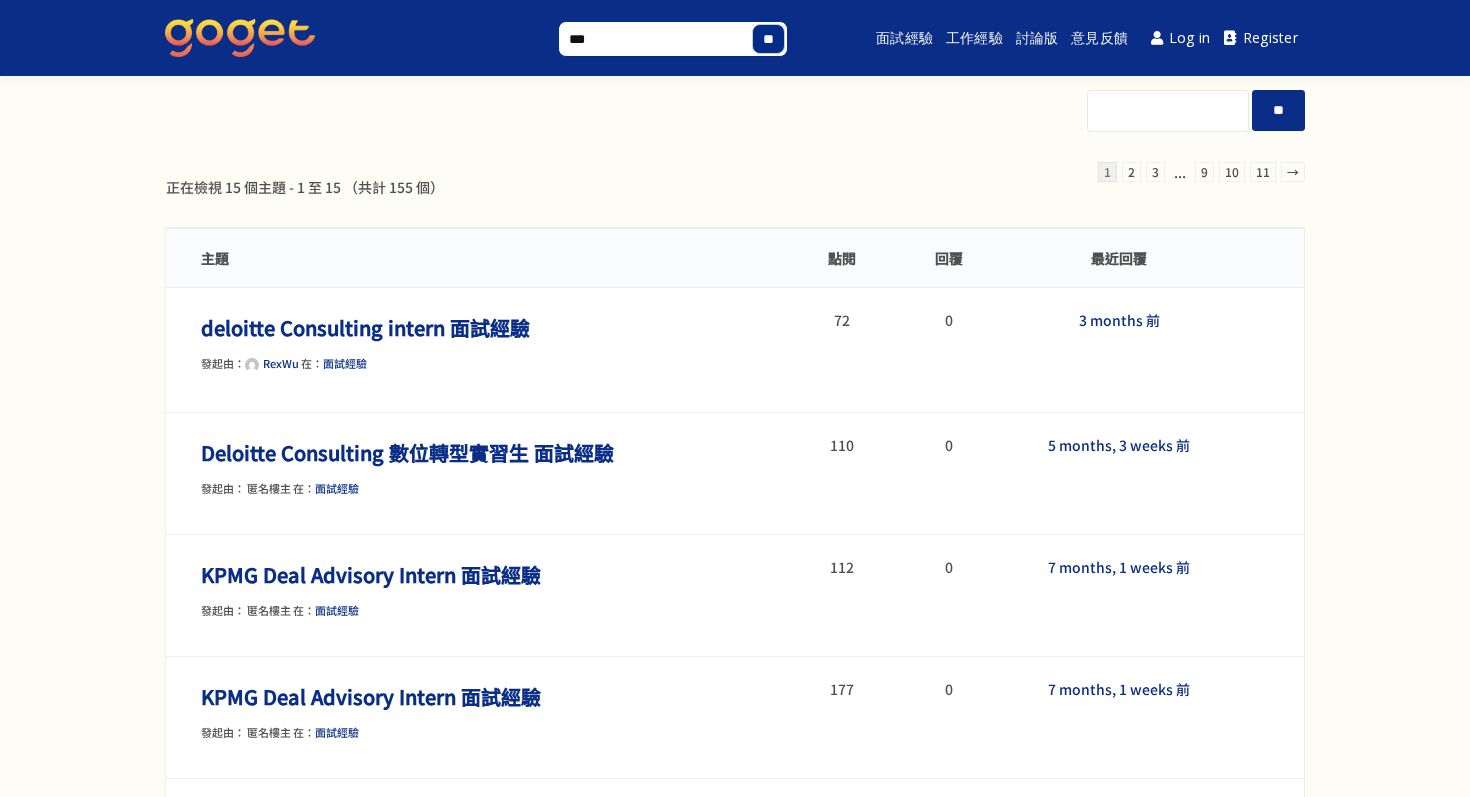 type on "***" 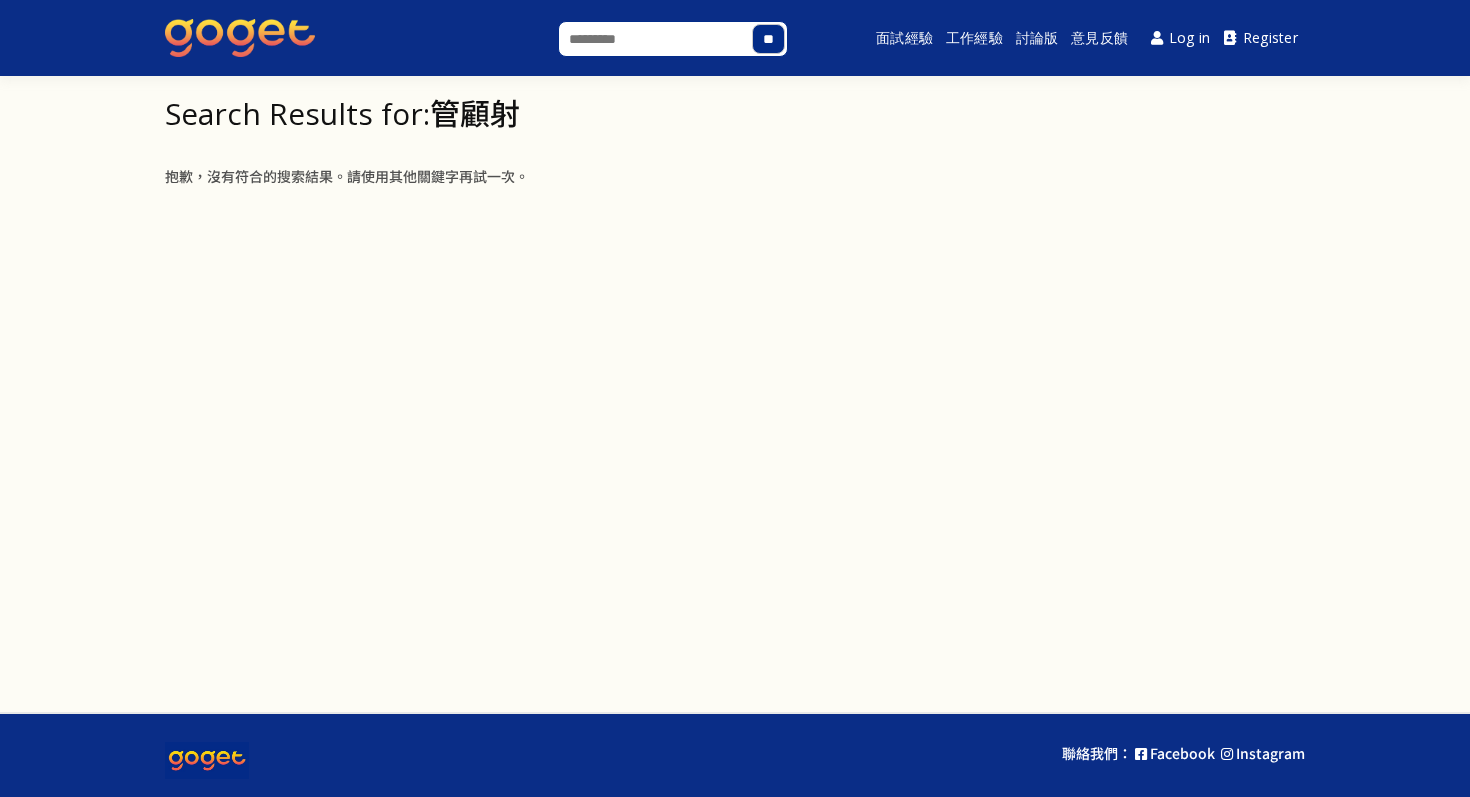 scroll, scrollTop: 0, scrollLeft: 0, axis: both 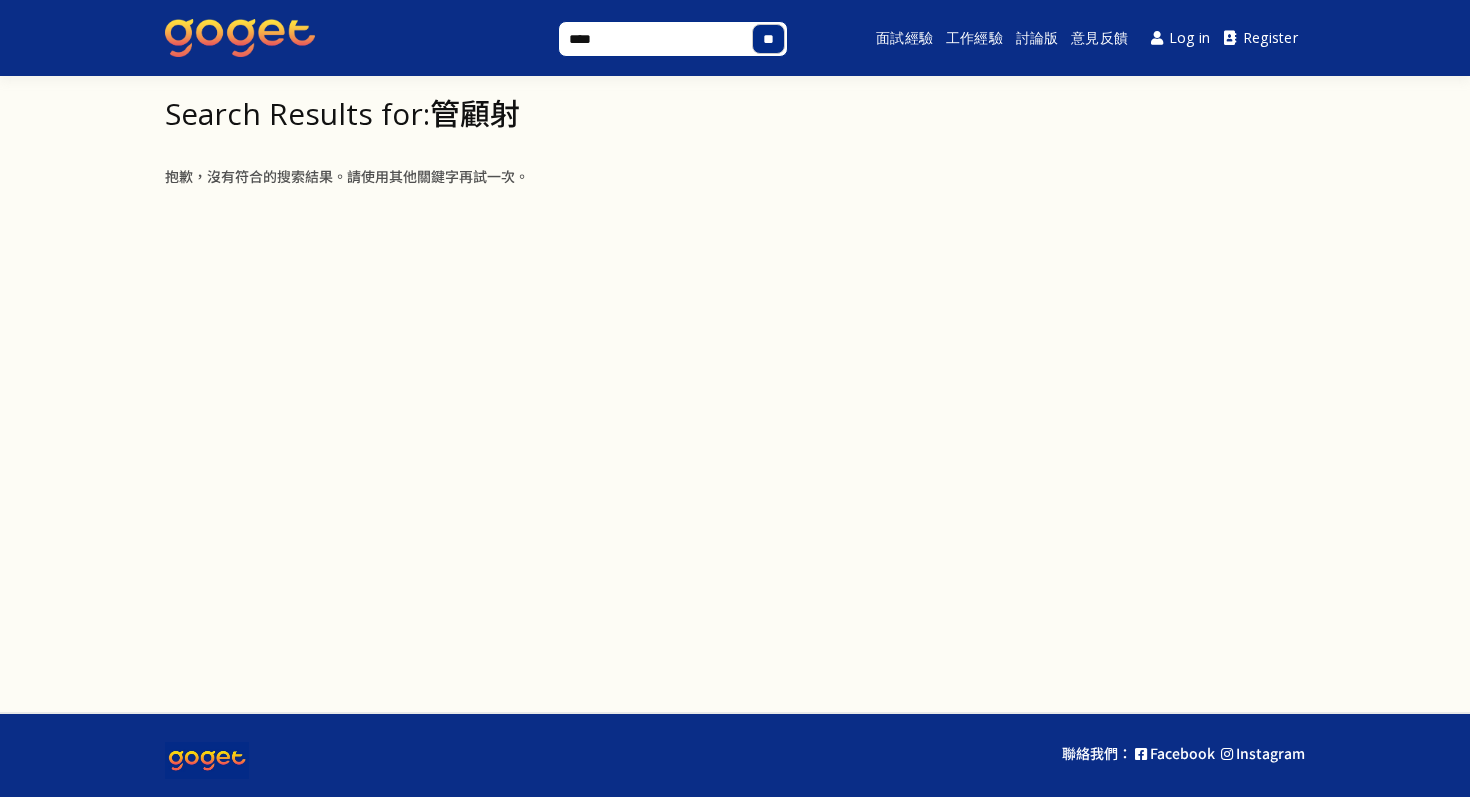 type on "***" 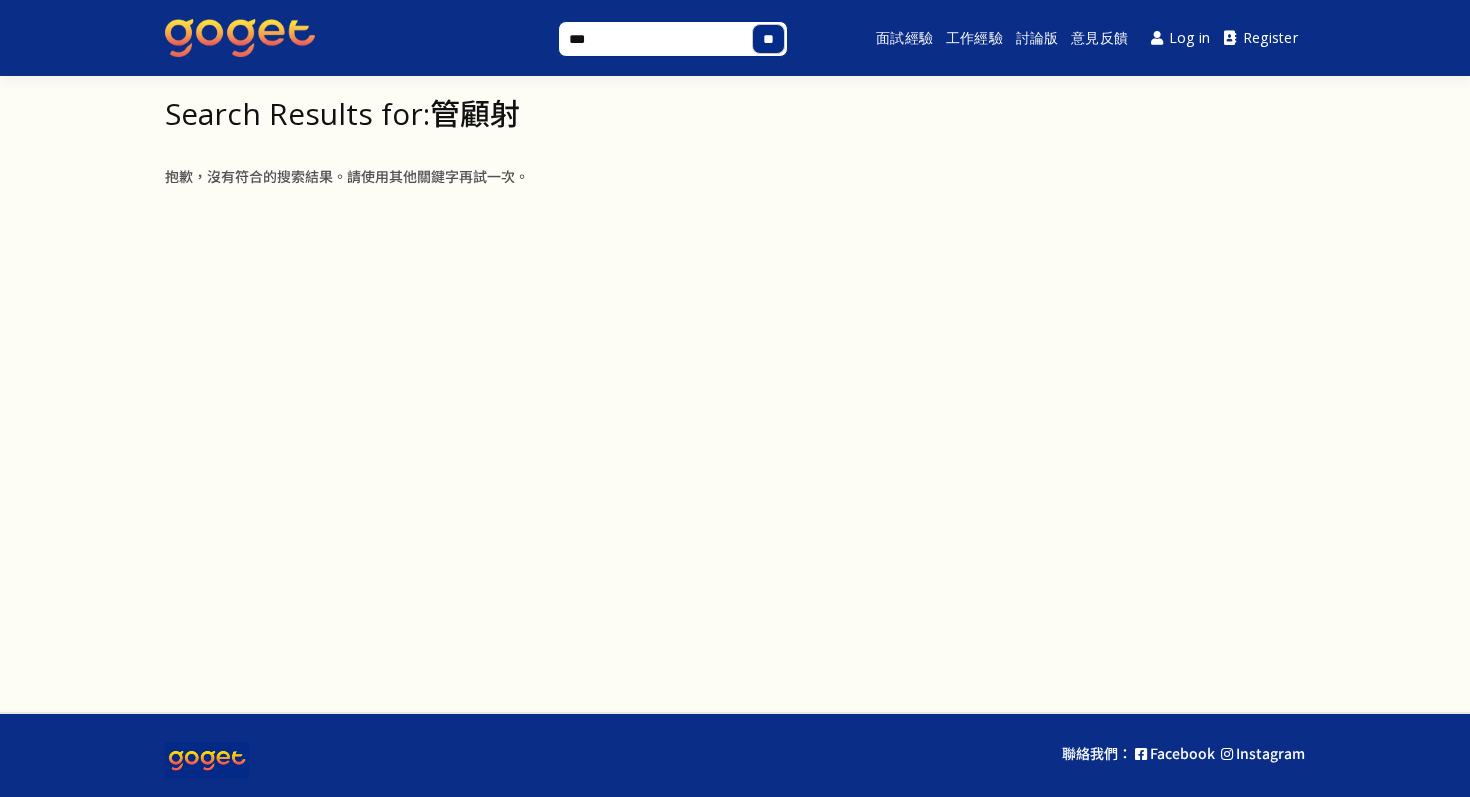 type on "***" 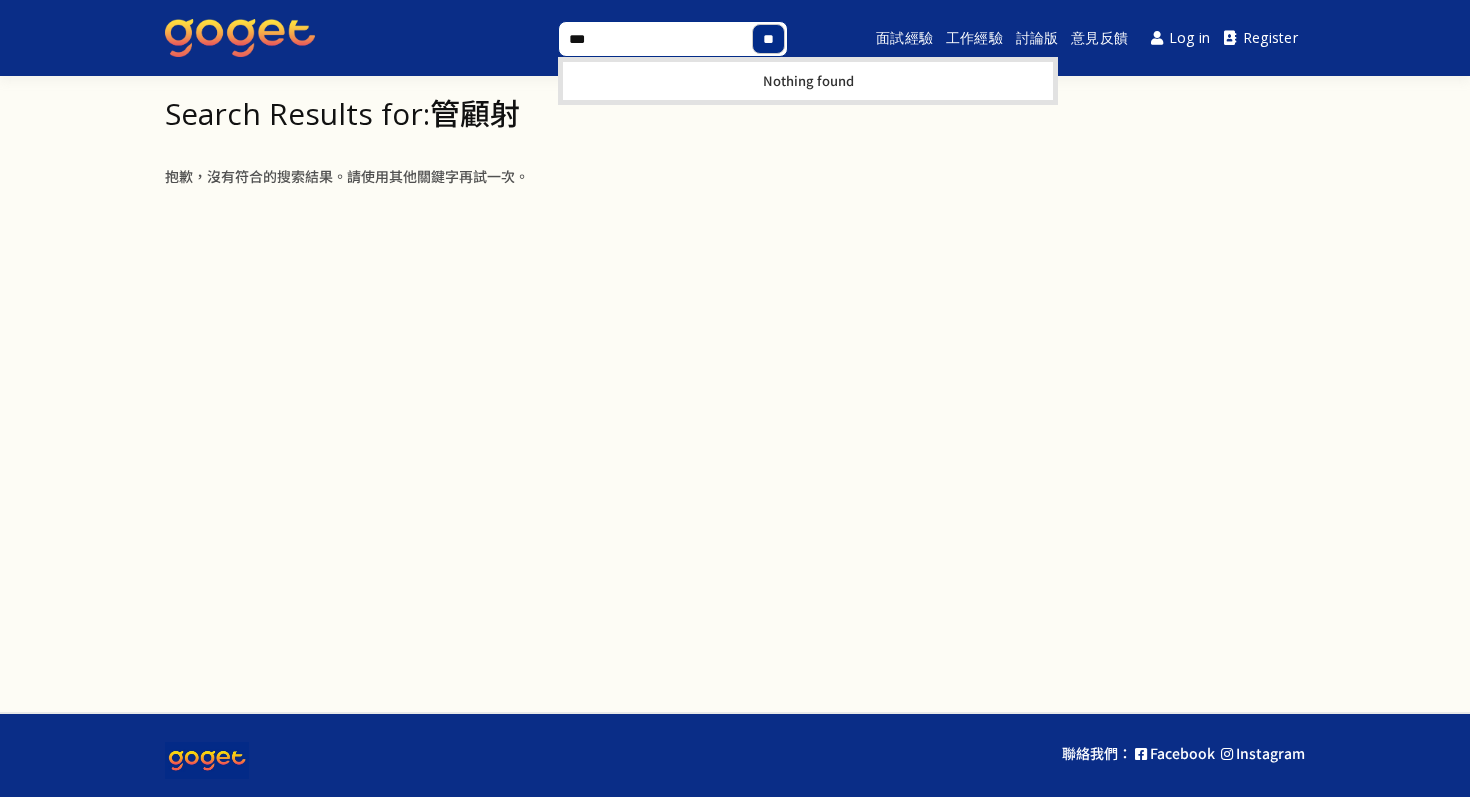 type on "***" 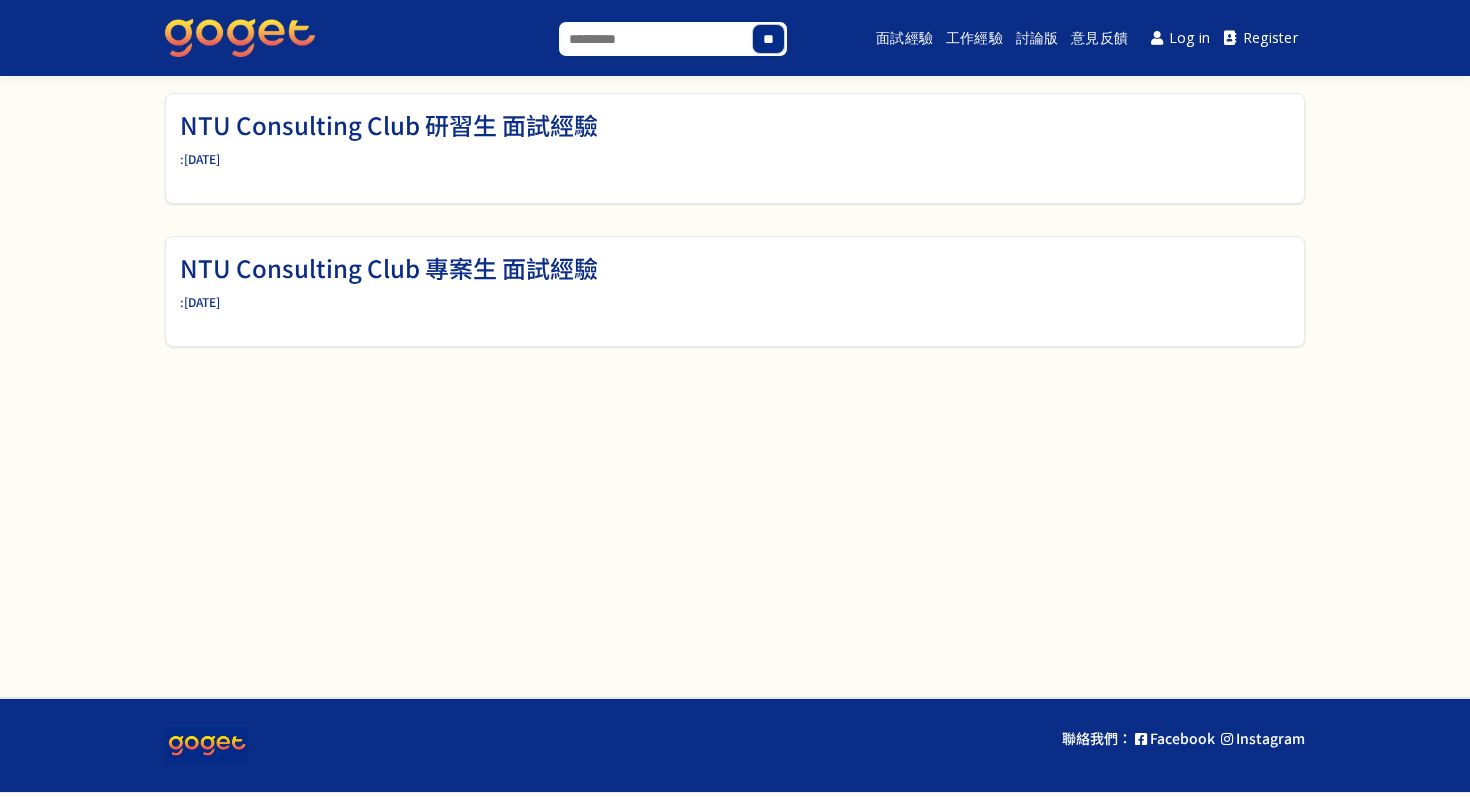 scroll, scrollTop: 0, scrollLeft: 0, axis: both 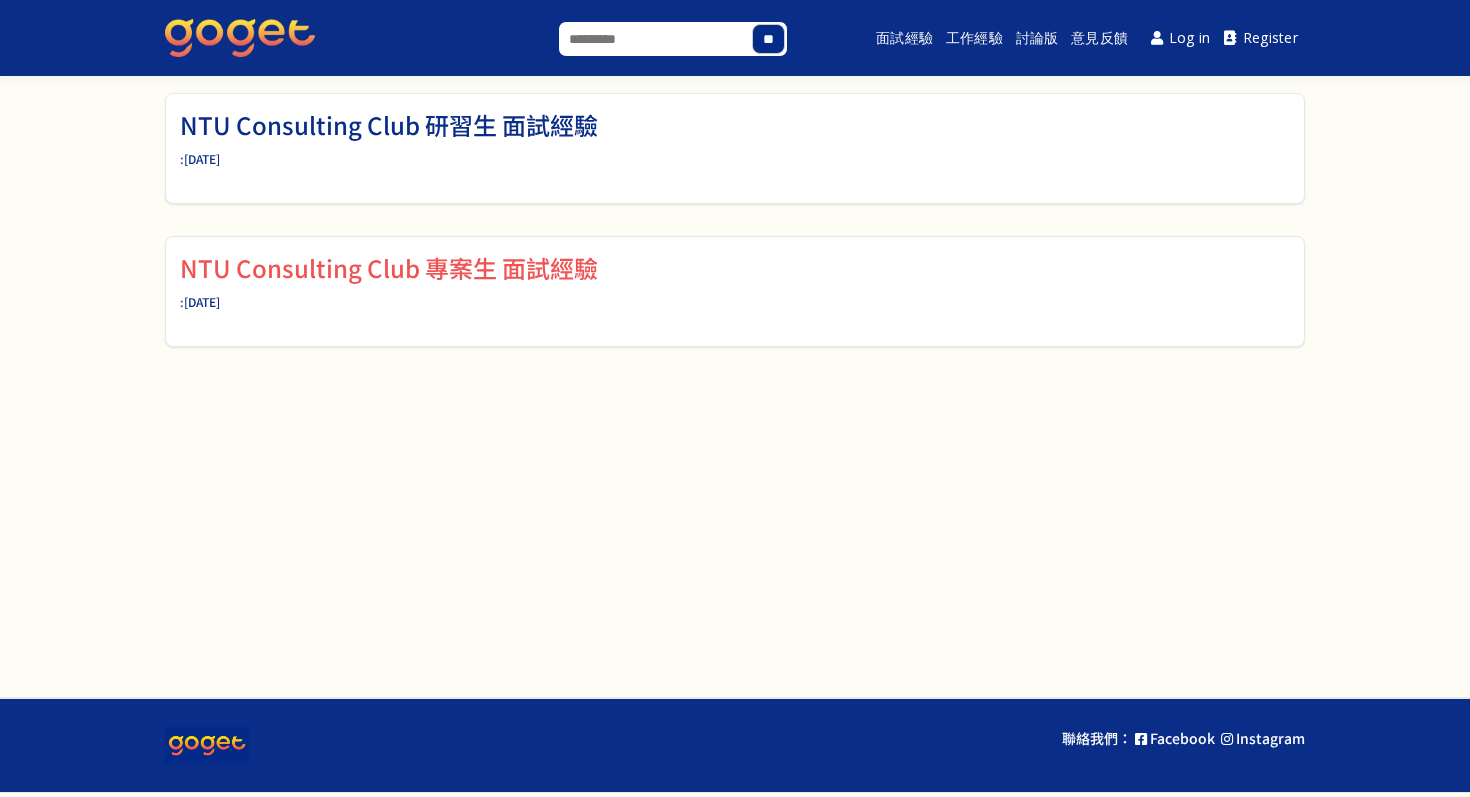click on "NTU Consulting Club 專案生 面試經驗" at bounding box center [389, 267] 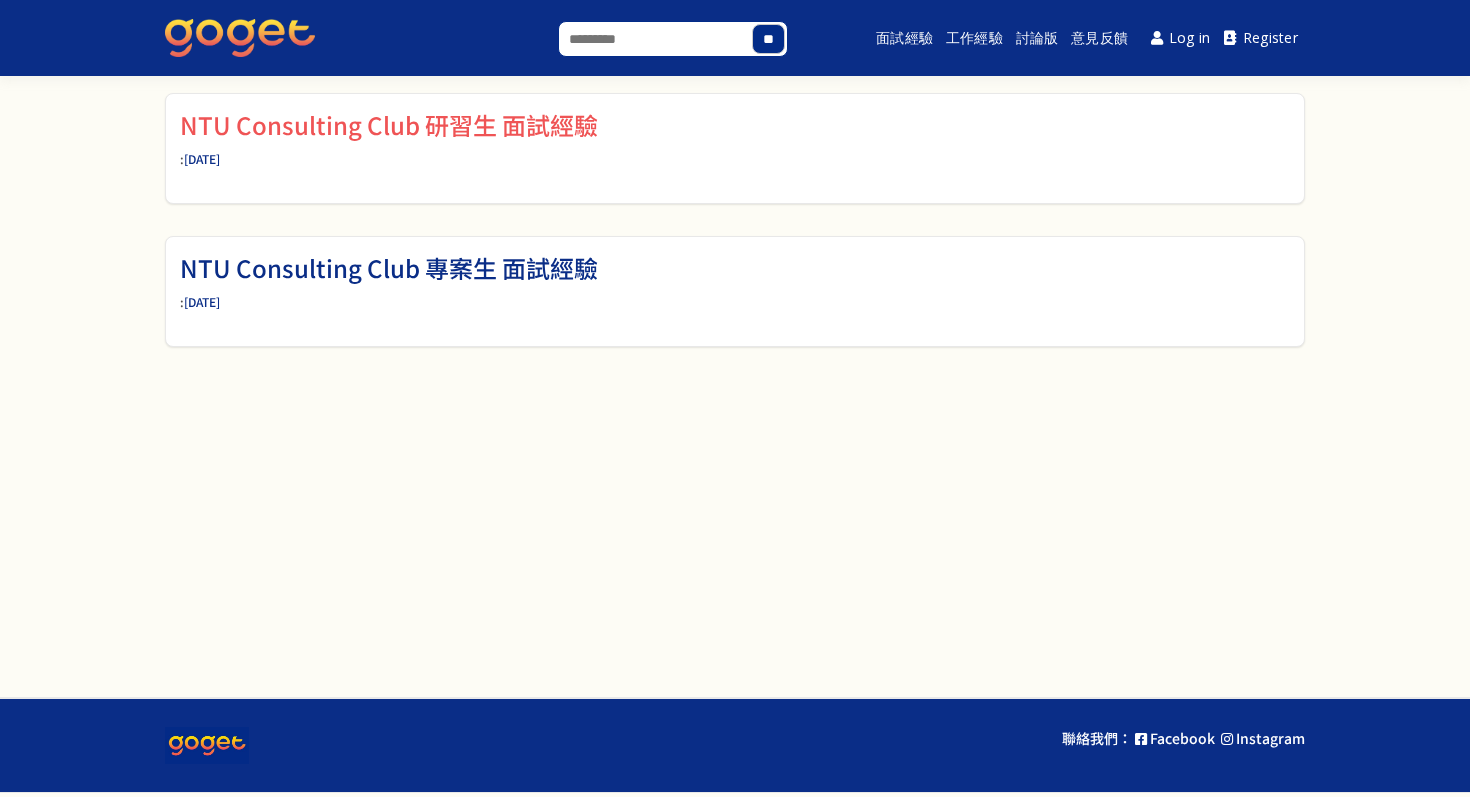 click on "NTU Consulting Club 研習生 面試經驗" at bounding box center (389, 124) 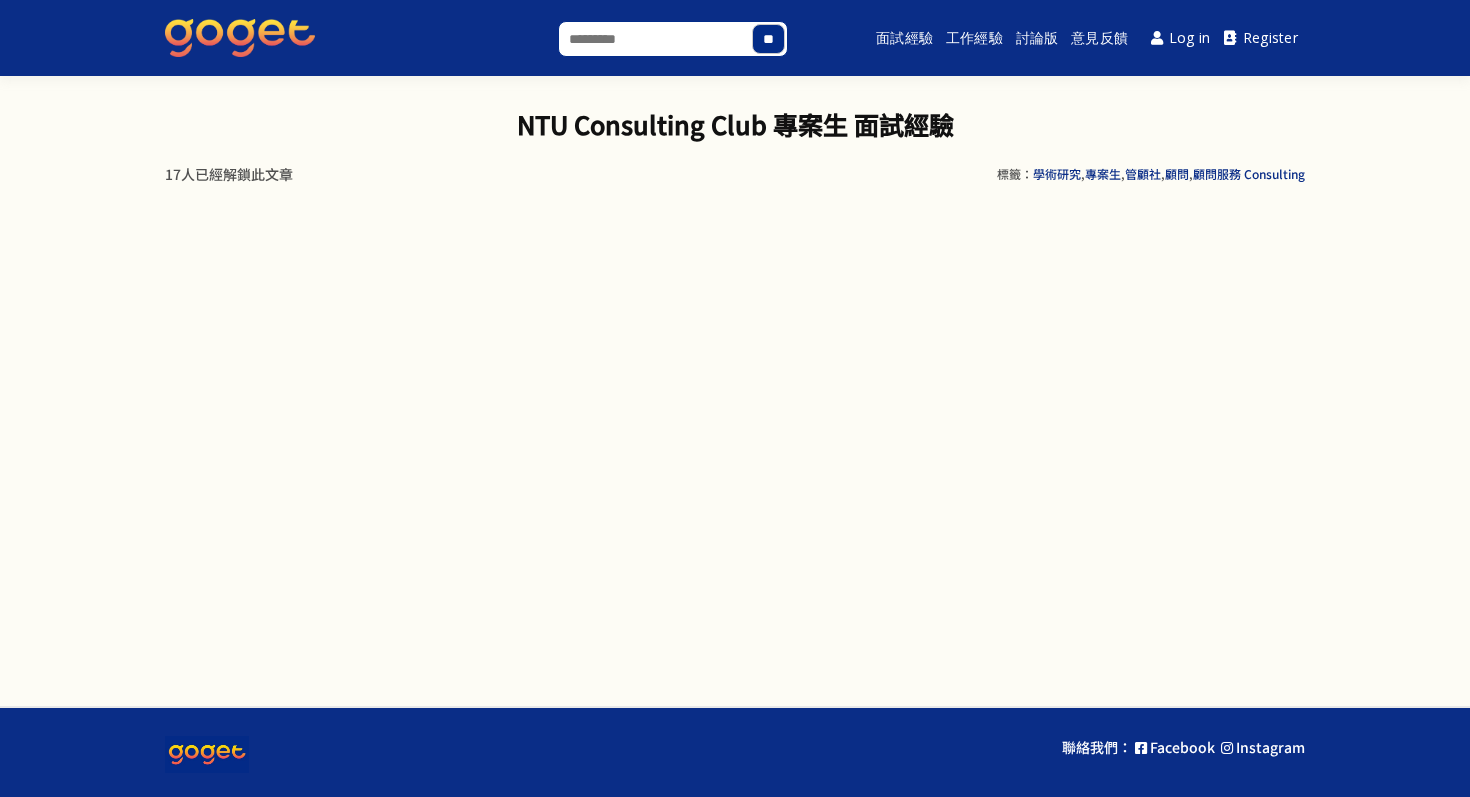 scroll, scrollTop: 0, scrollLeft: 0, axis: both 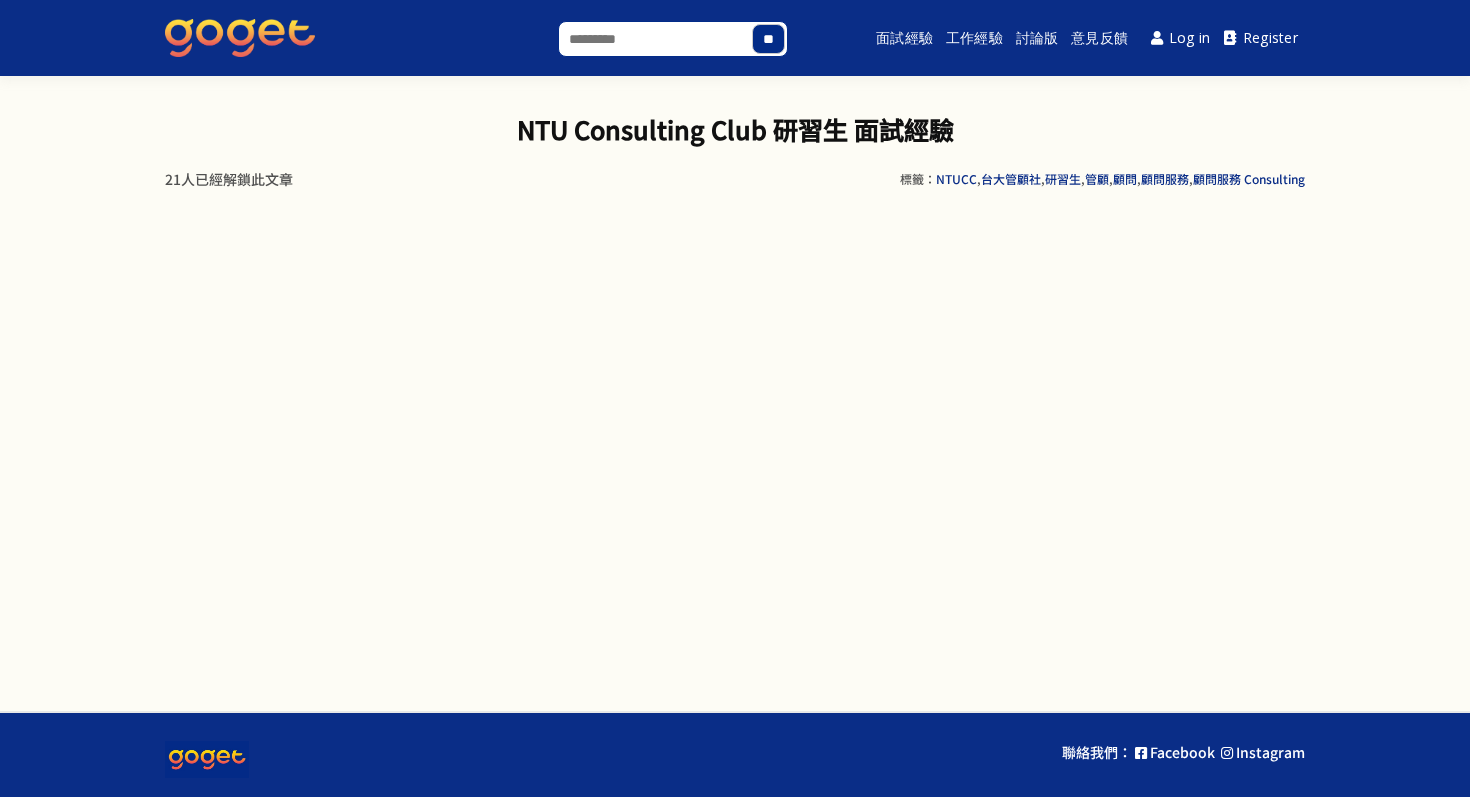 click on "NTU Consulting Club 研習生 面試經驗
標籤：  NTUCC ,  台大管顧社 ,  研習生 ,  管顧 ,  顧問 ,  顧問服務 ,  顧問服務 Consulting
21人已經解鎖此文章
This topic has 0 則回覆, 1 個參與人, and was last updated  3 years, 7 months 前  by 匿名樓主." at bounding box center (735, 143) 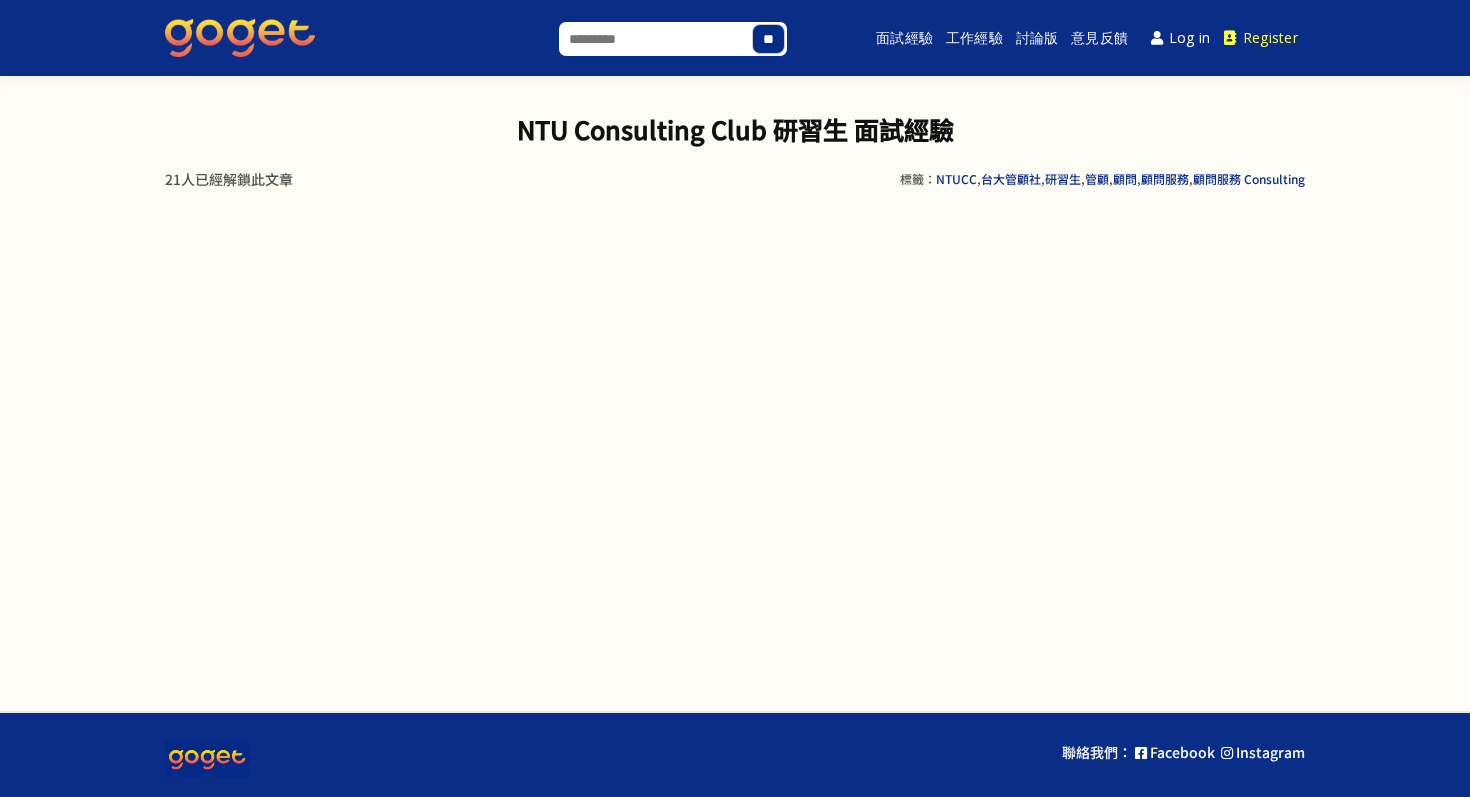 click on "Register" at bounding box center [1261, 38] 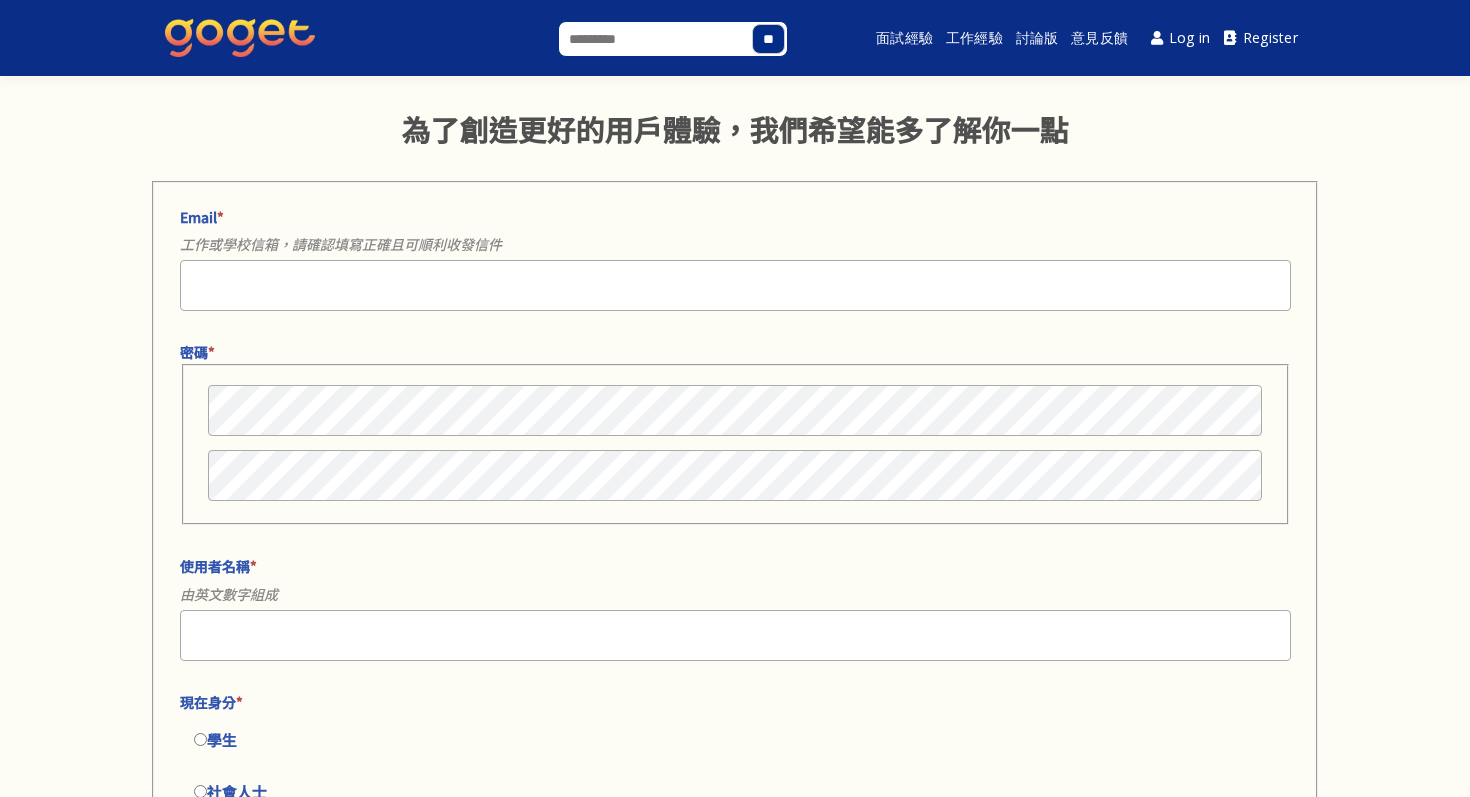 select 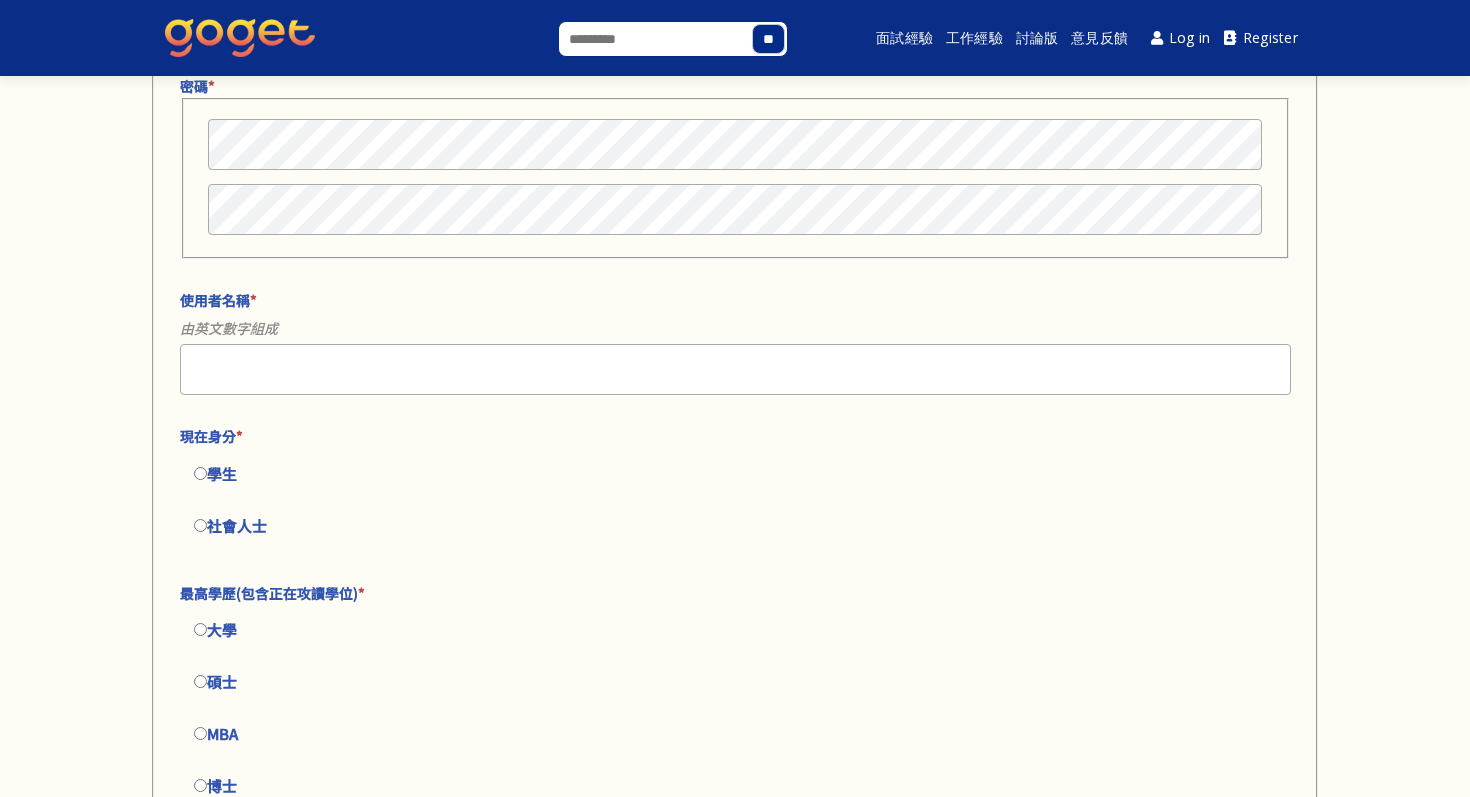 scroll, scrollTop: 0, scrollLeft: 0, axis: both 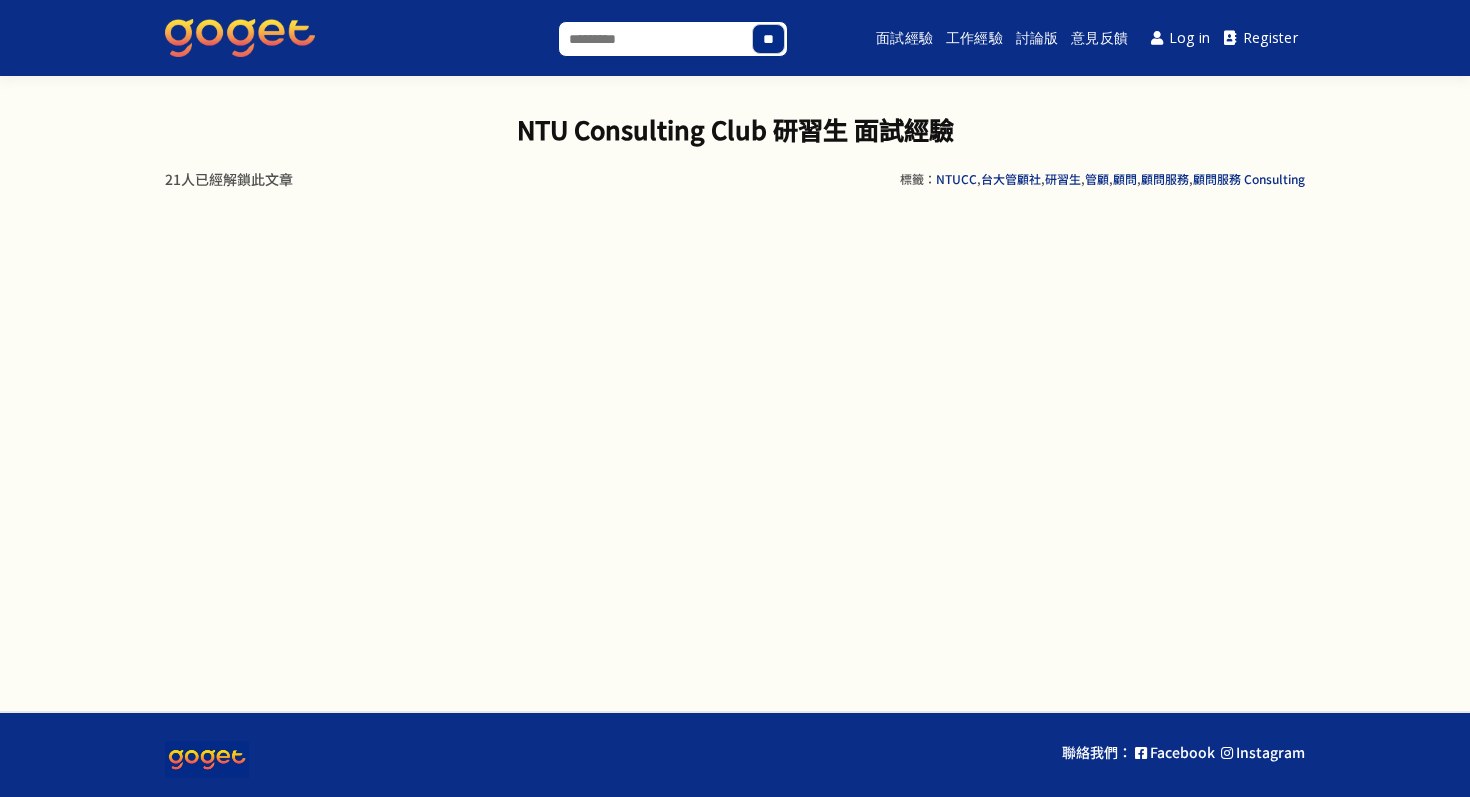 click on "NTU Consulting Club 研習生 面試經驗
標籤：  NTUCC ,  台大管顧社 ,  研習生 ,  管顧 ,  顧問 ,  顧問服務 ,  顧問服務 Consulting
21人已經解鎖此文章
This topic has 0 則回覆, 1 個參與人, and was last updated  3 years, 7 months 前  by 匿名樓主." at bounding box center [735, 143] 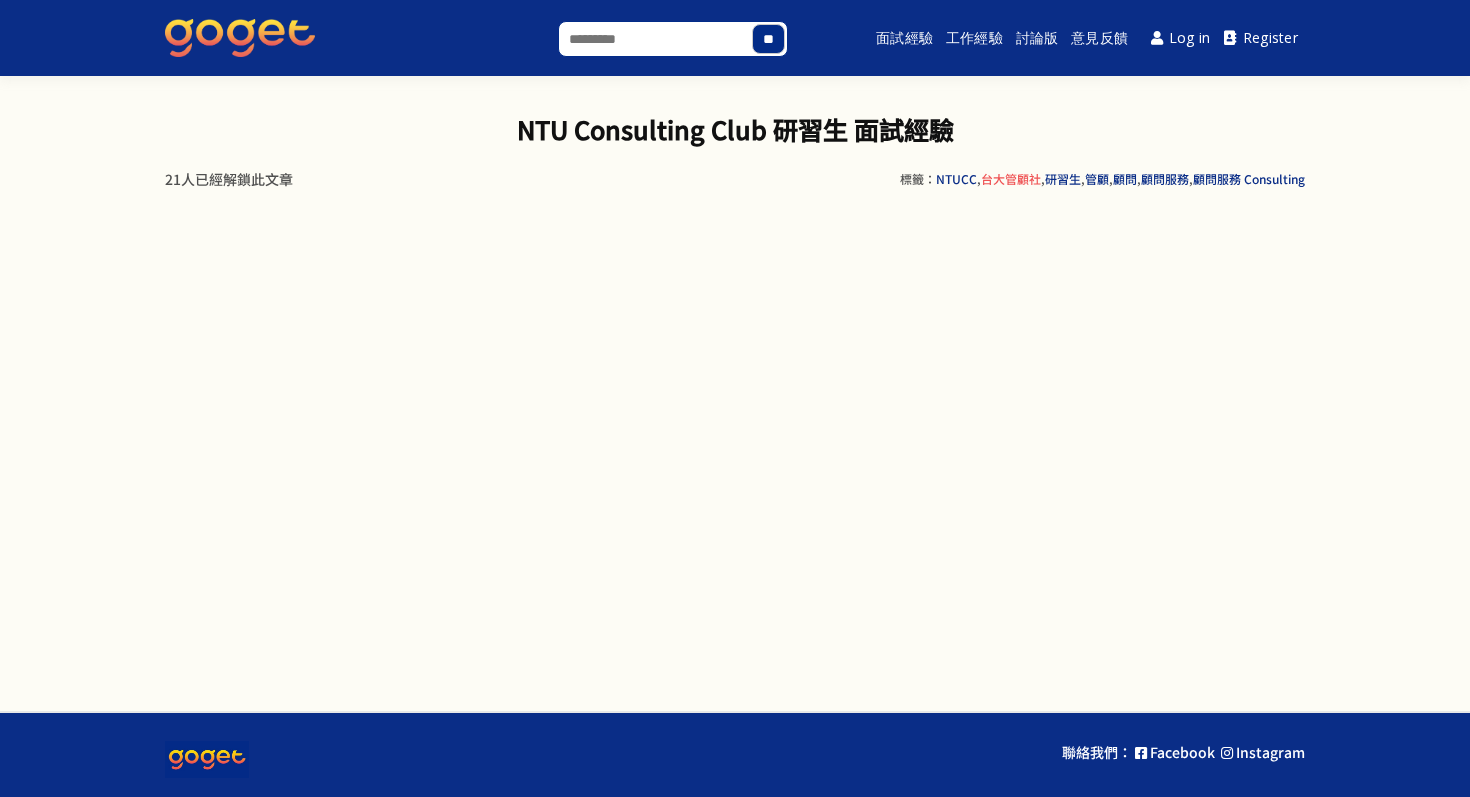 click on "台大管顧社" at bounding box center [1011, 178] 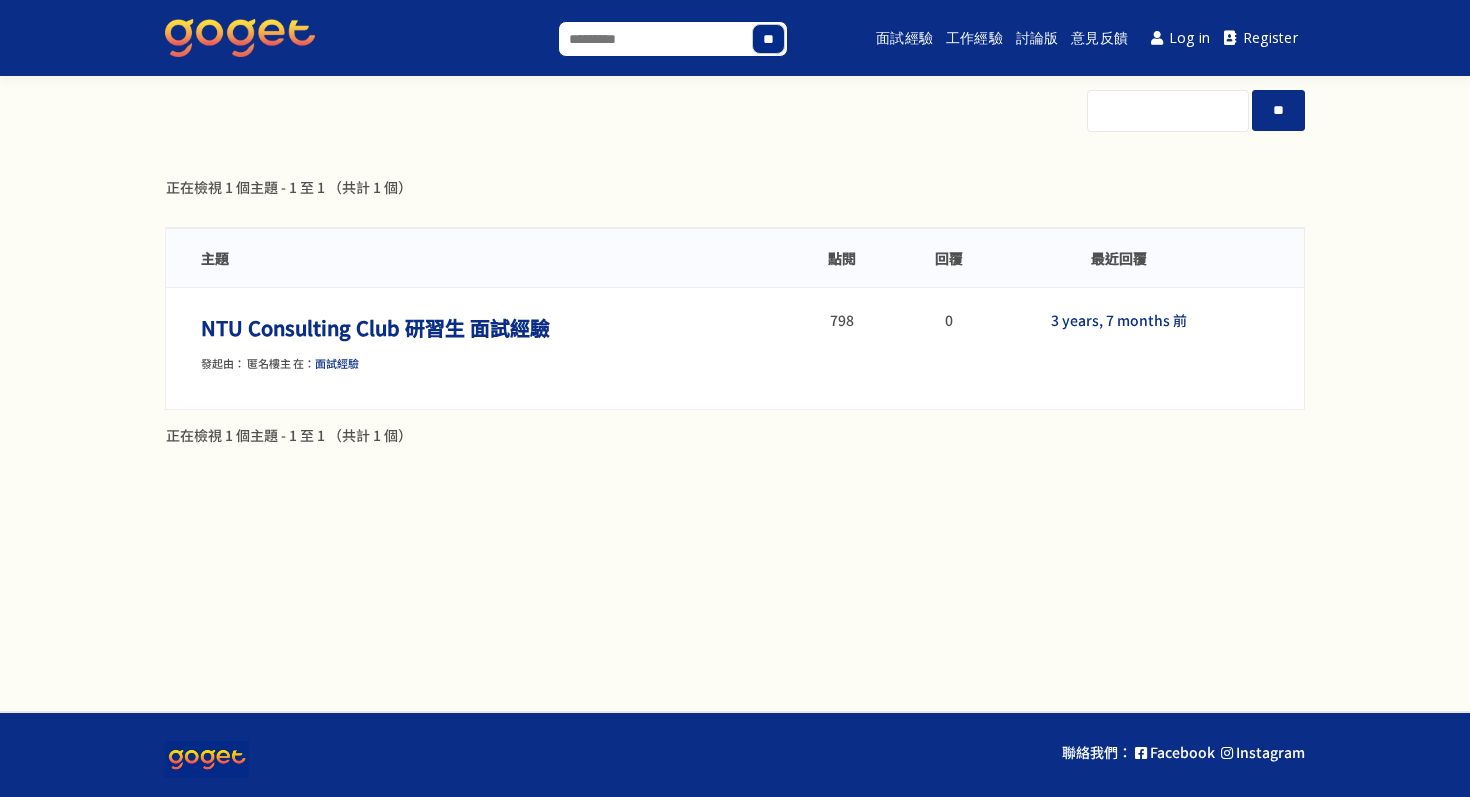 scroll, scrollTop: 0, scrollLeft: 0, axis: both 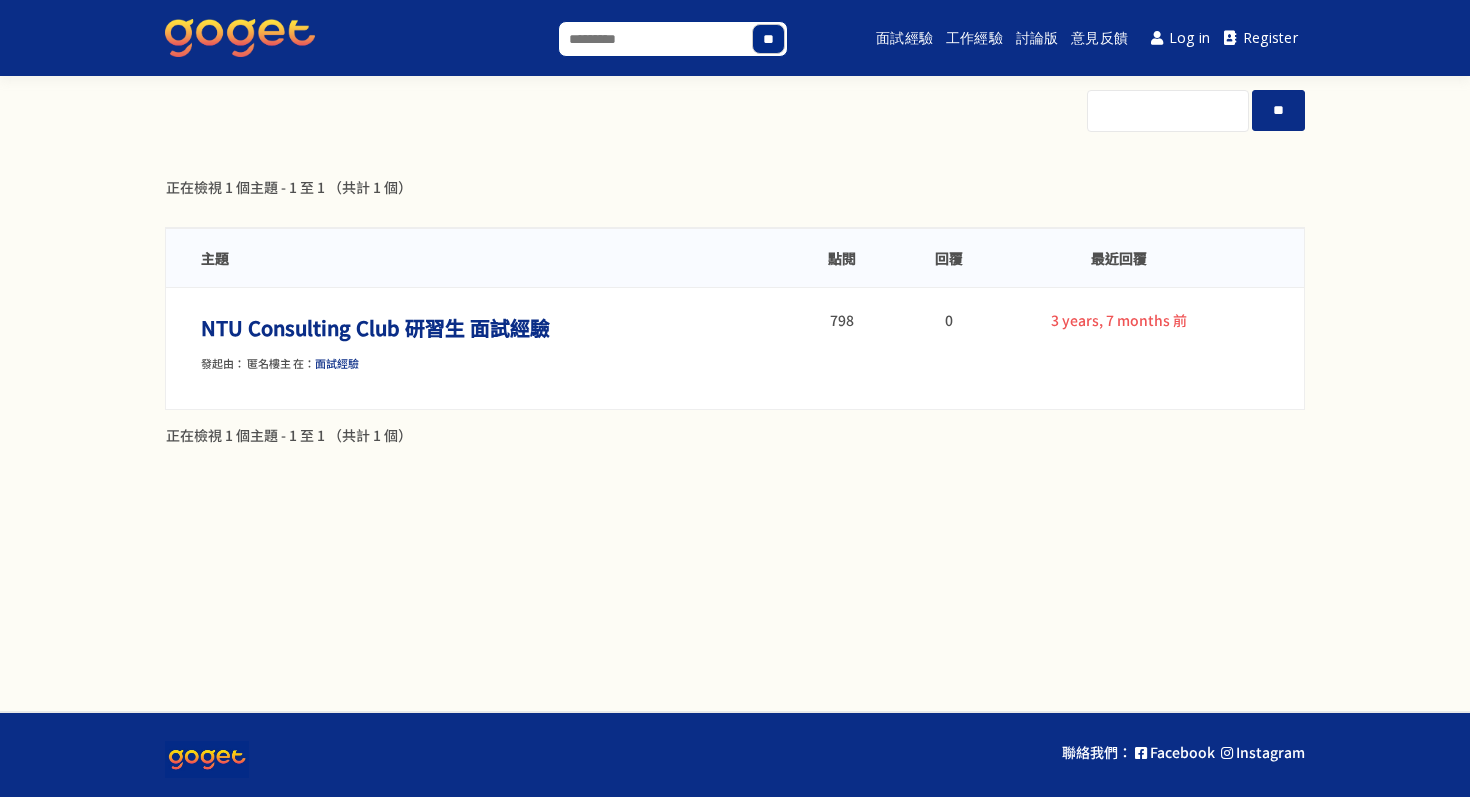 click on "3 years, 7 months 前" at bounding box center [1119, 320] 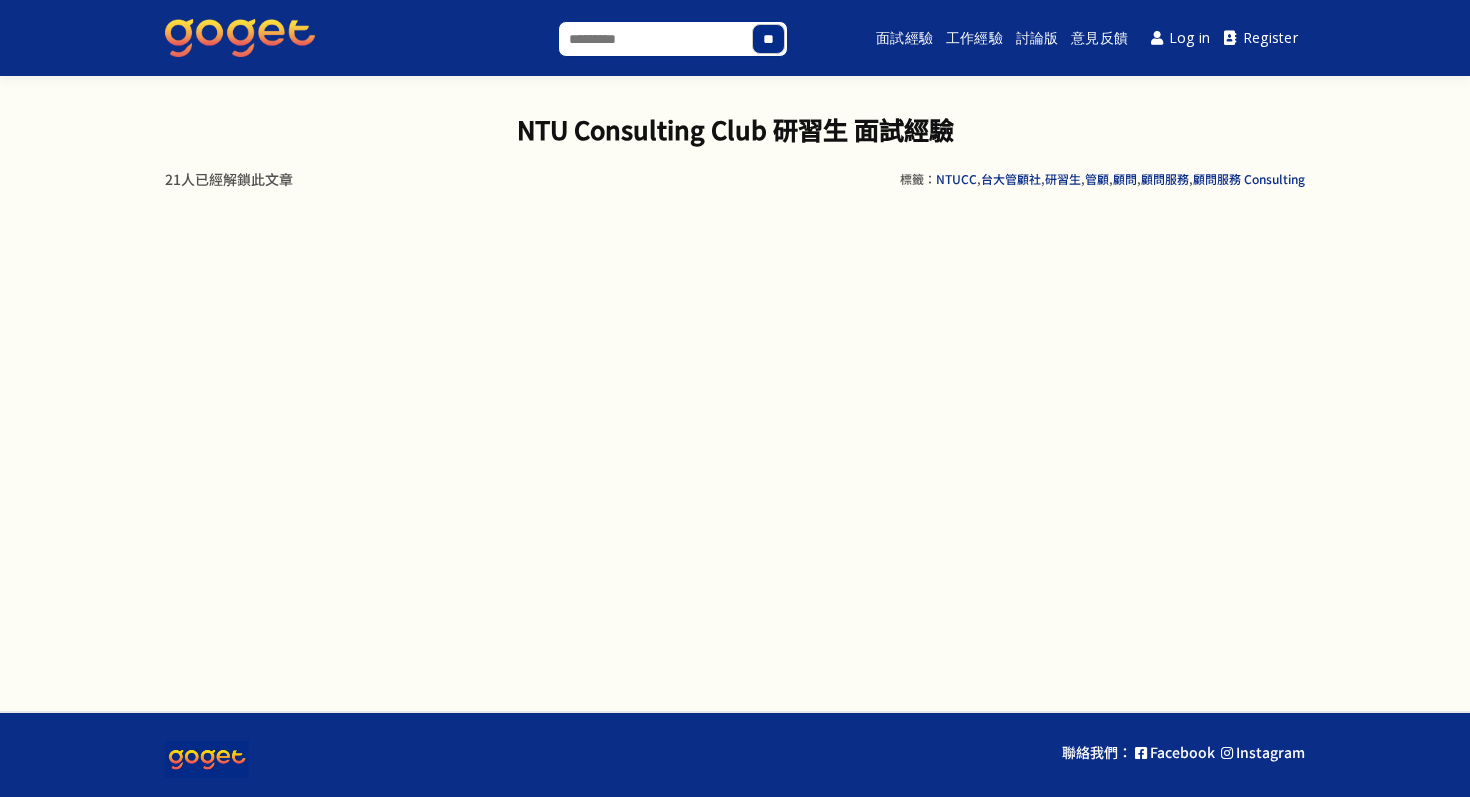 scroll, scrollTop: 0, scrollLeft: 0, axis: both 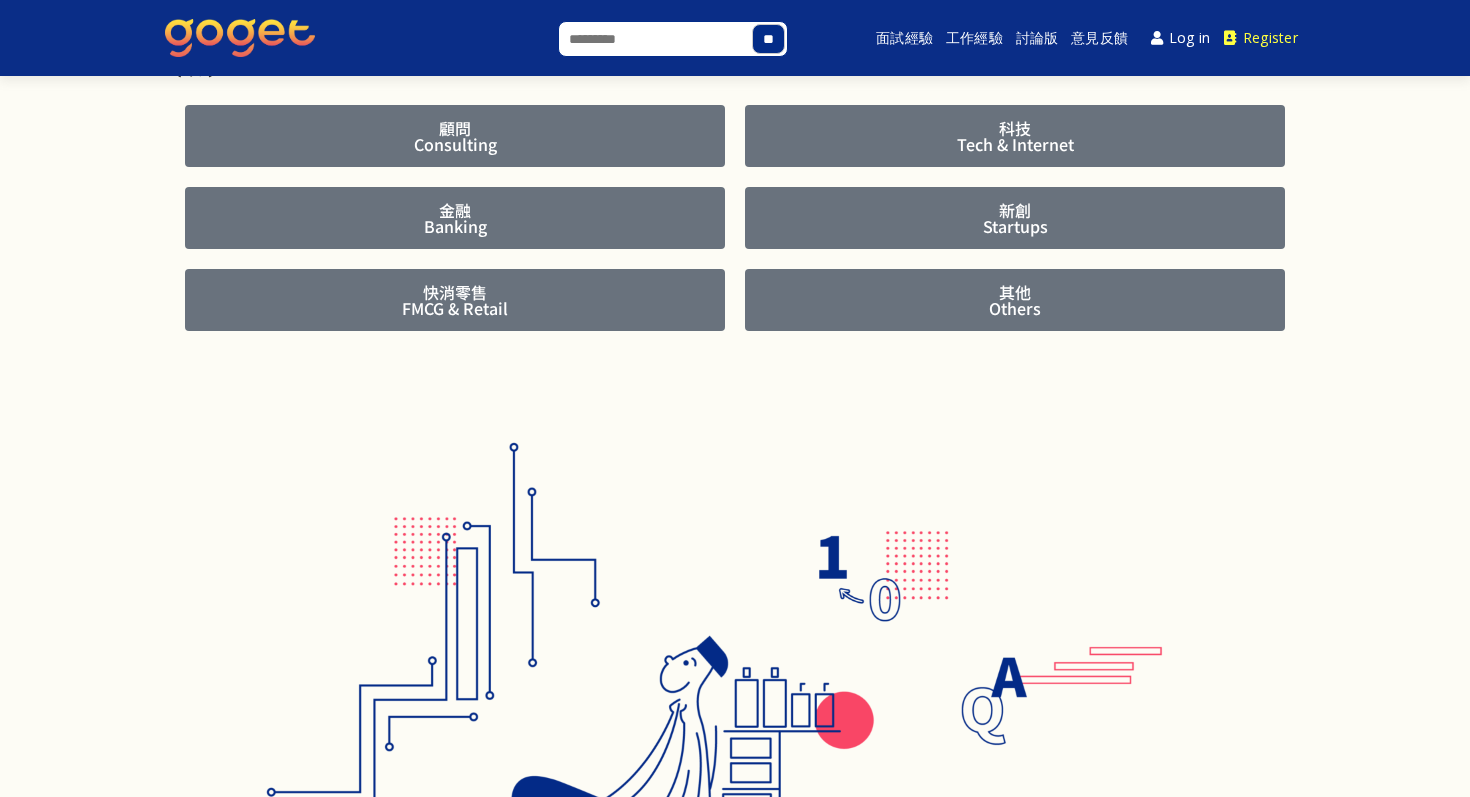 click on "Register" at bounding box center [1261, 38] 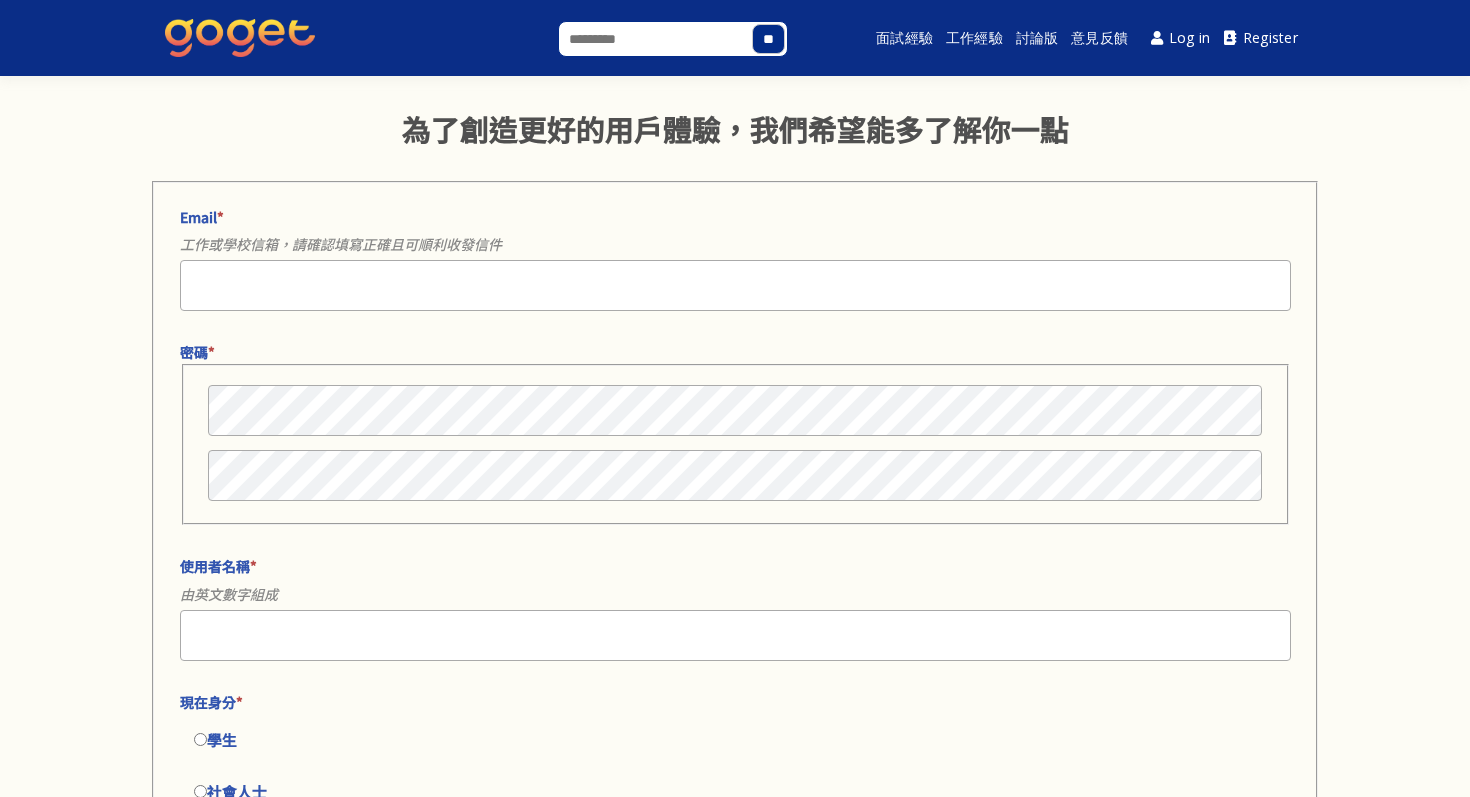 select 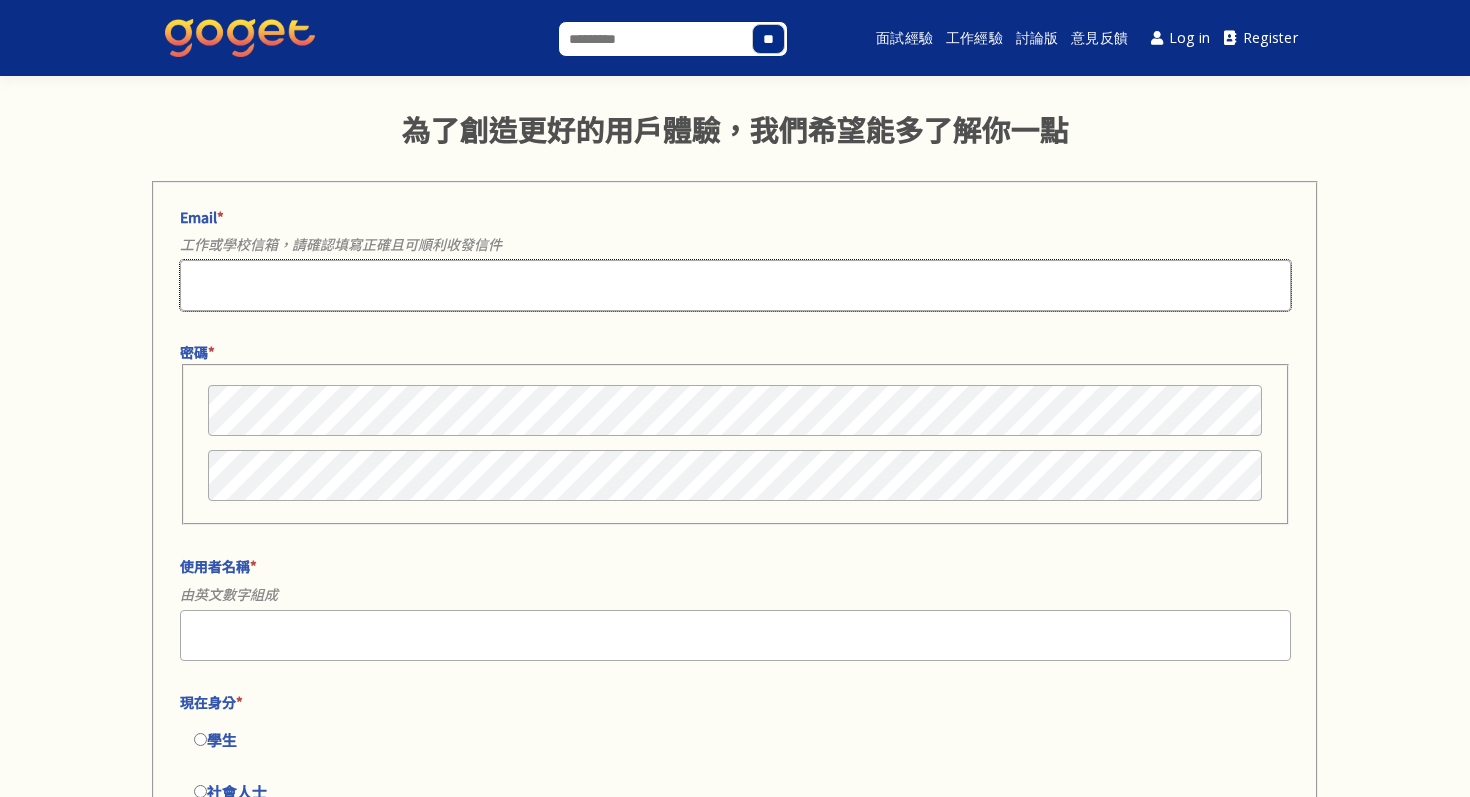 click on "Email   *" at bounding box center (735, 285) 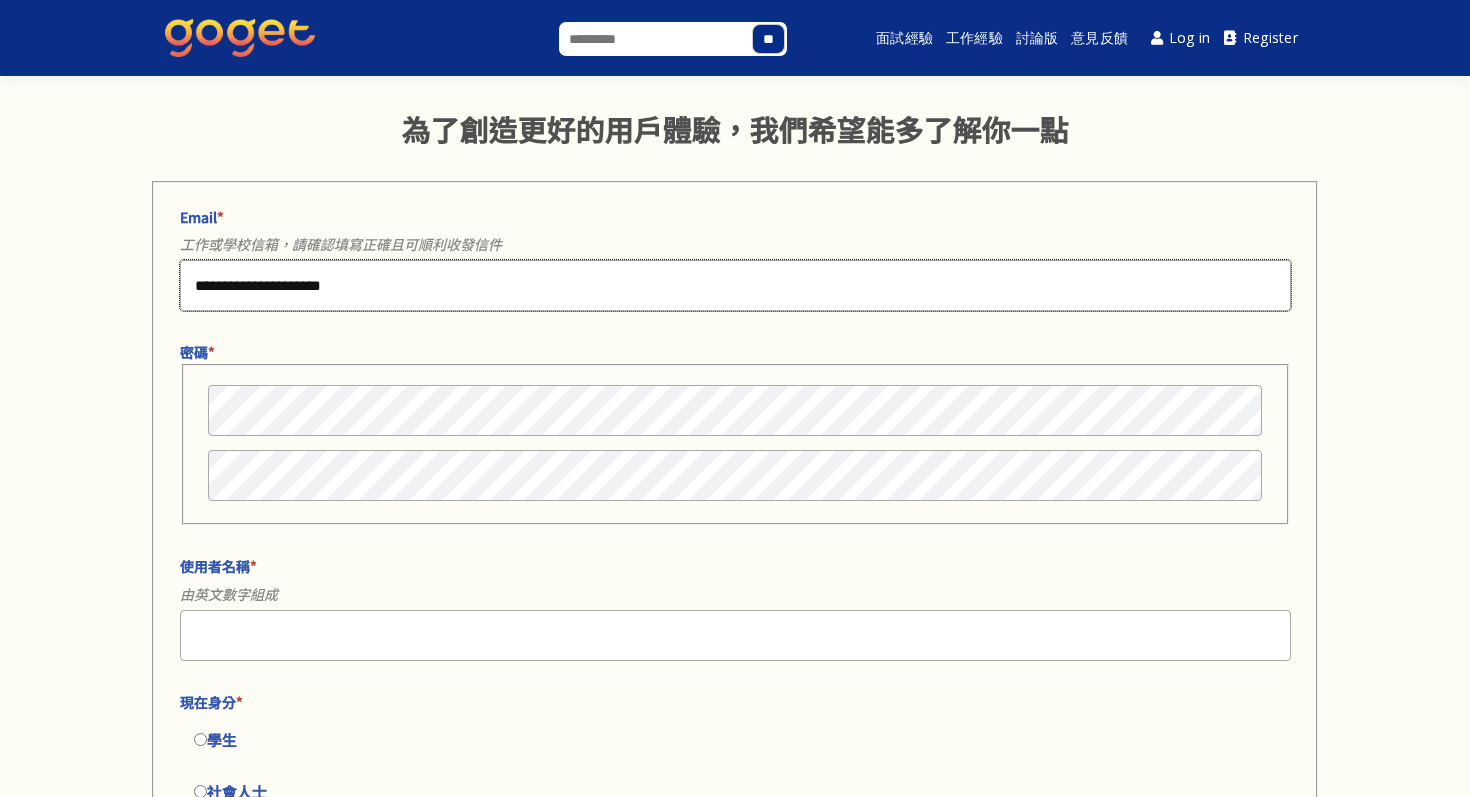 type on "**********" 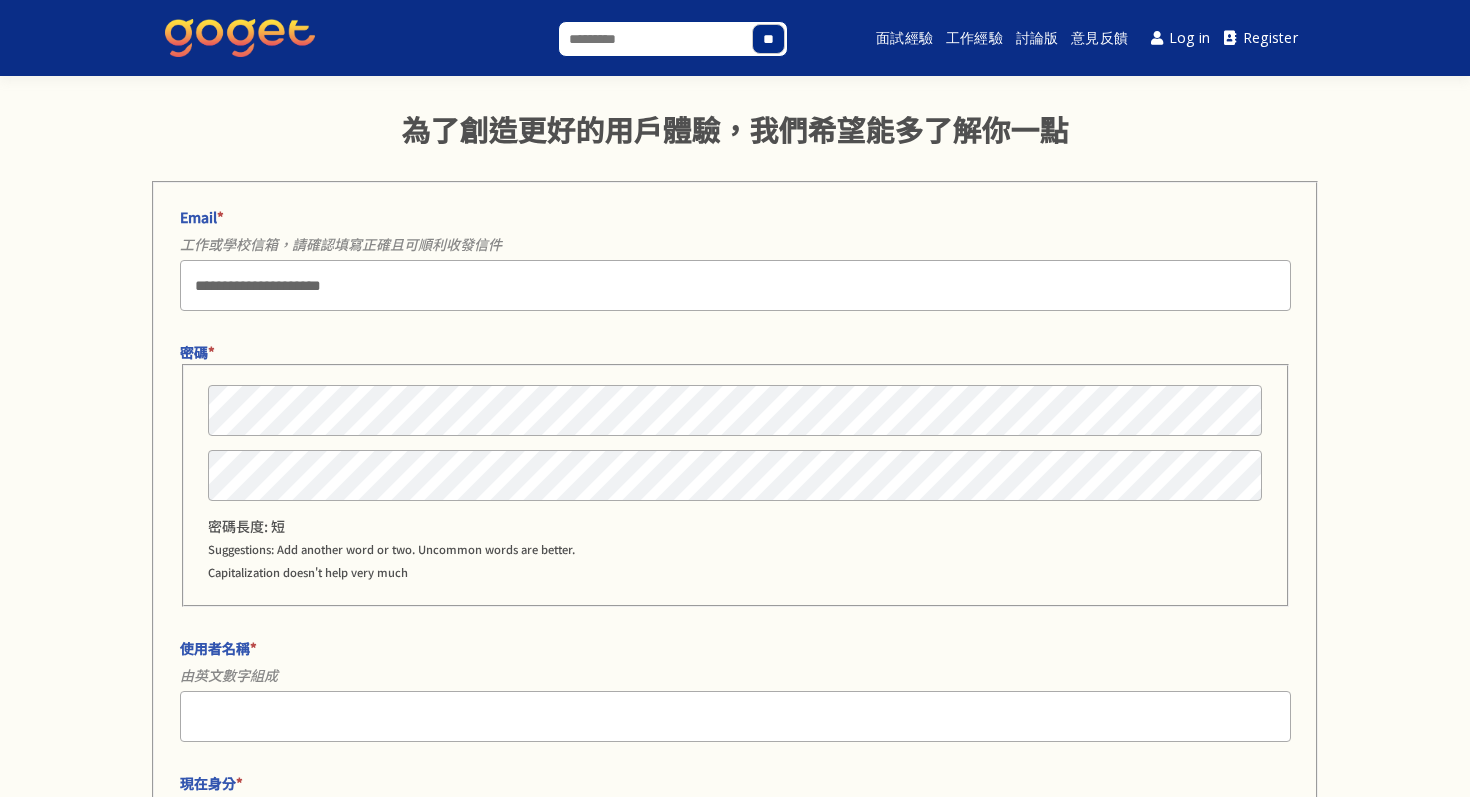 click on "Suggestions: Add another word or two. Uncommon words are better. Capitalization doesn't help very much" at bounding box center [391, 560] 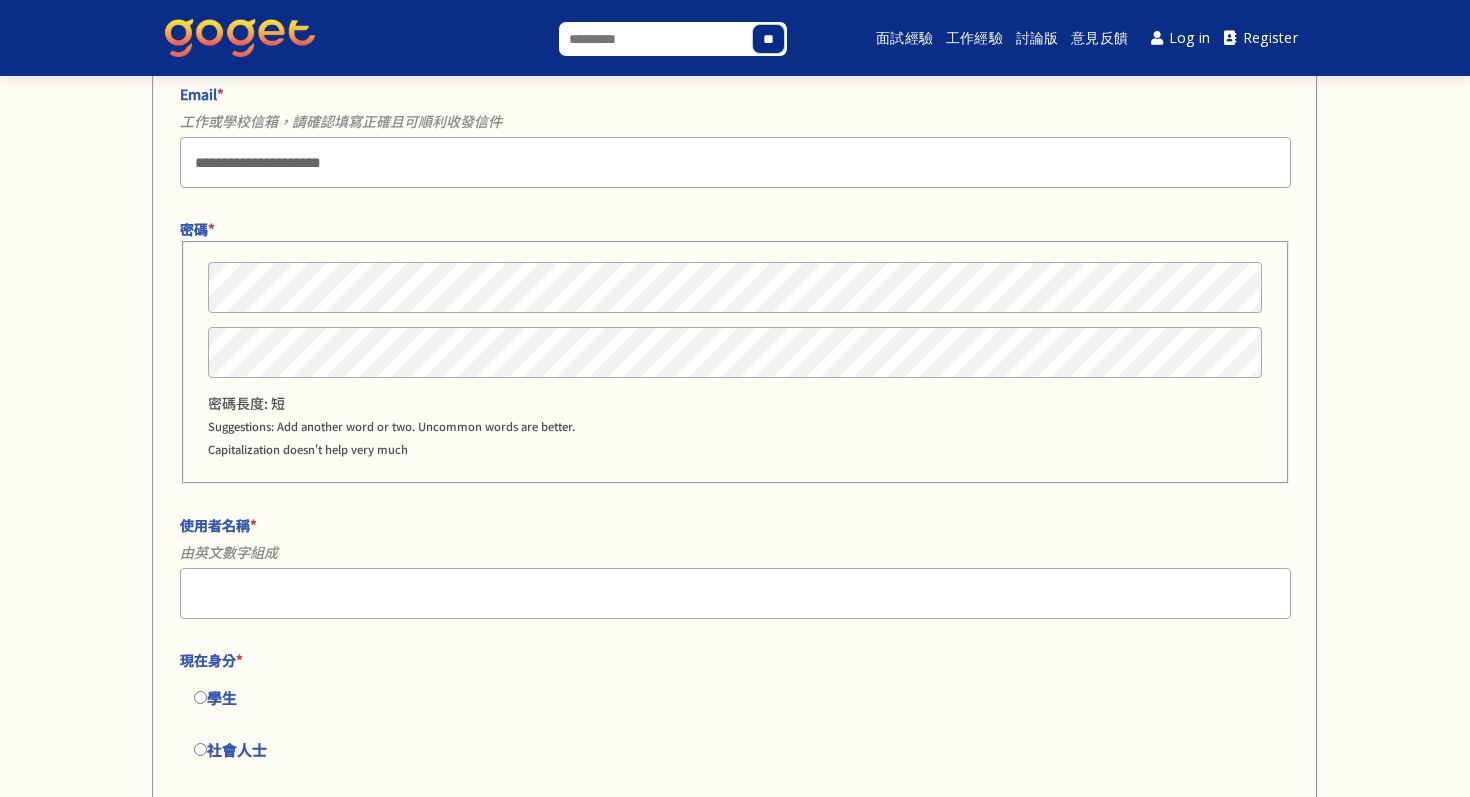 scroll, scrollTop: 143, scrollLeft: 0, axis: vertical 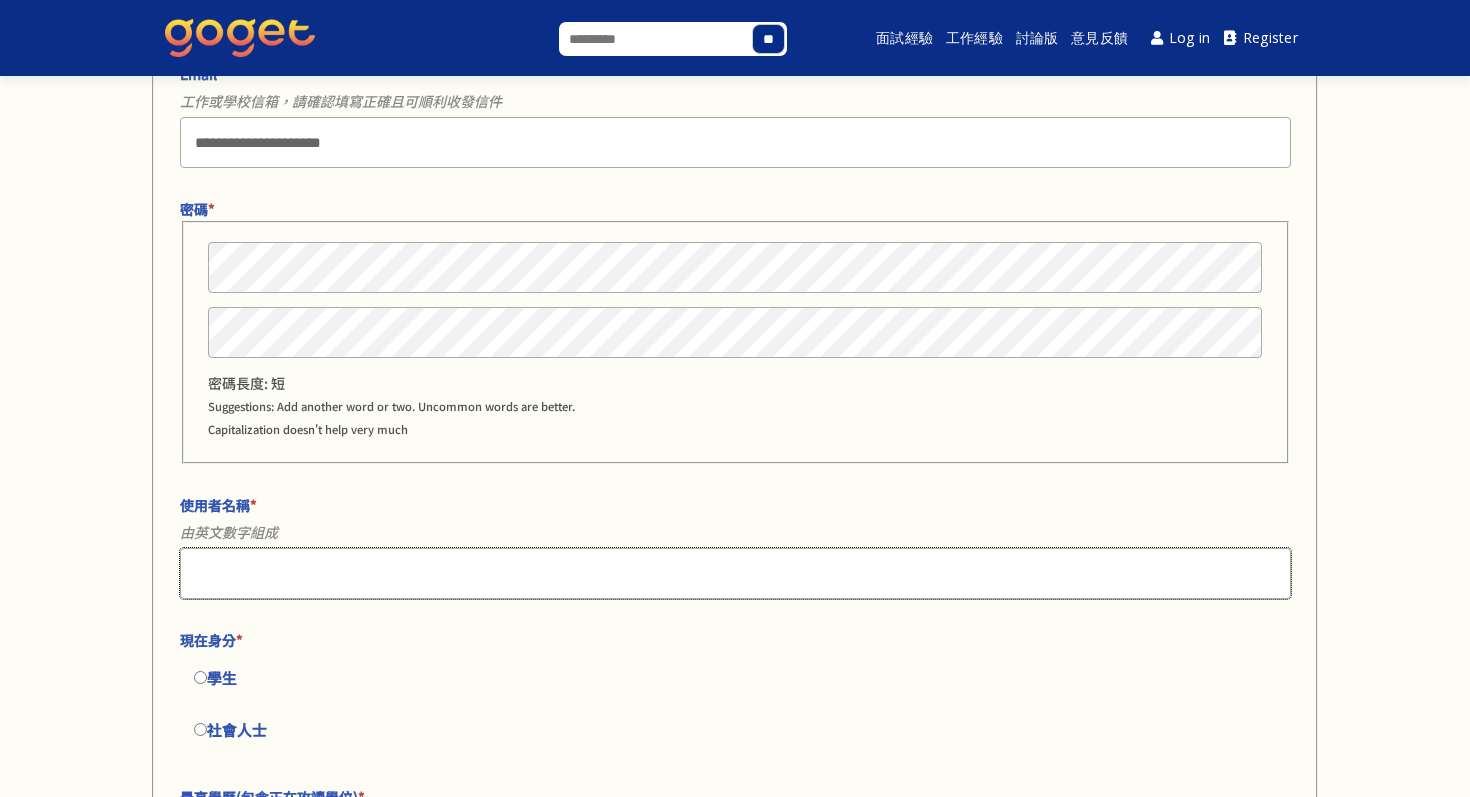 click on "使用者名稱   *" at bounding box center (735, 573) 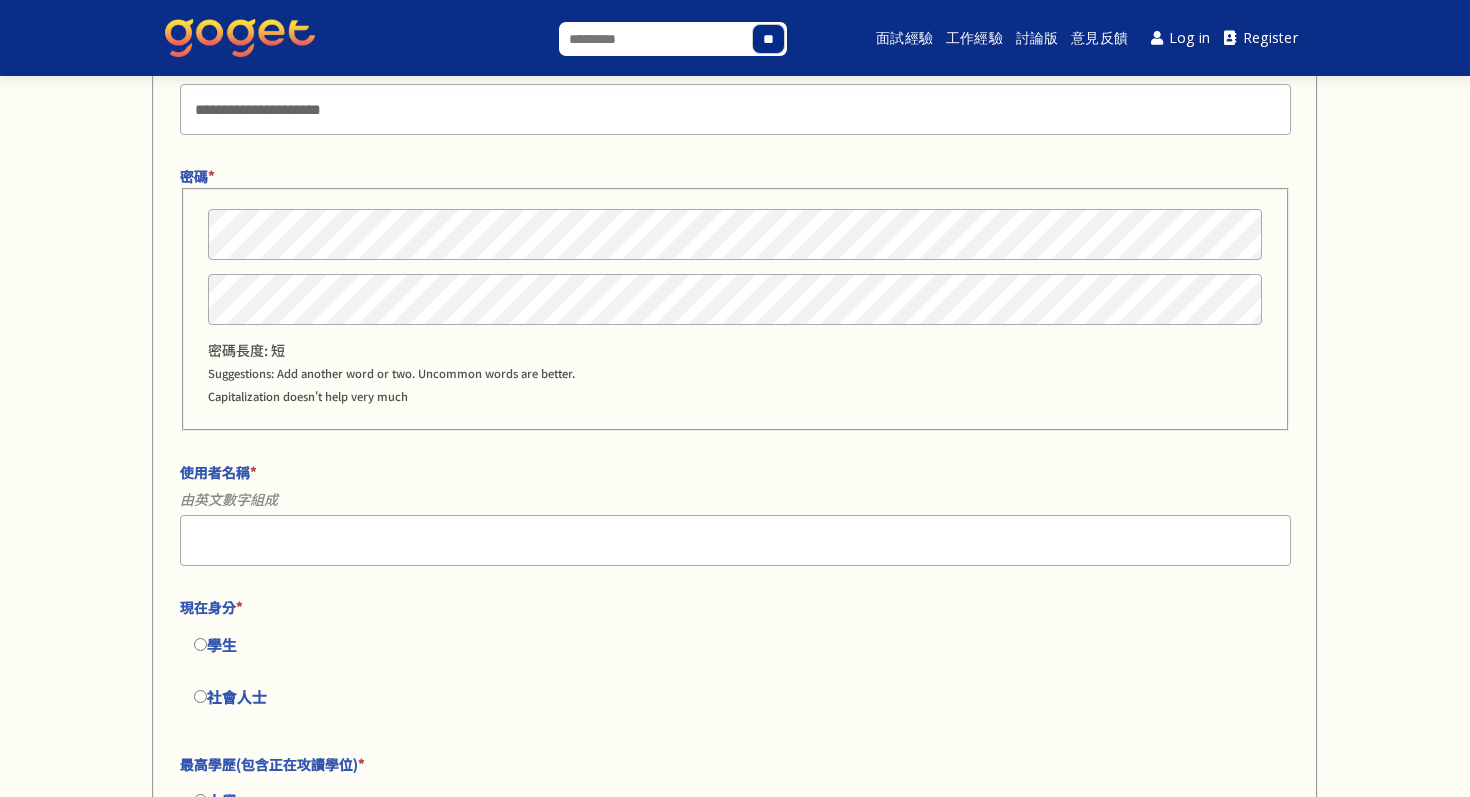click on "學生" at bounding box center [735, 645] 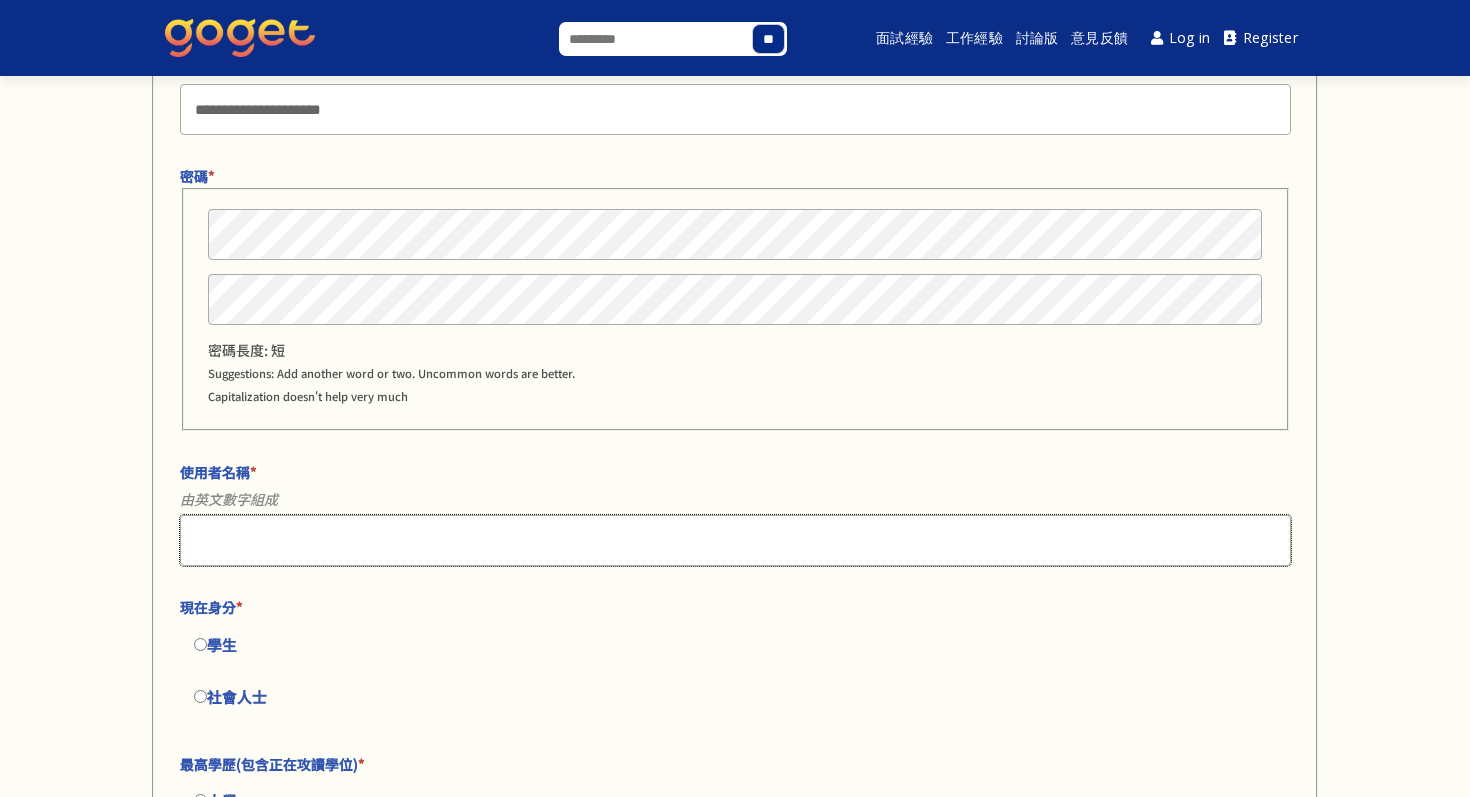 click on "使用者名稱   *" at bounding box center (735, 540) 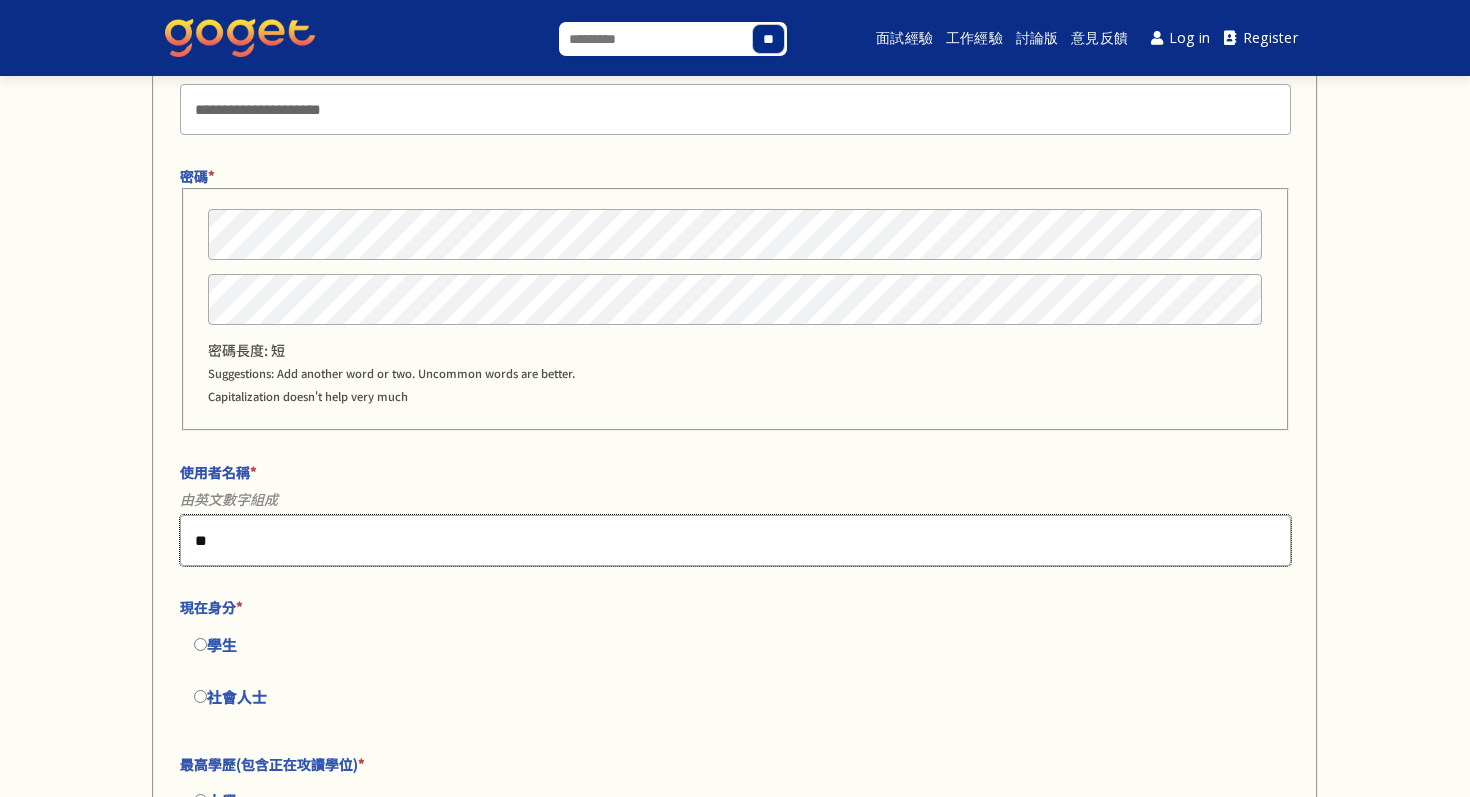 type on "*" 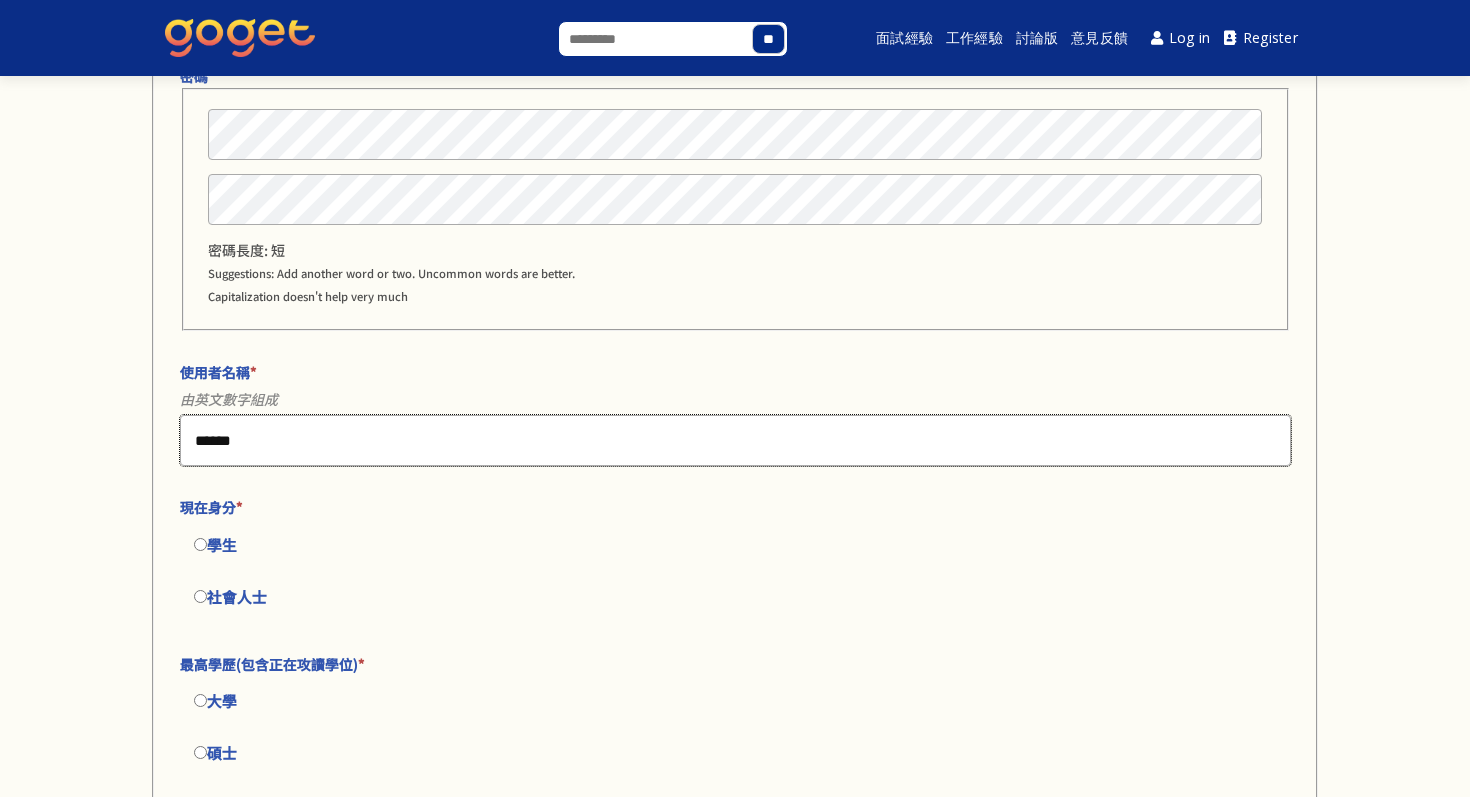 scroll, scrollTop: 309, scrollLeft: 0, axis: vertical 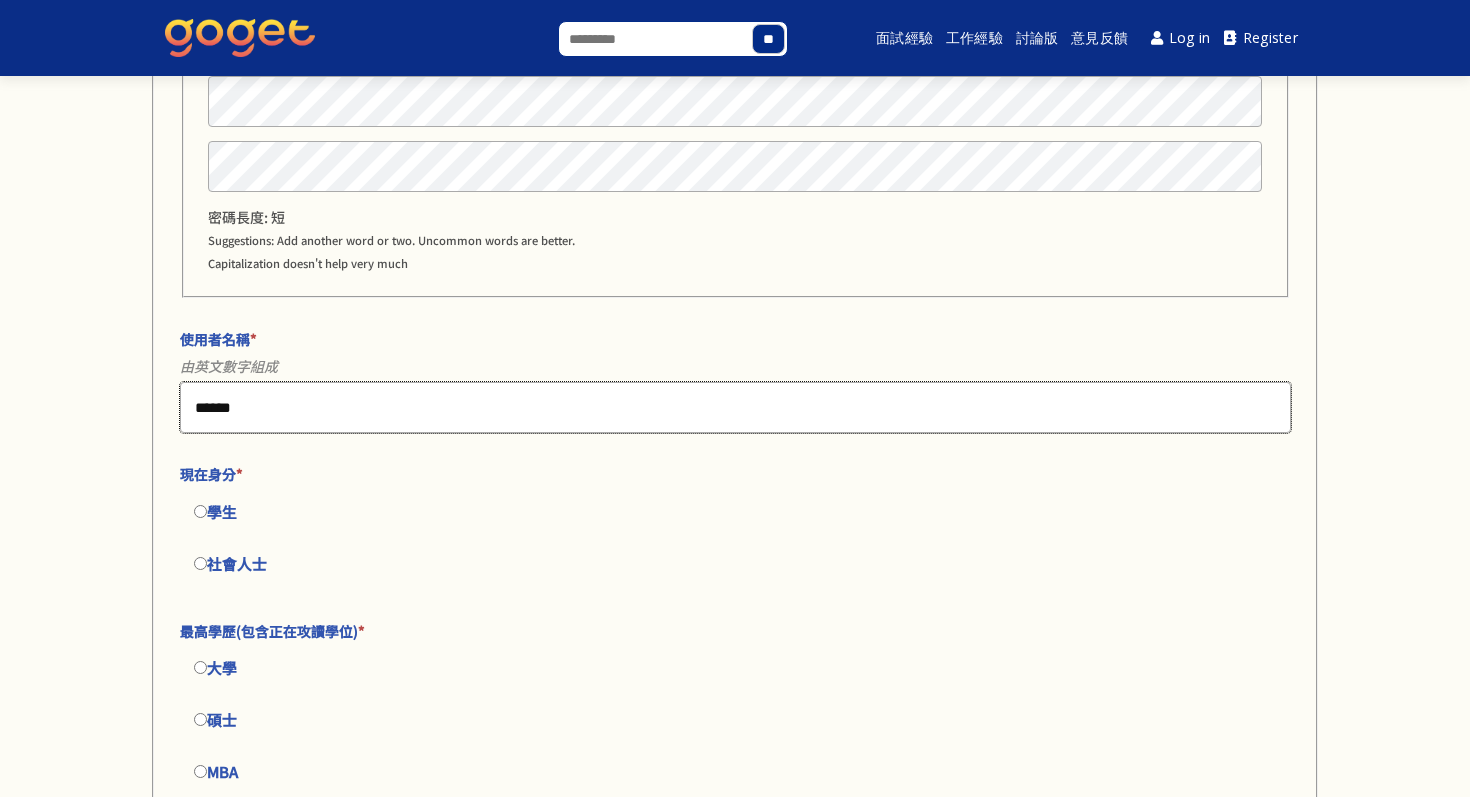 type on "******" 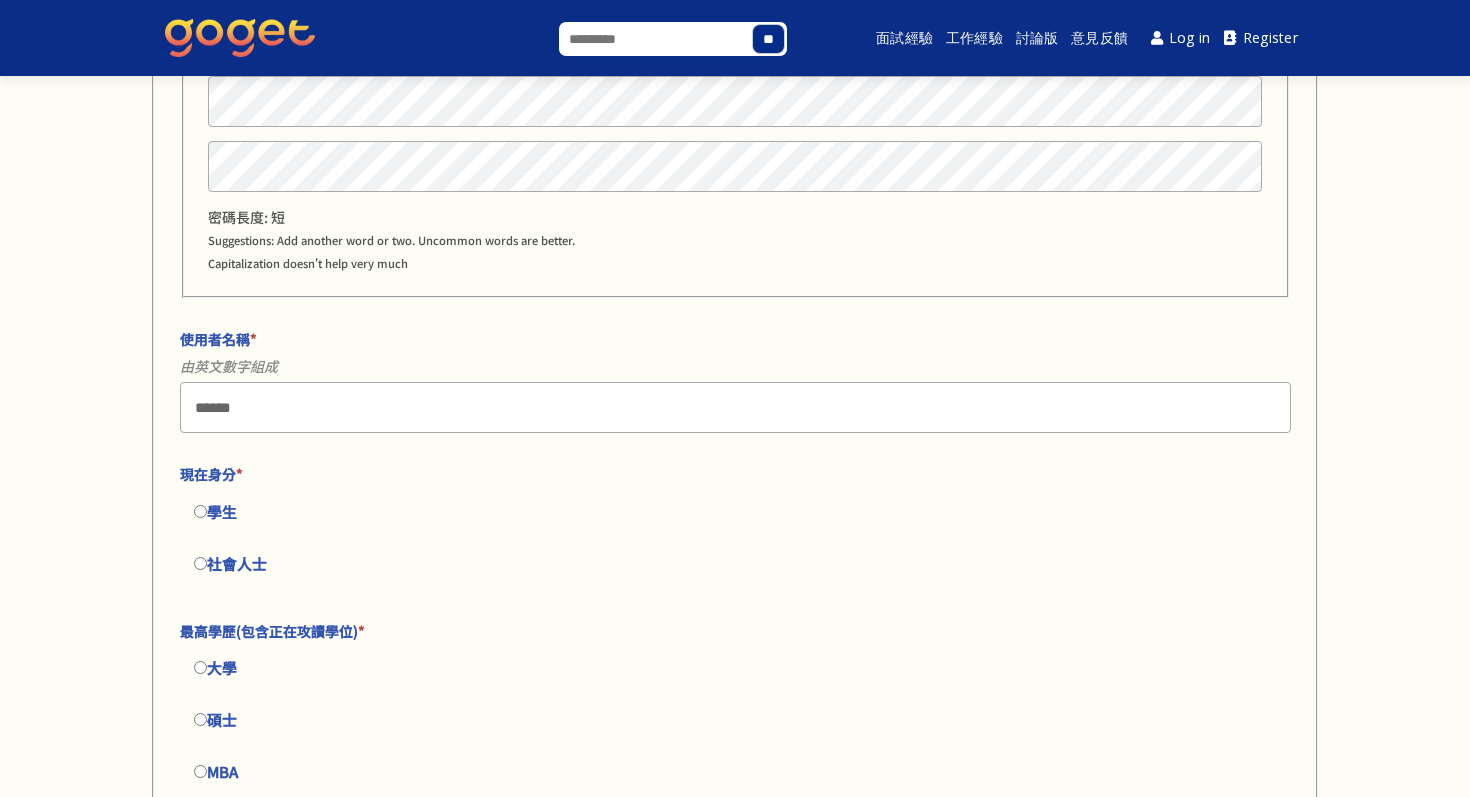 click on "現在身分   *" at bounding box center (730, 474) 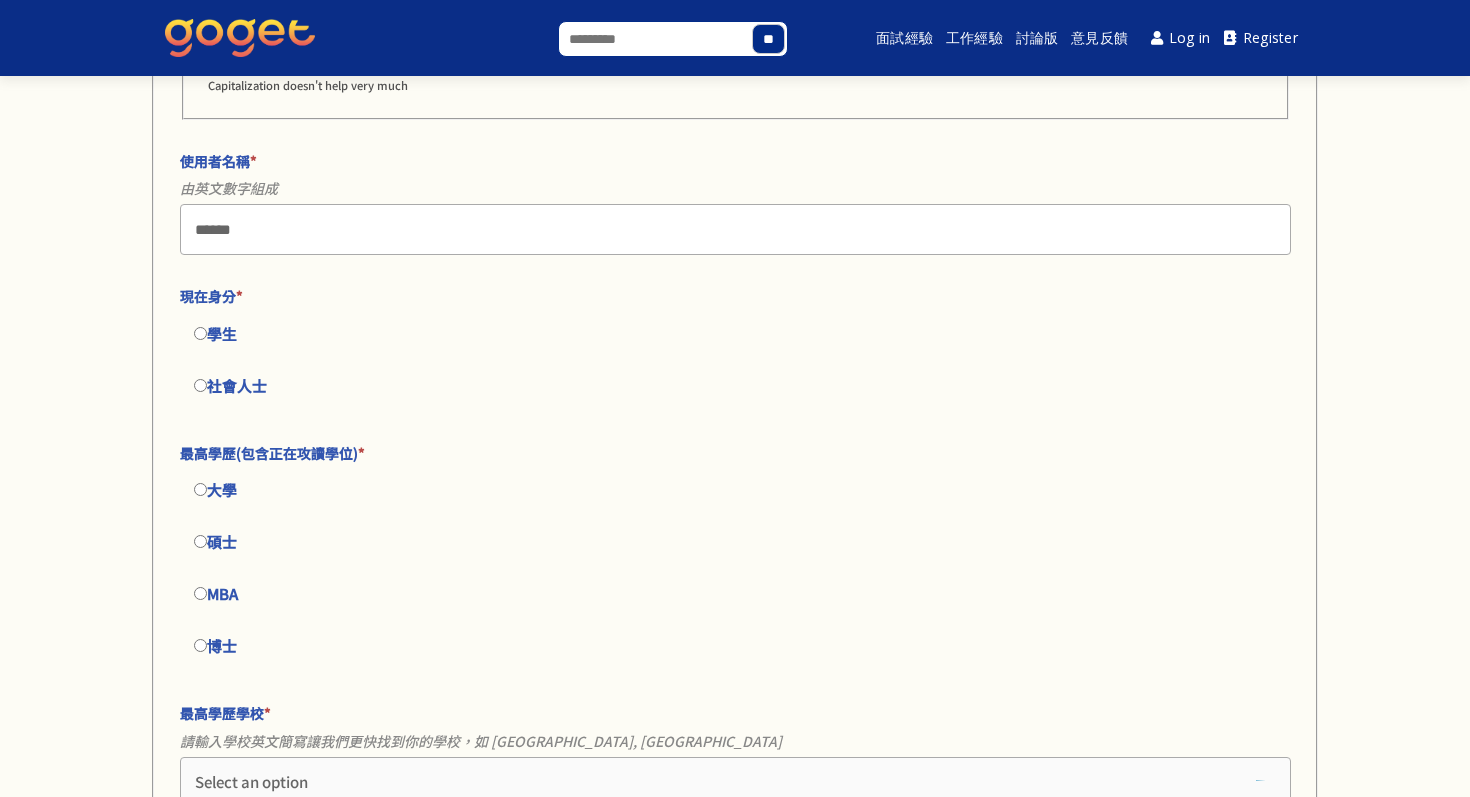 scroll, scrollTop: 526, scrollLeft: 0, axis: vertical 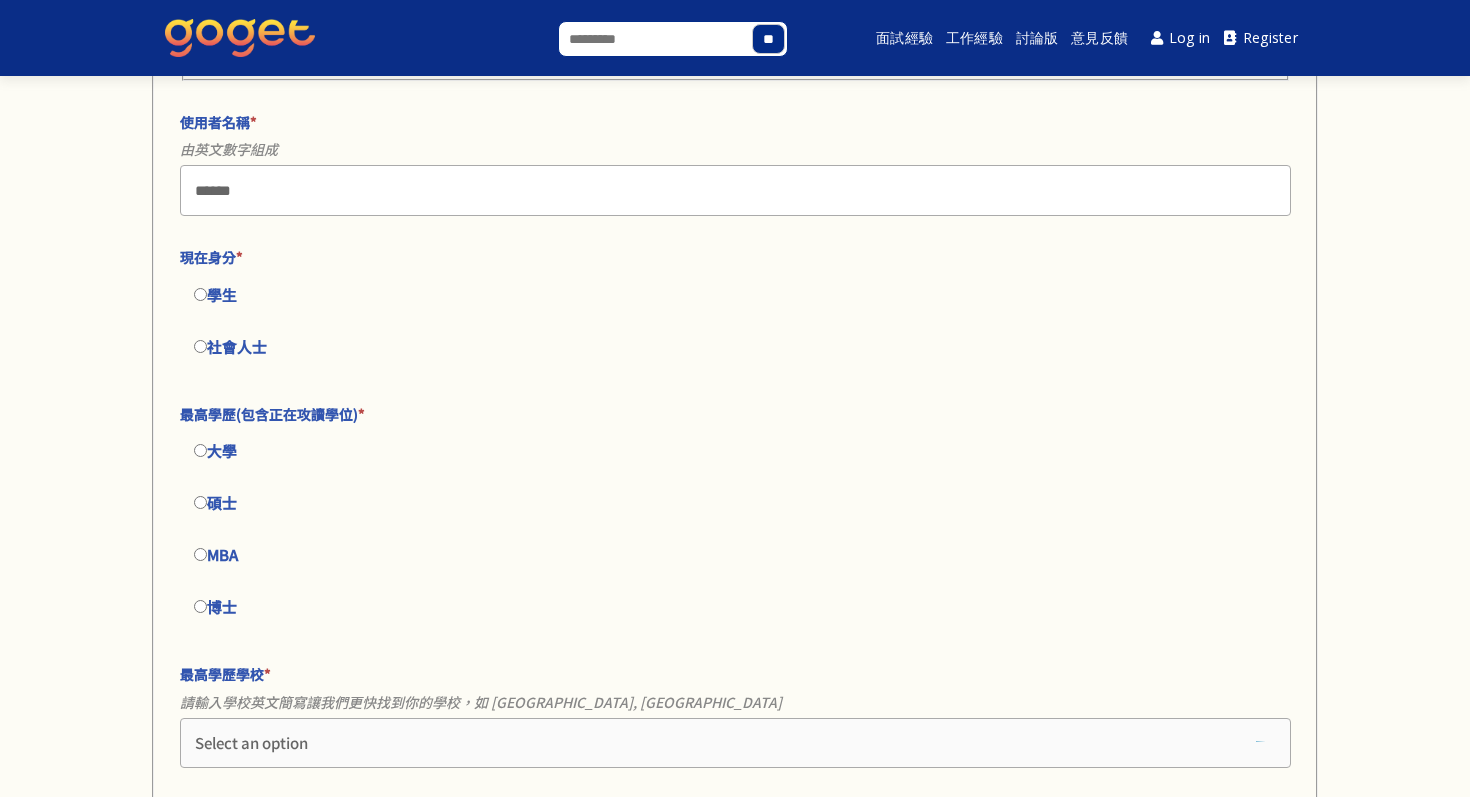 click on "碩士" at bounding box center (735, 503) 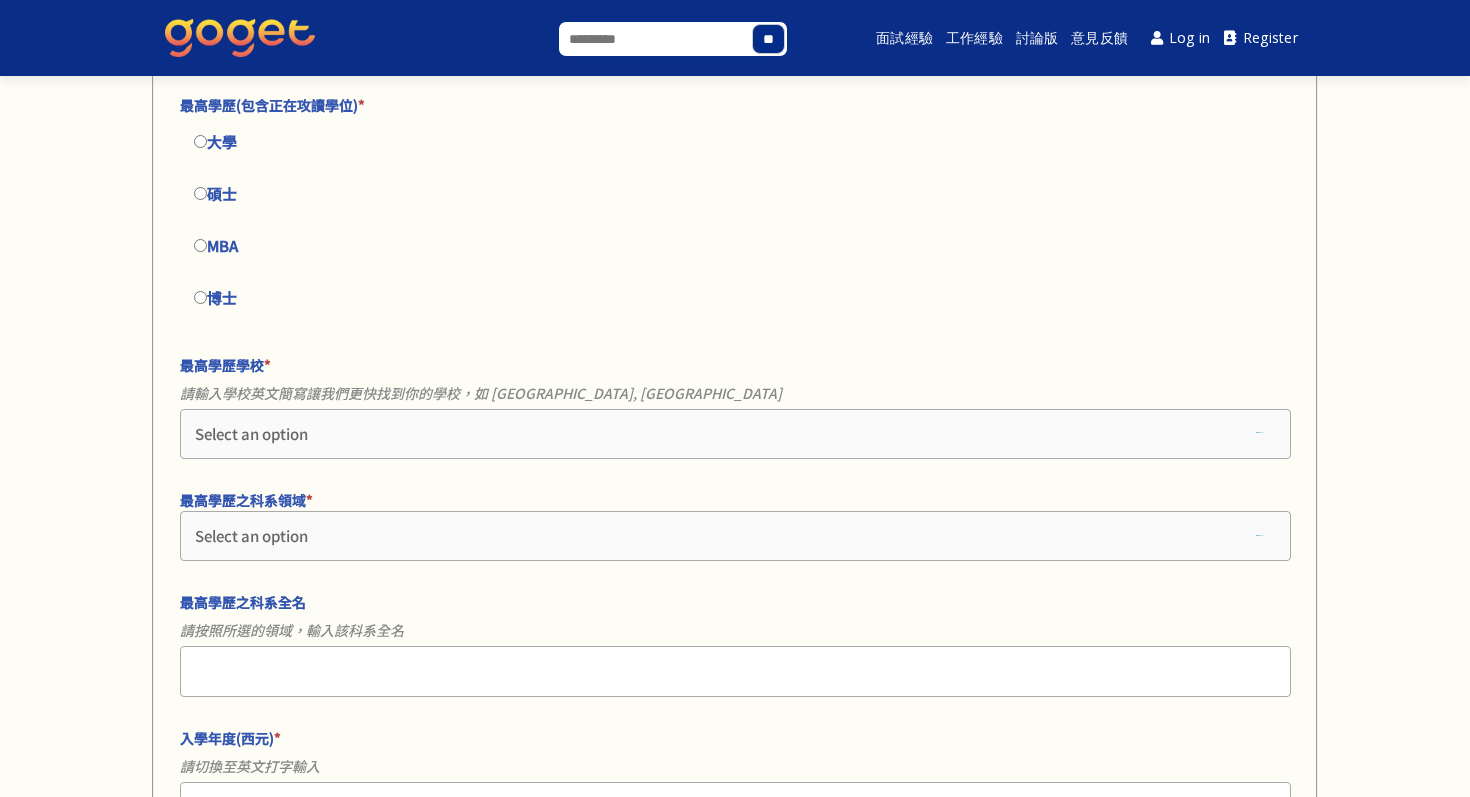 scroll, scrollTop: 839, scrollLeft: 0, axis: vertical 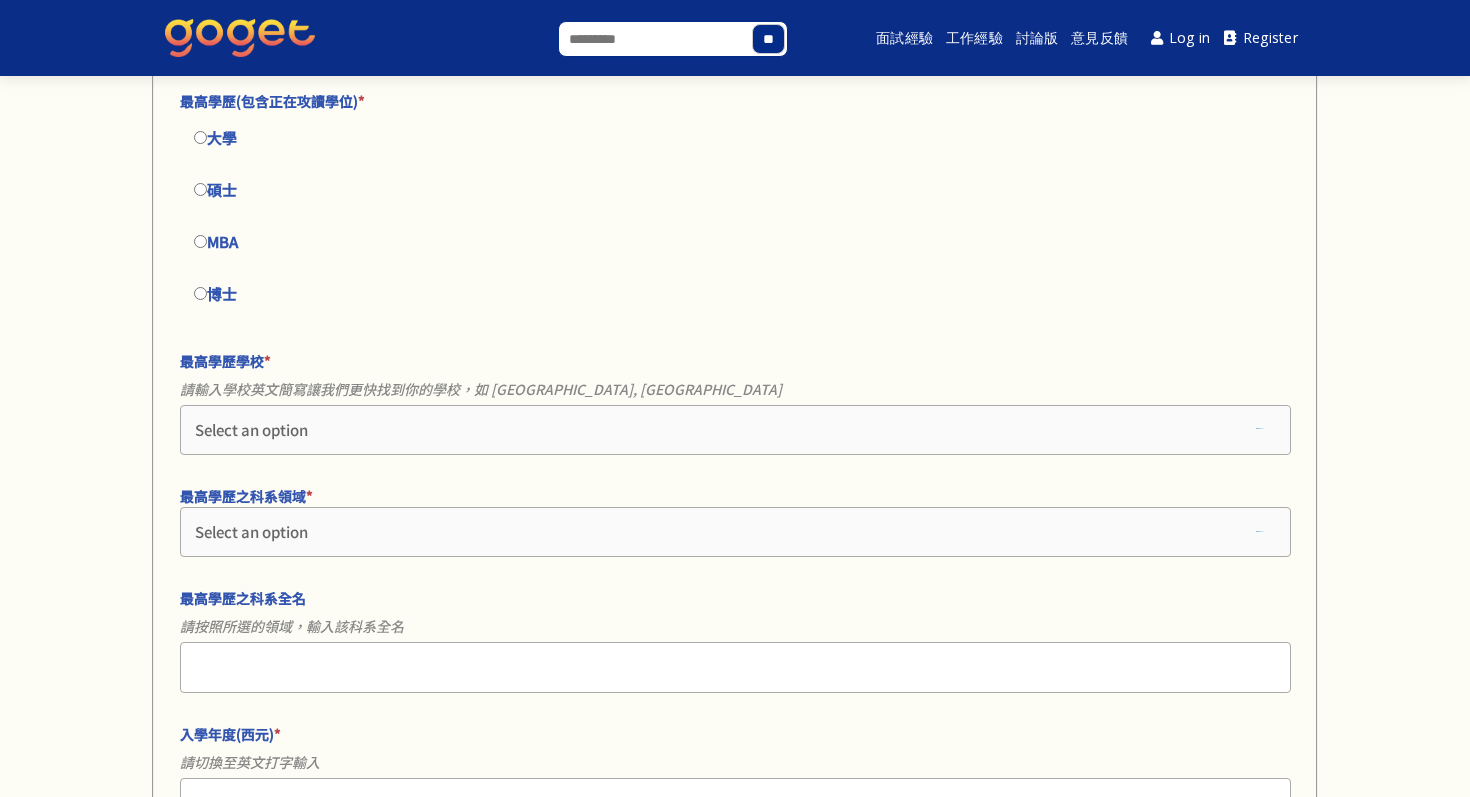 click on "Select an option" at bounding box center (251, 429) 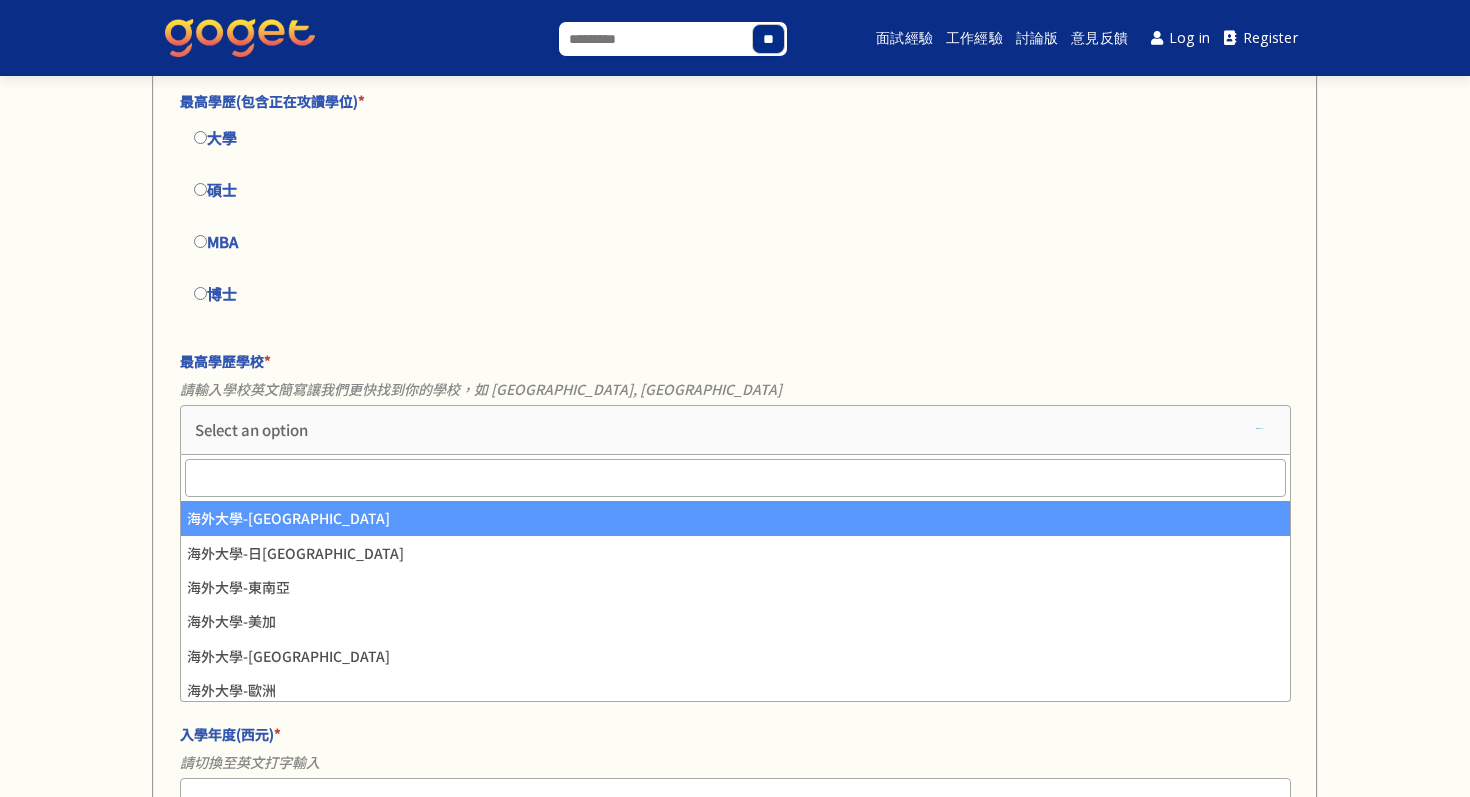 click at bounding box center [735, 478] 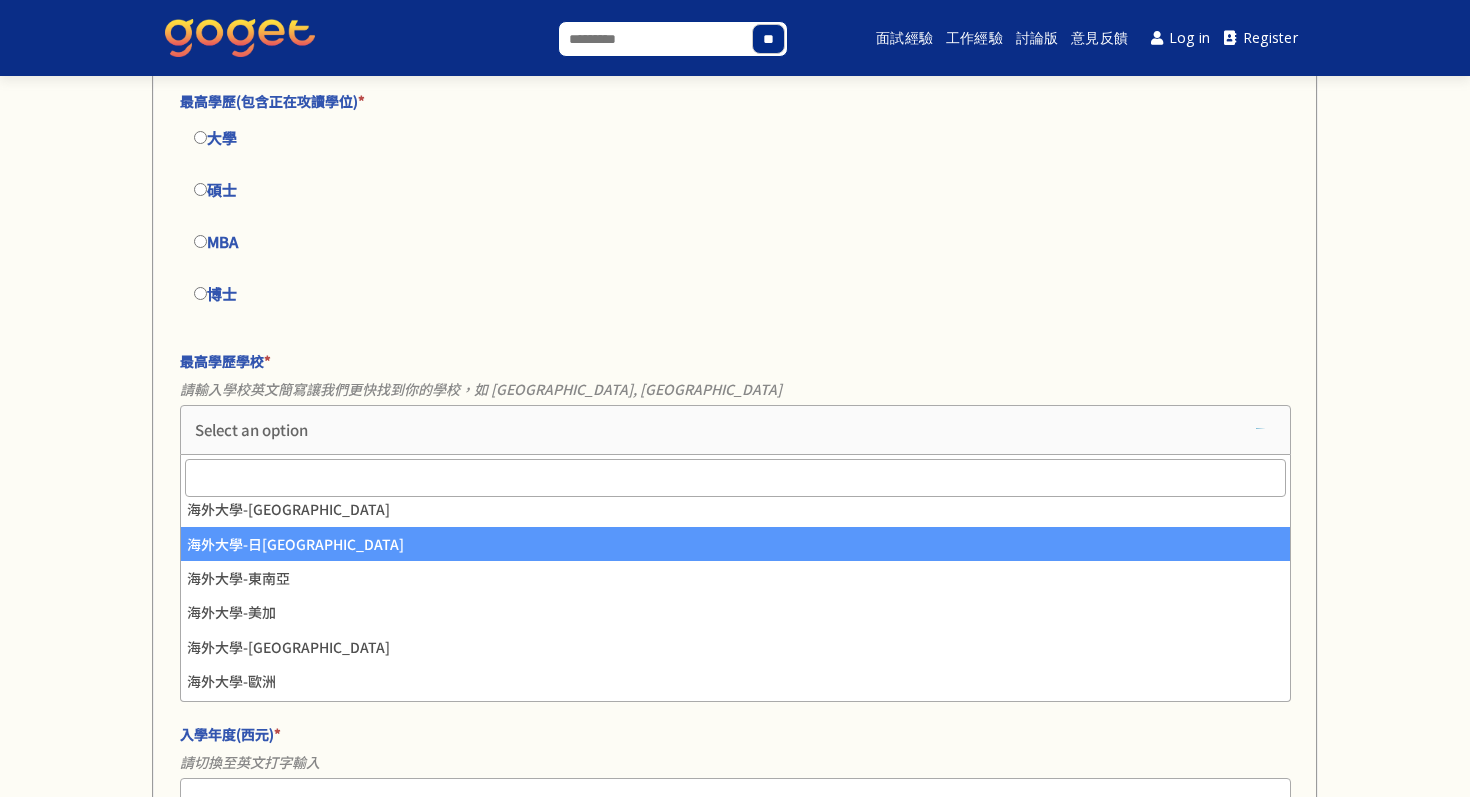 scroll, scrollTop: 0, scrollLeft: 0, axis: both 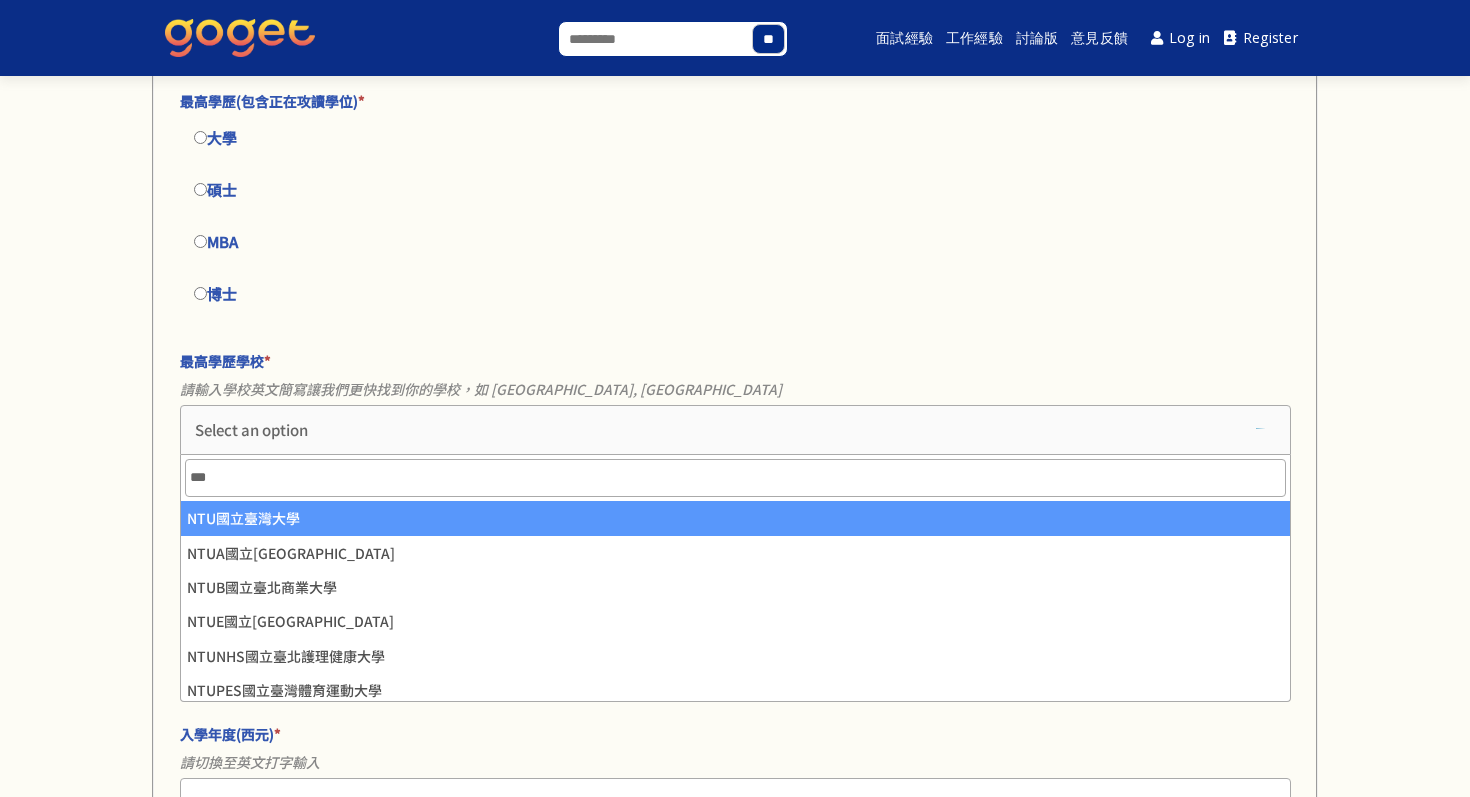 type on "***" 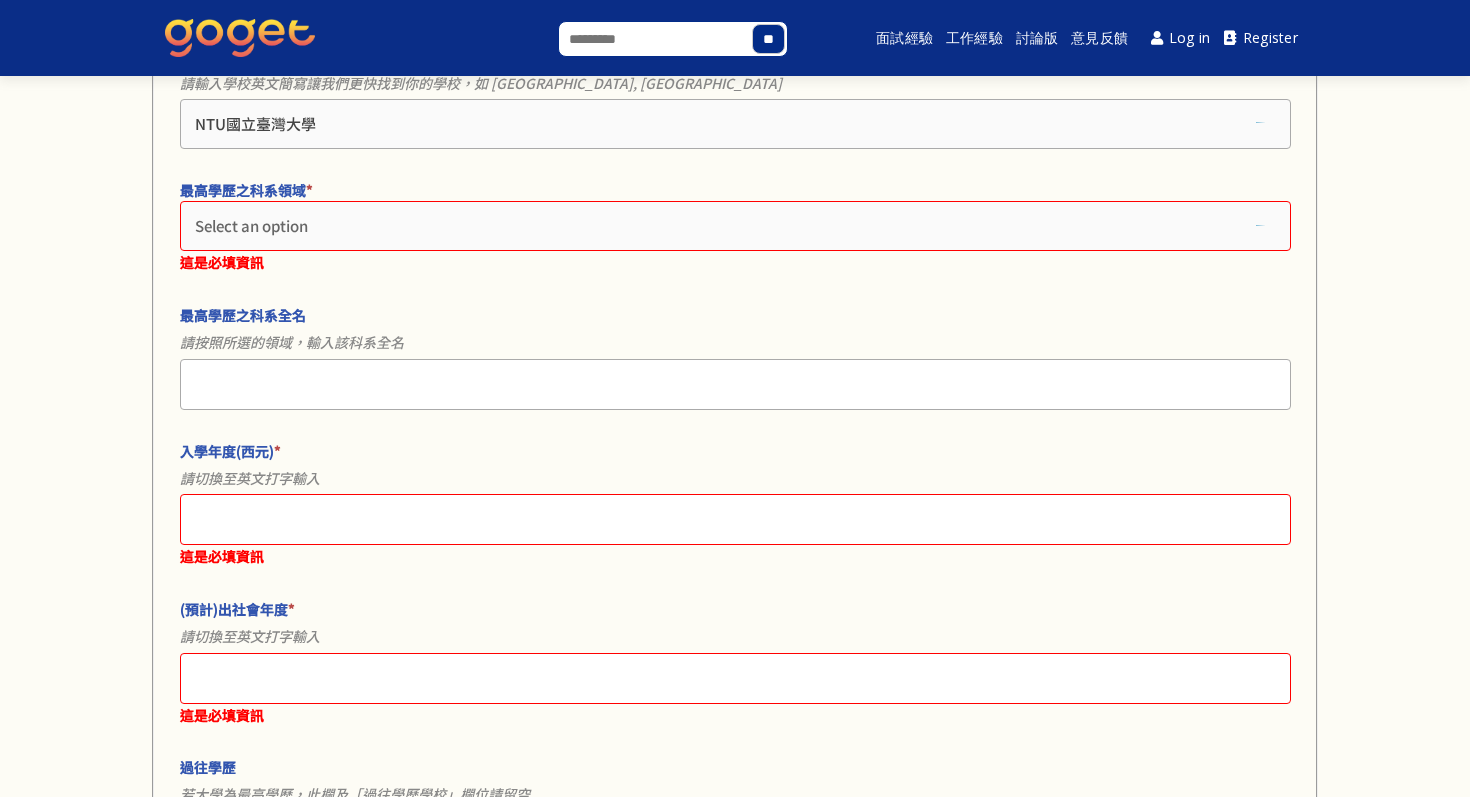 scroll, scrollTop: 1138, scrollLeft: 0, axis: vertical 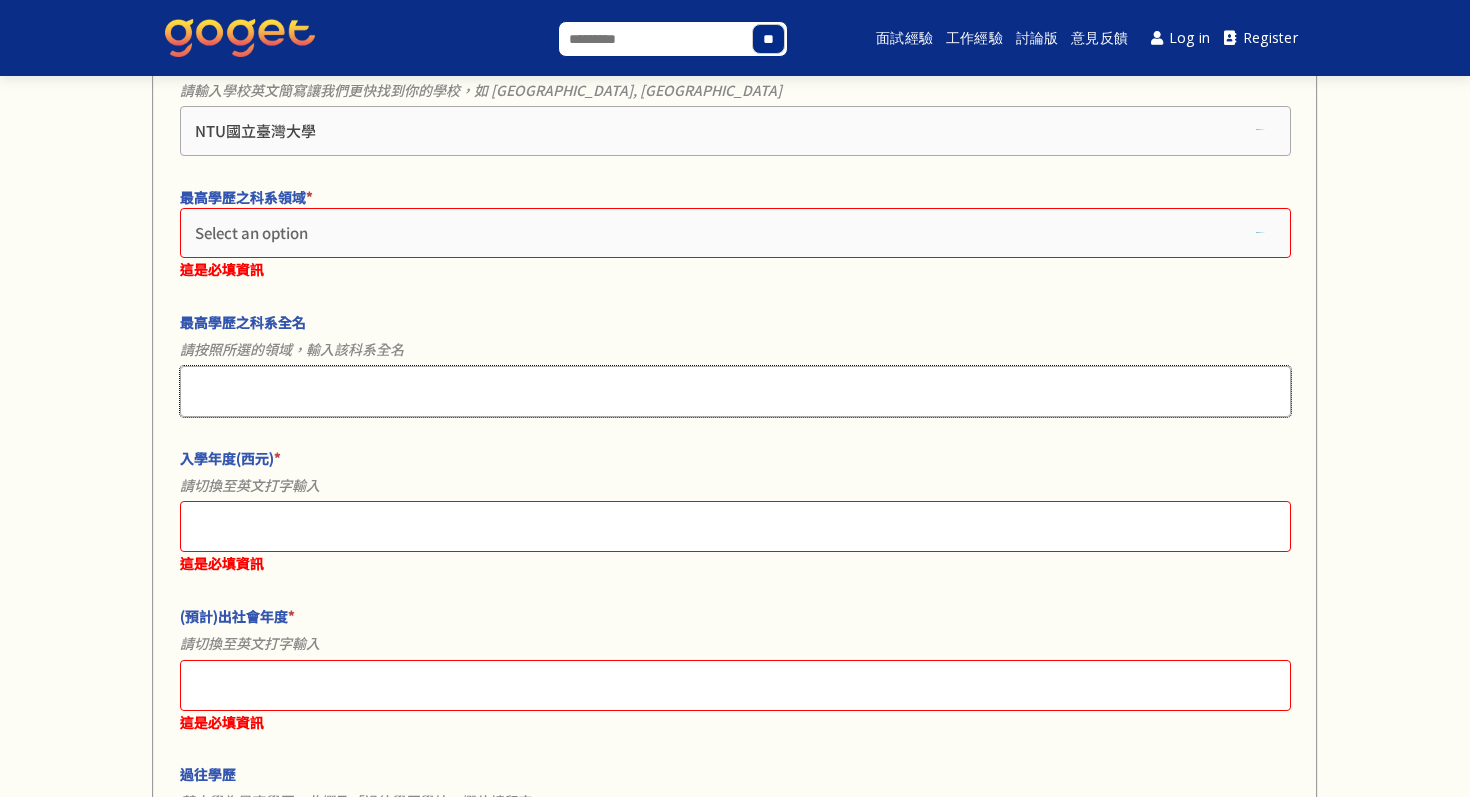 click on "最高學歷之科系全名" at bounding box center (735, 391) 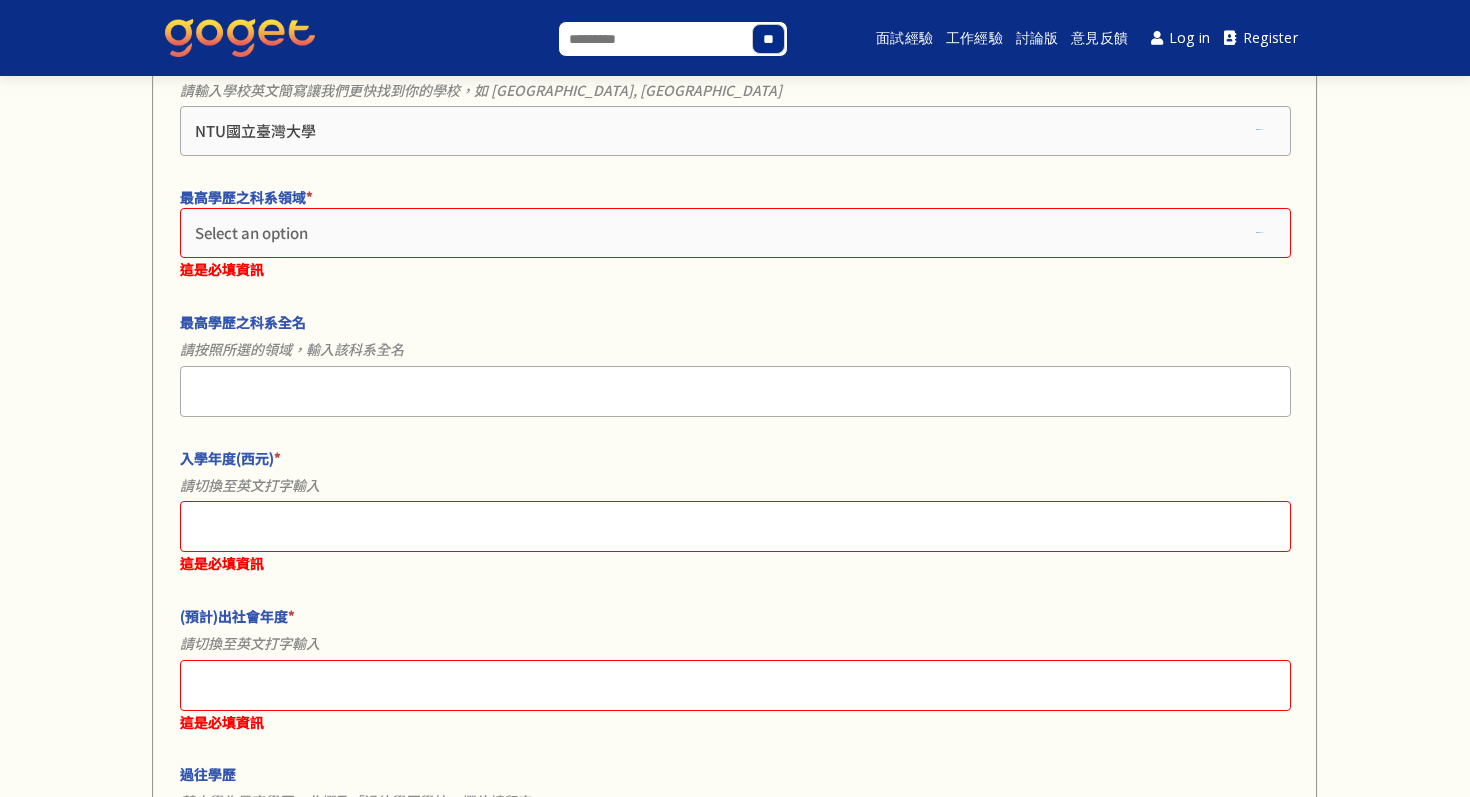 click on "Select an option" at bounding box center (735, 233) 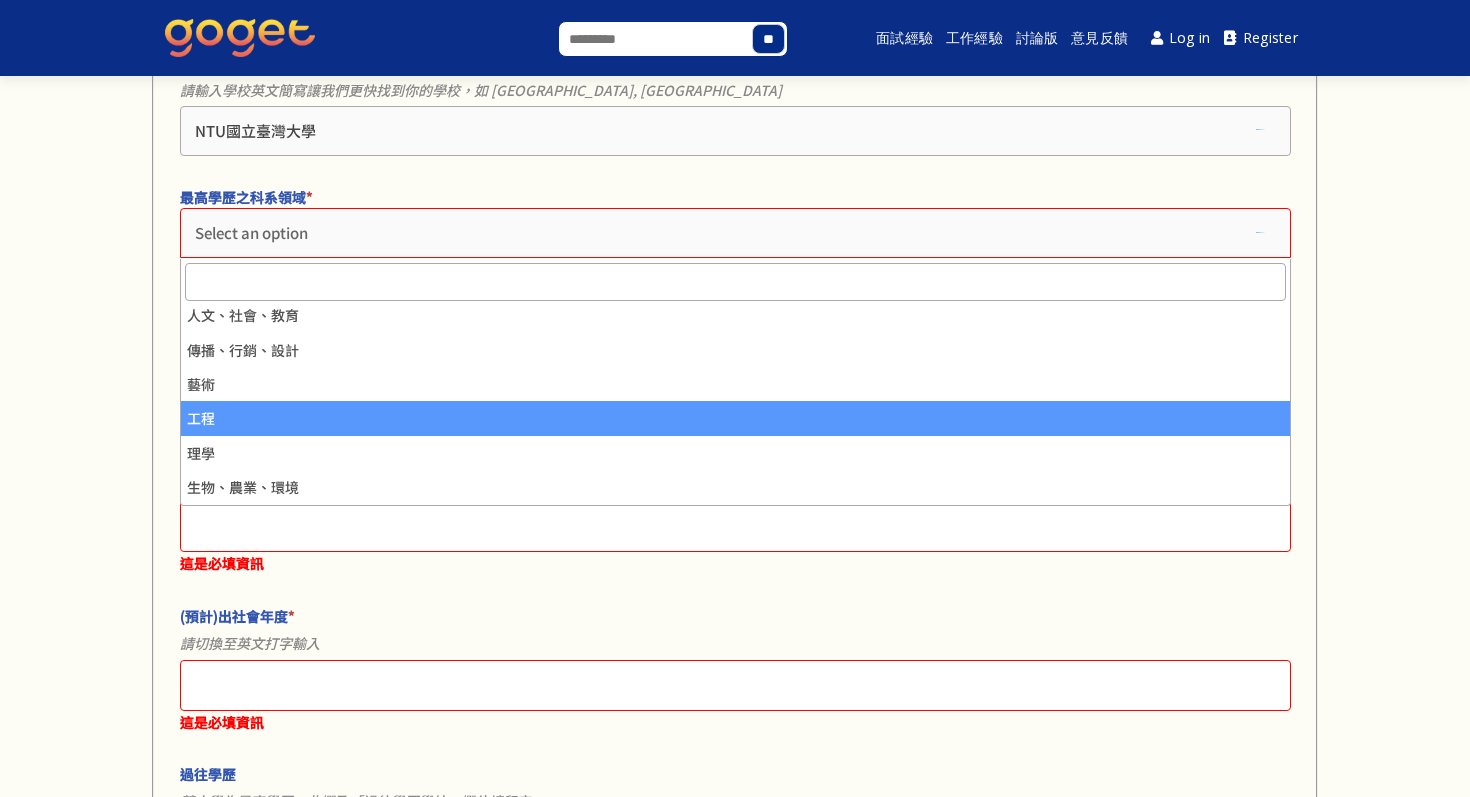 scroll, scrollTop: 0, scrollLeft: 0, axis: both 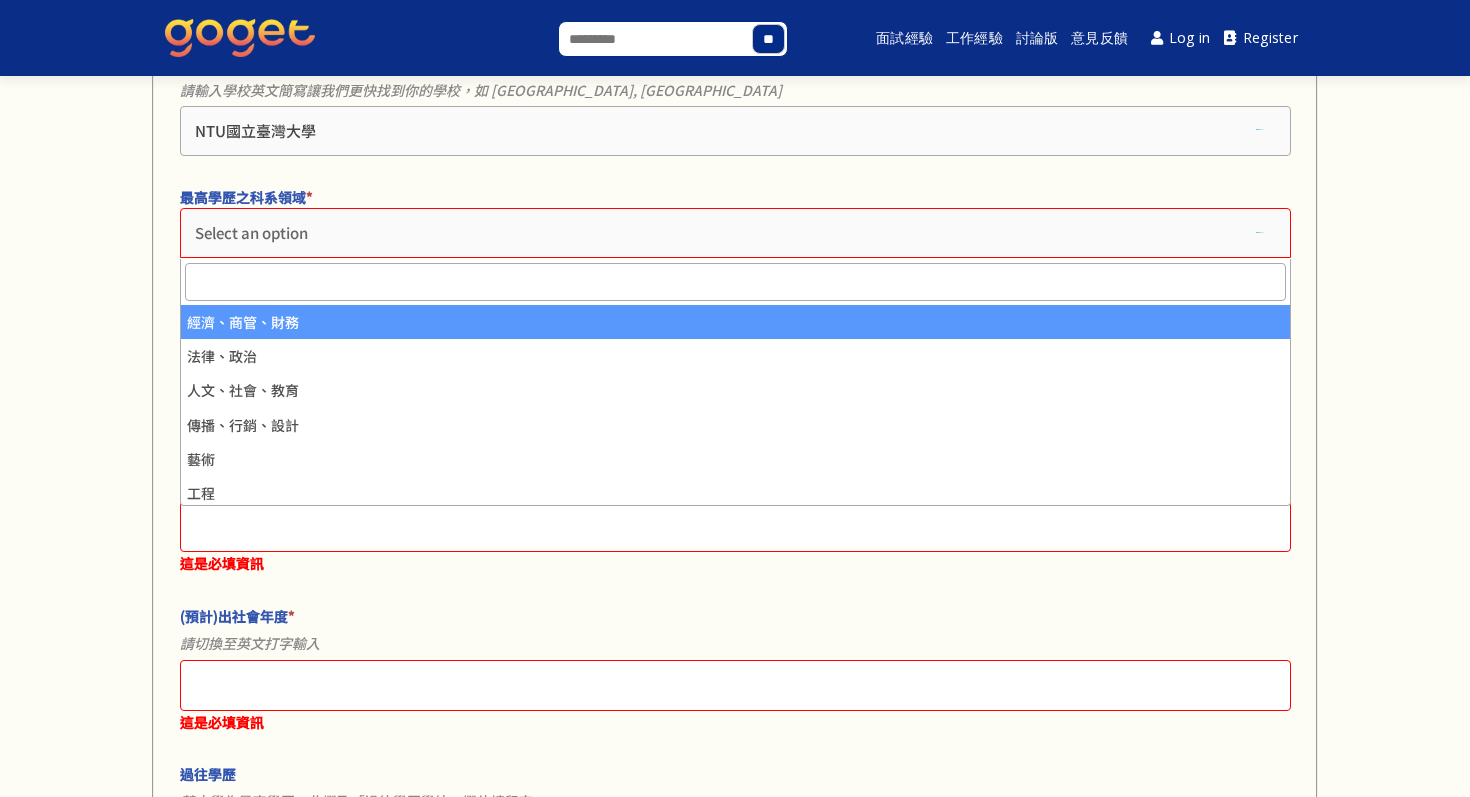 select on "********" 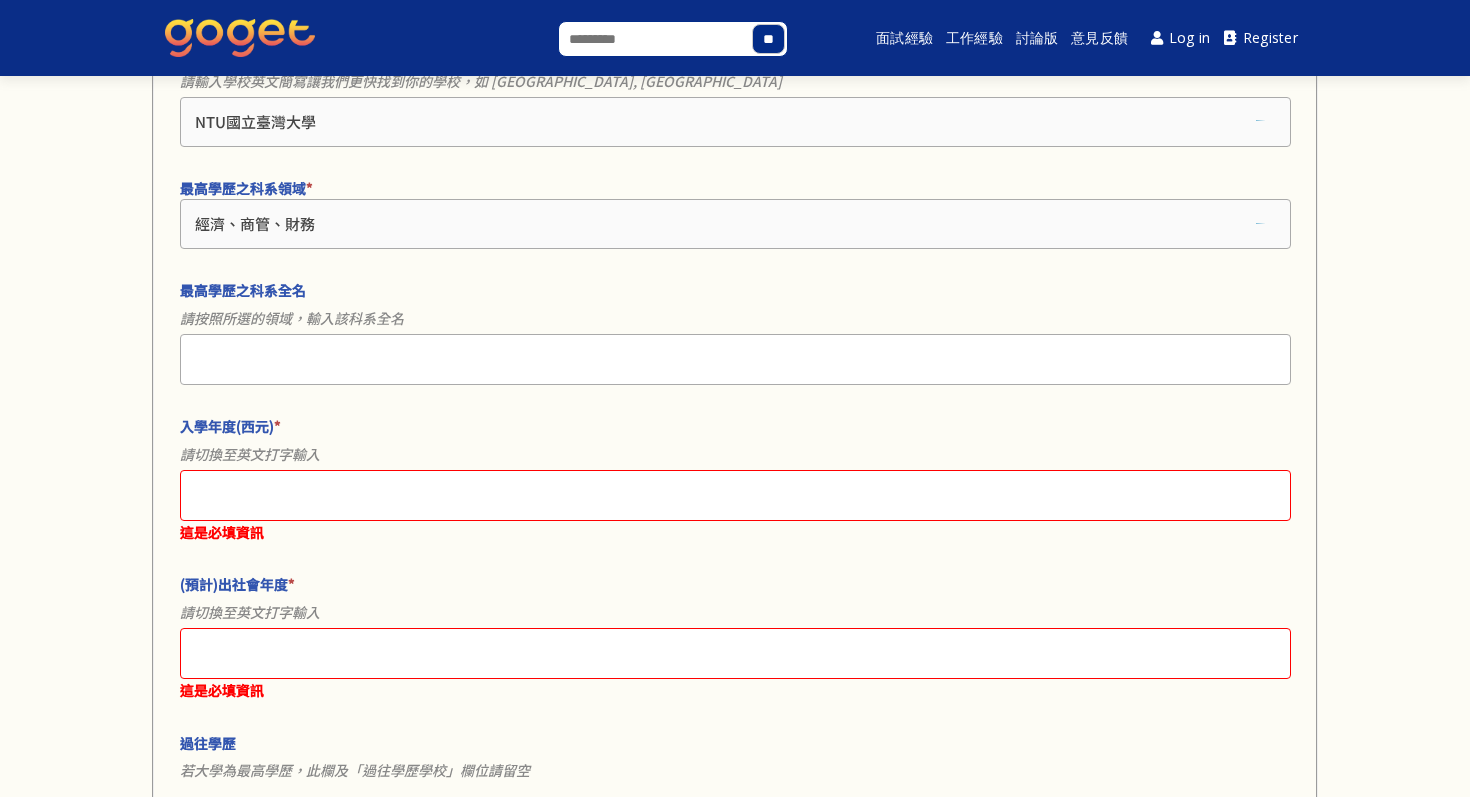 scroll, scrollTop: 1194, scrollLeft: 0, axis: vertical 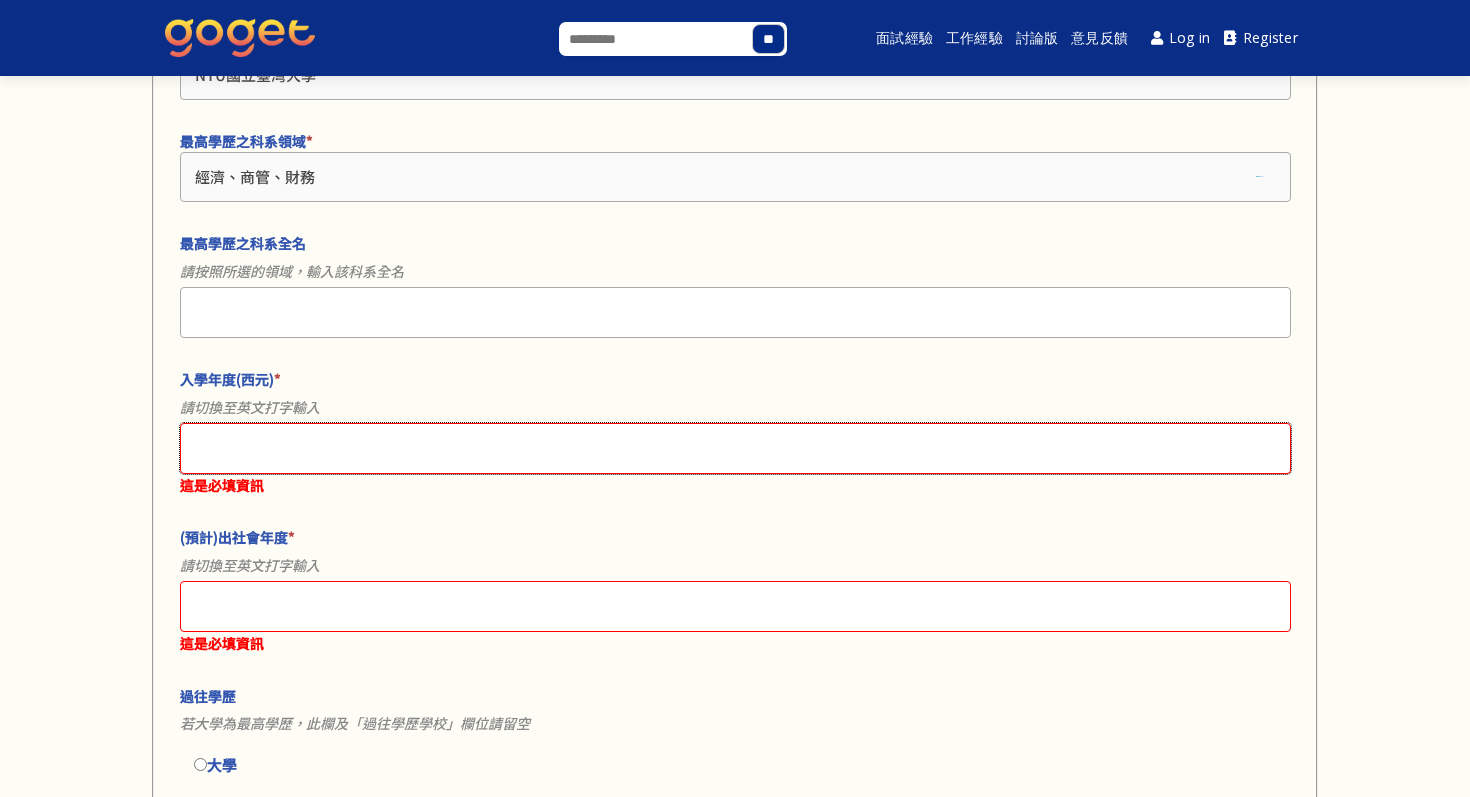 click on "入學年度(西元)   *" at bounding box center (735, 448) 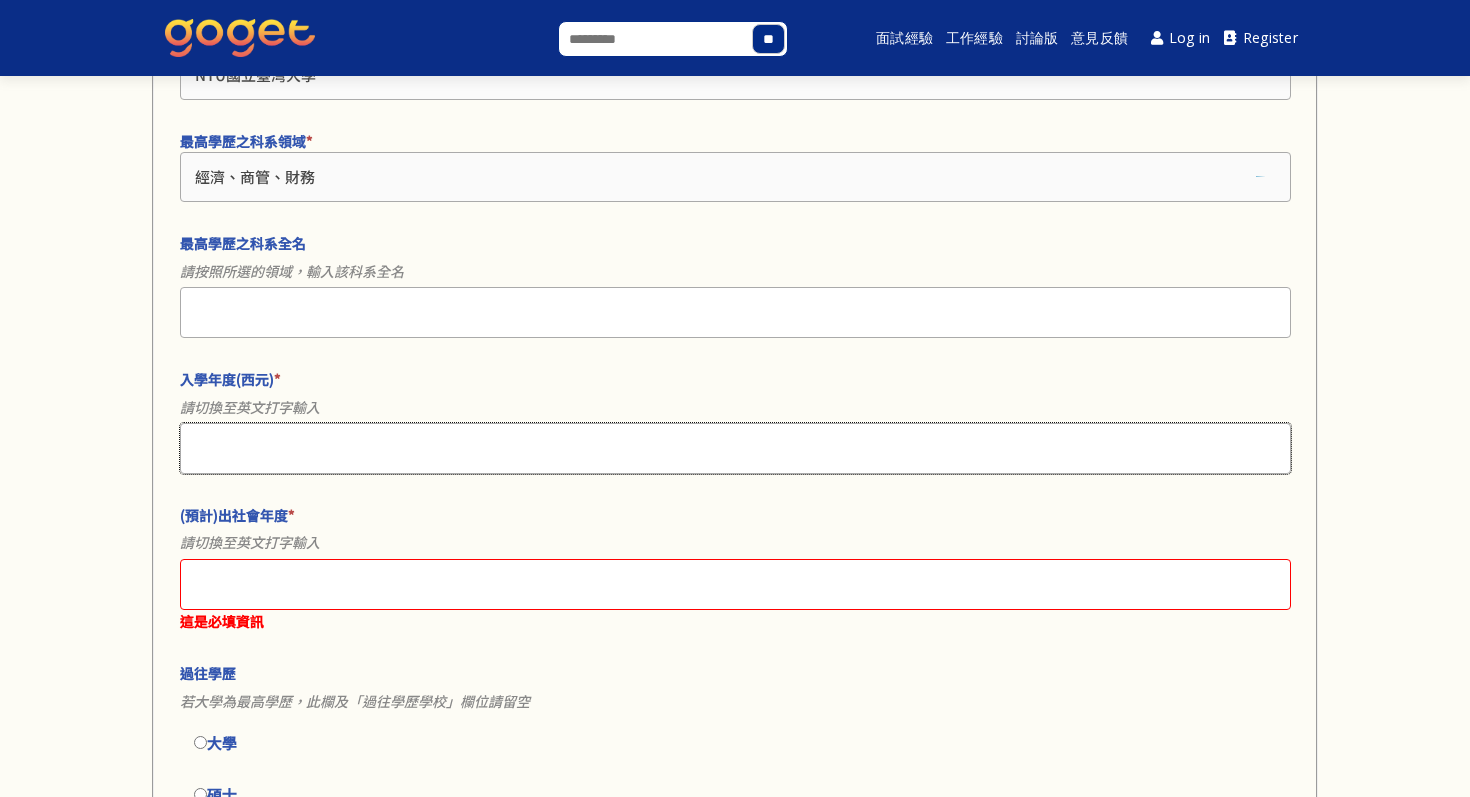 type on "****" 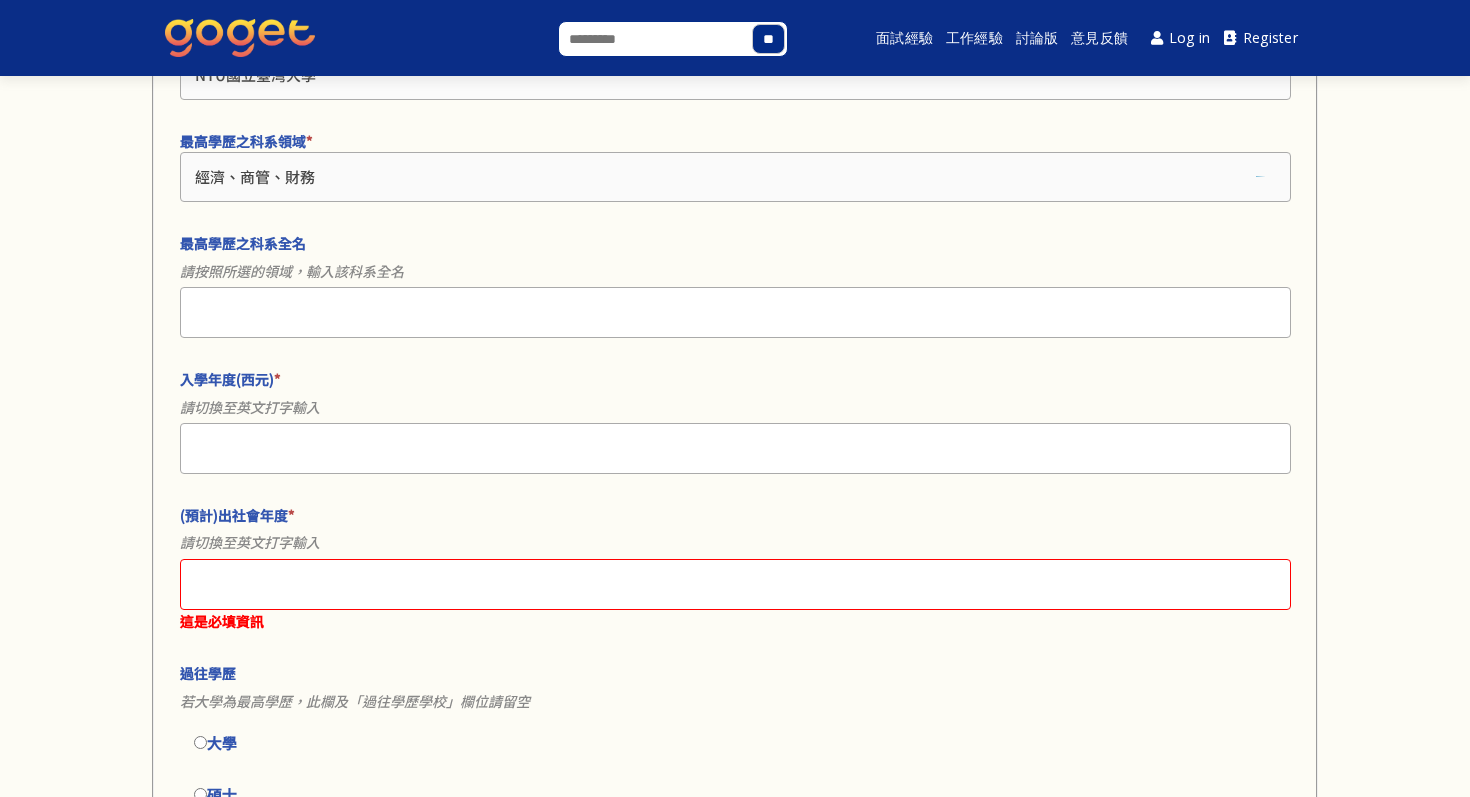 click on "*" at bounding box center (291, 515) 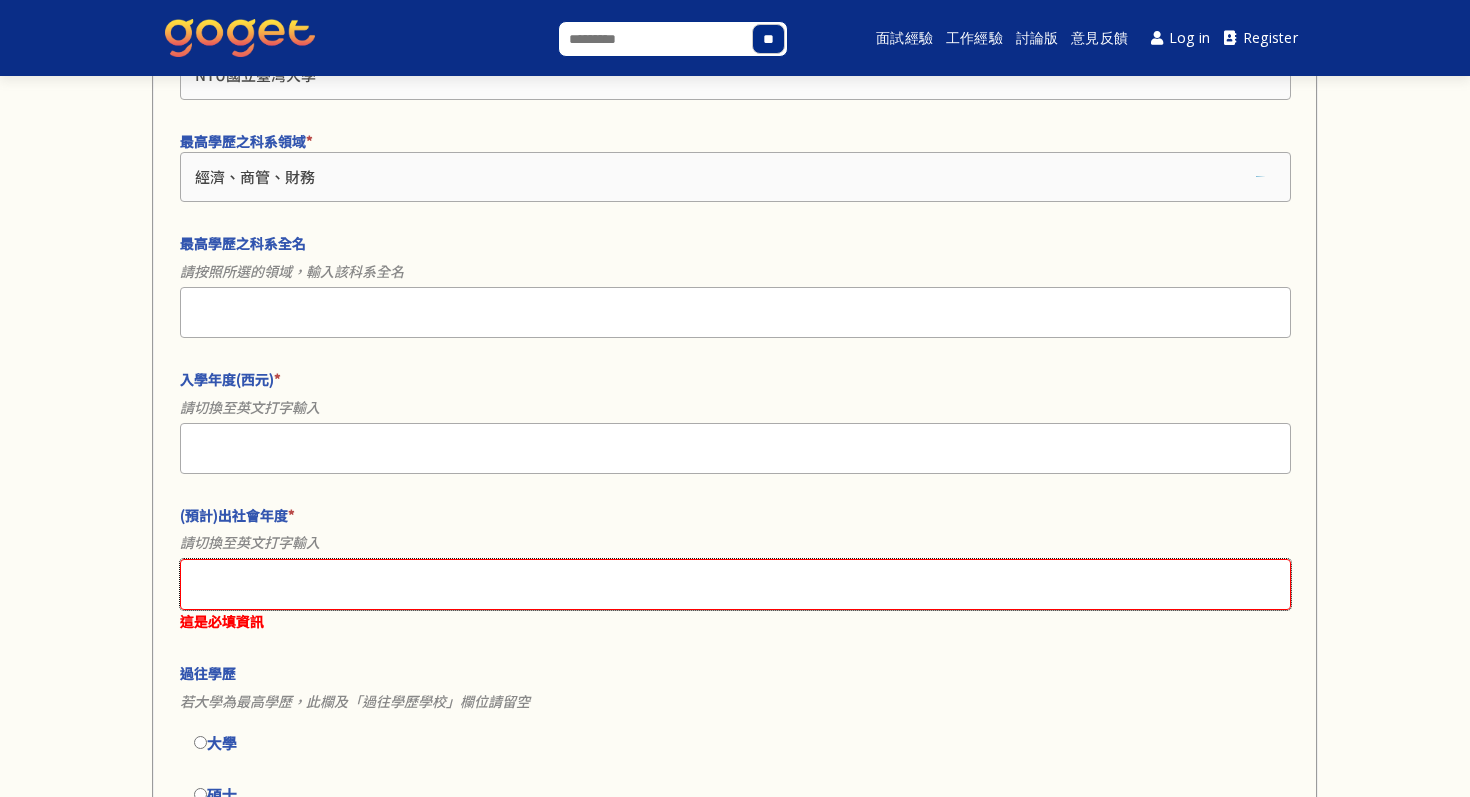 click on "(預計)出社會年度   *" at bounding box center (735, 584) 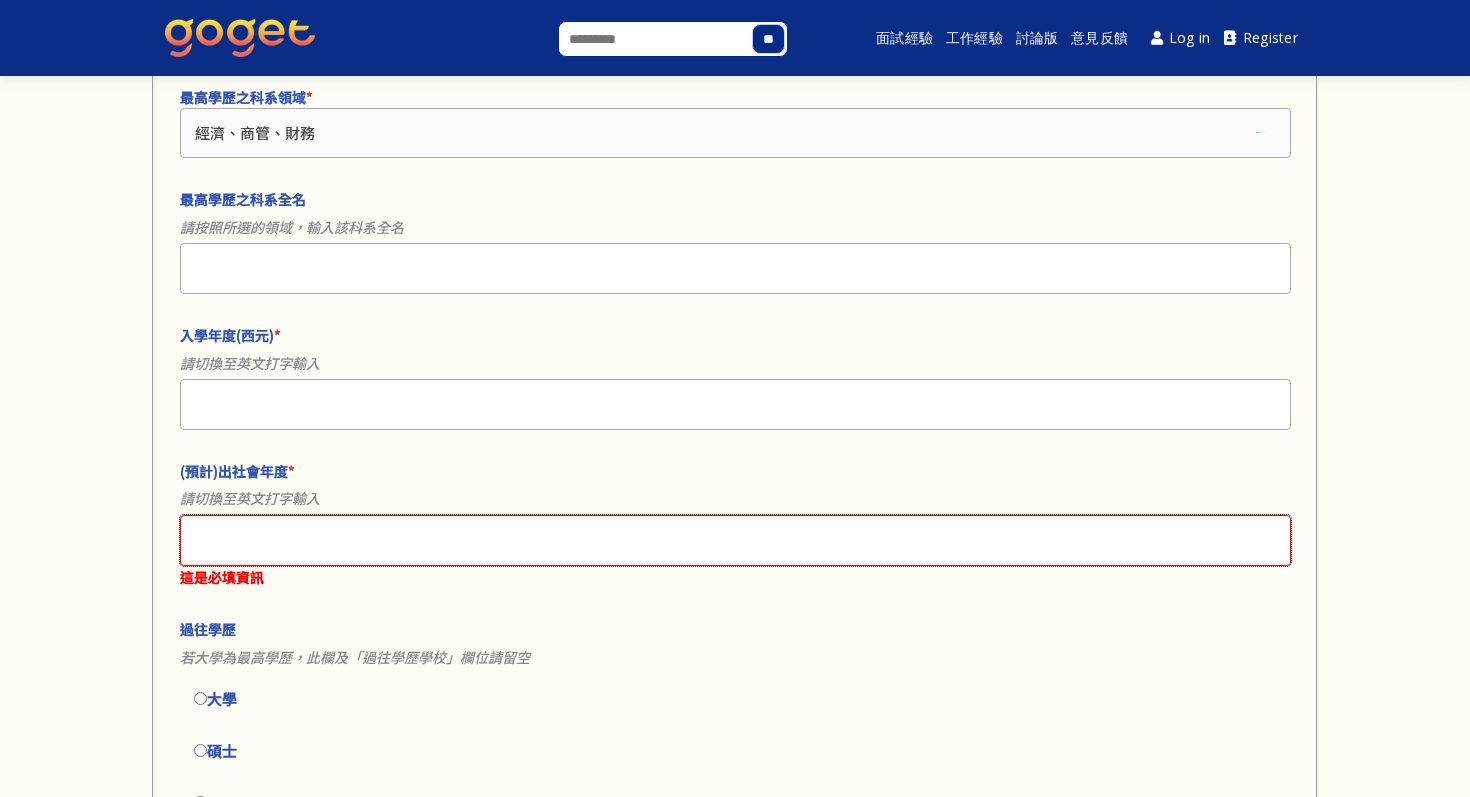 scroll, scrollTop: 1245, scrollLeft: 0, axis: vertical 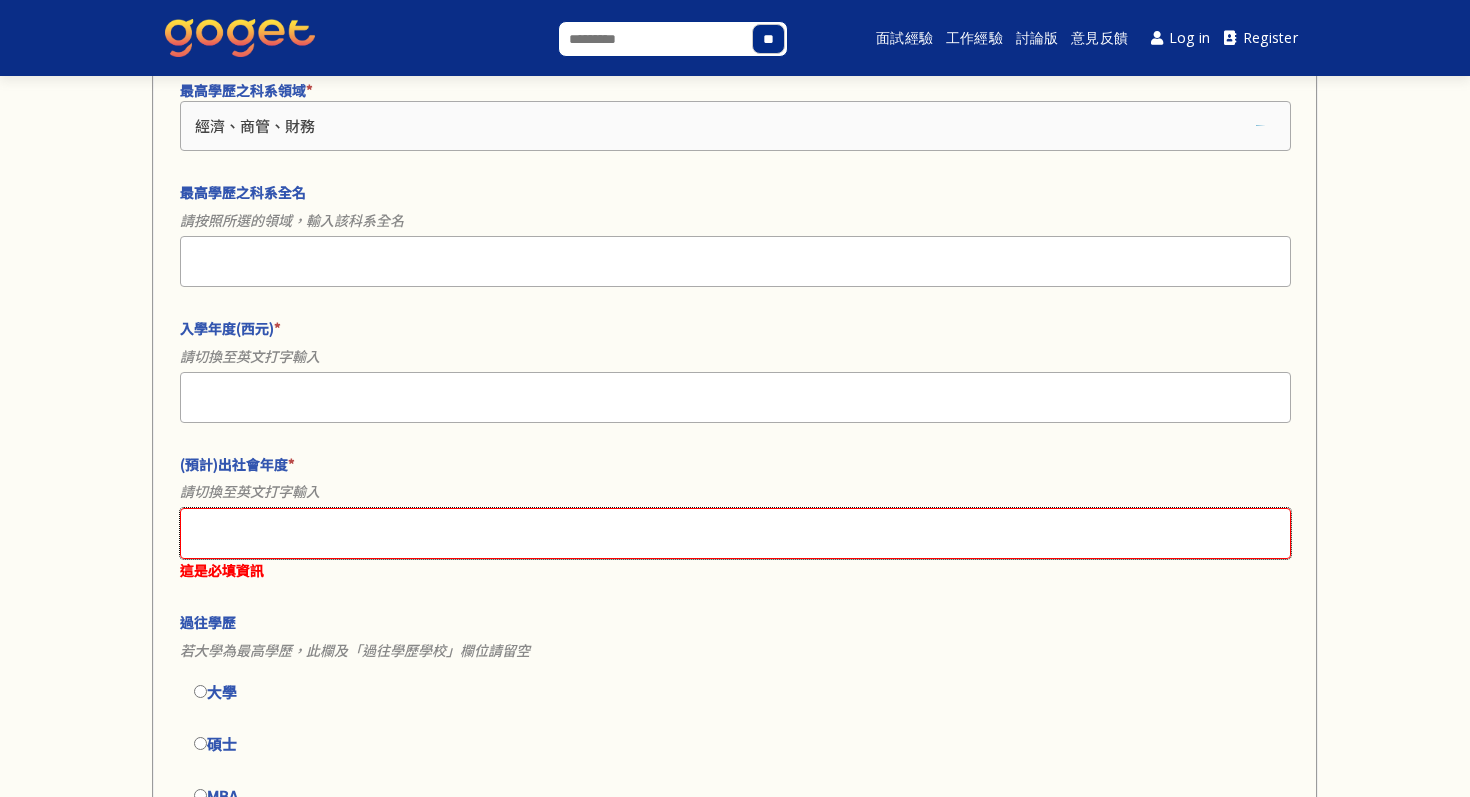 click on "(預計)出社會年度   *" at bounding box center (735, 533) 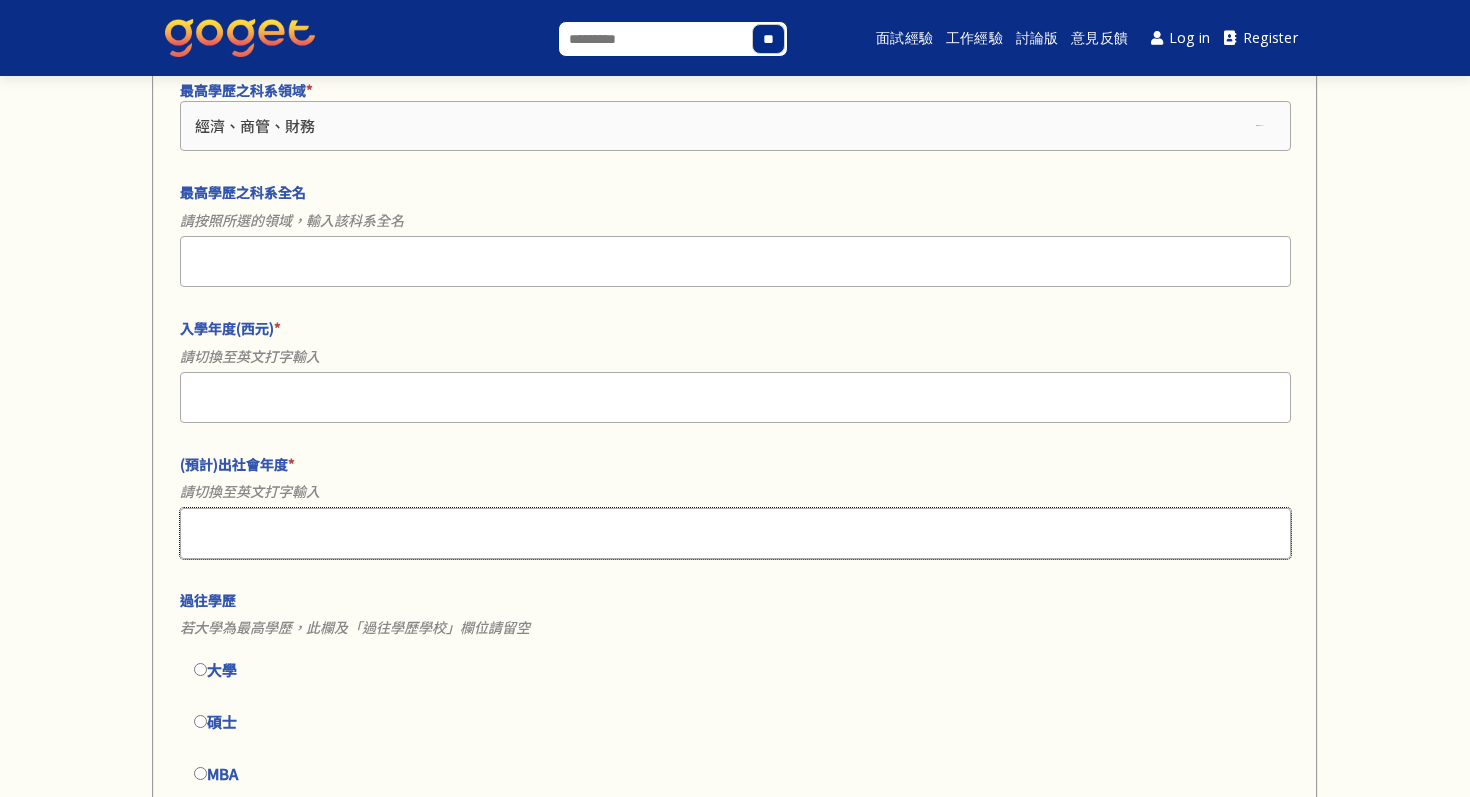 type on "****" 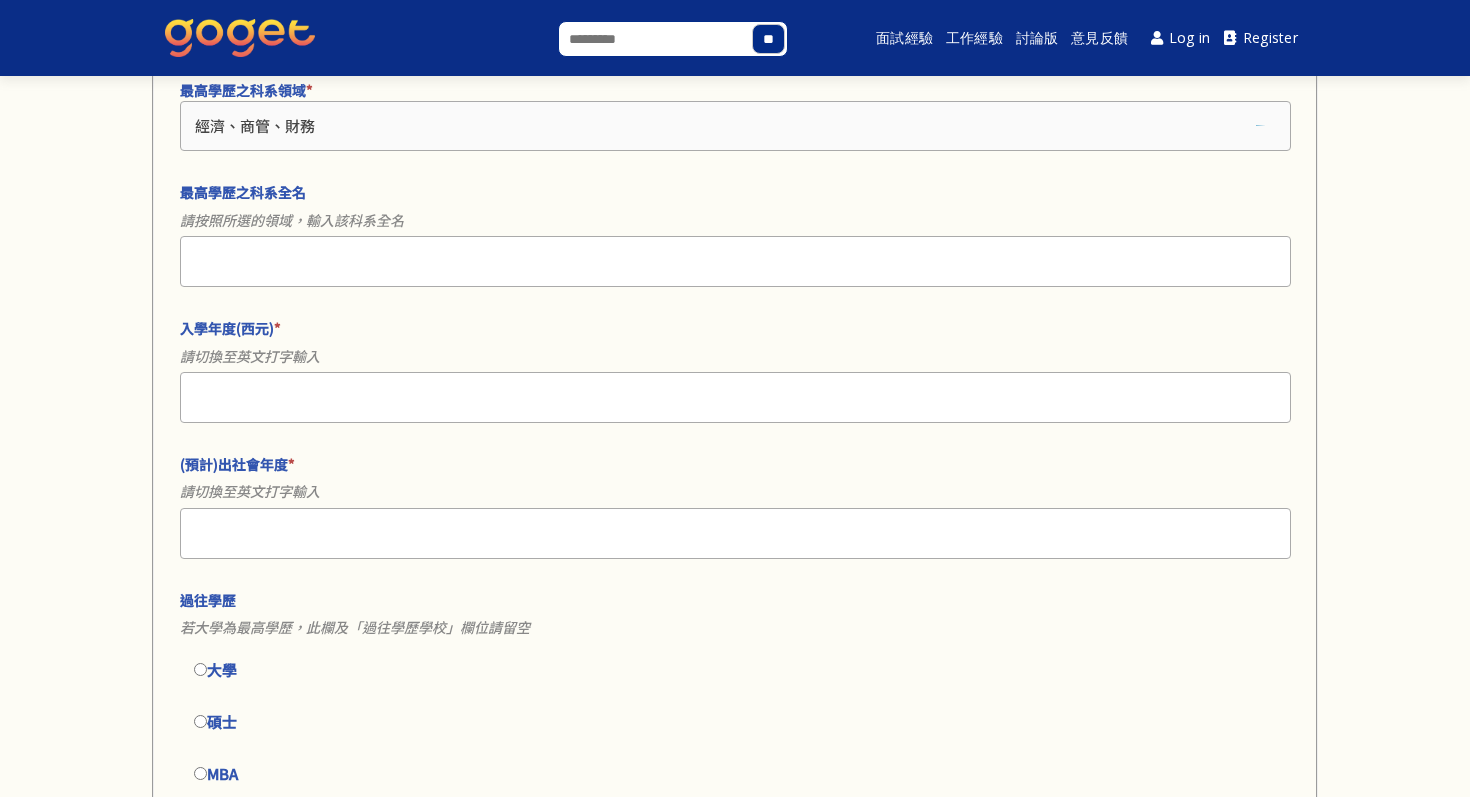 click on "若大學為最高學歷，此欄及「過往學歷學校」欄位請留空" at bounding box center (735, 627) 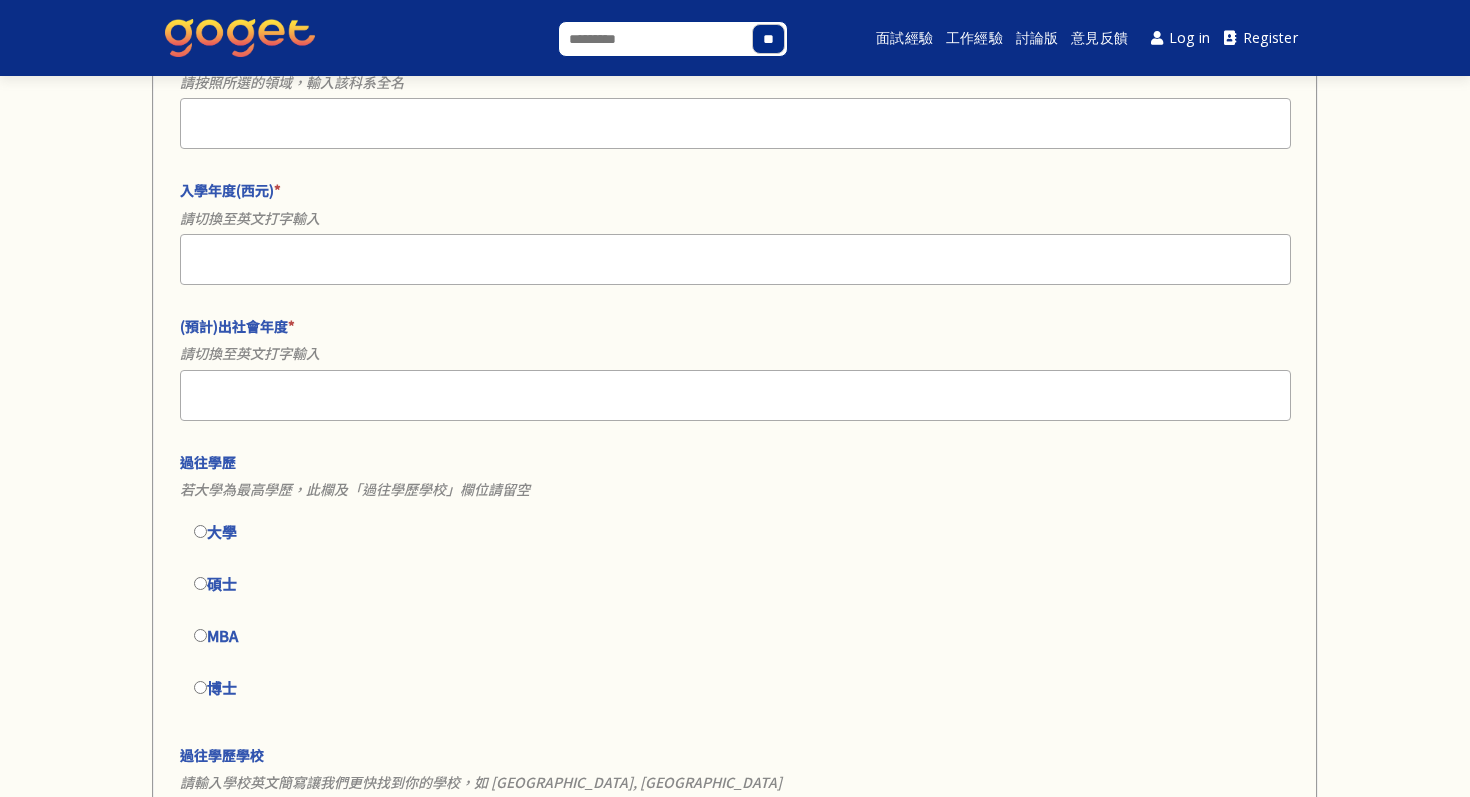 click on "大學" at bounding box center [735, 532] 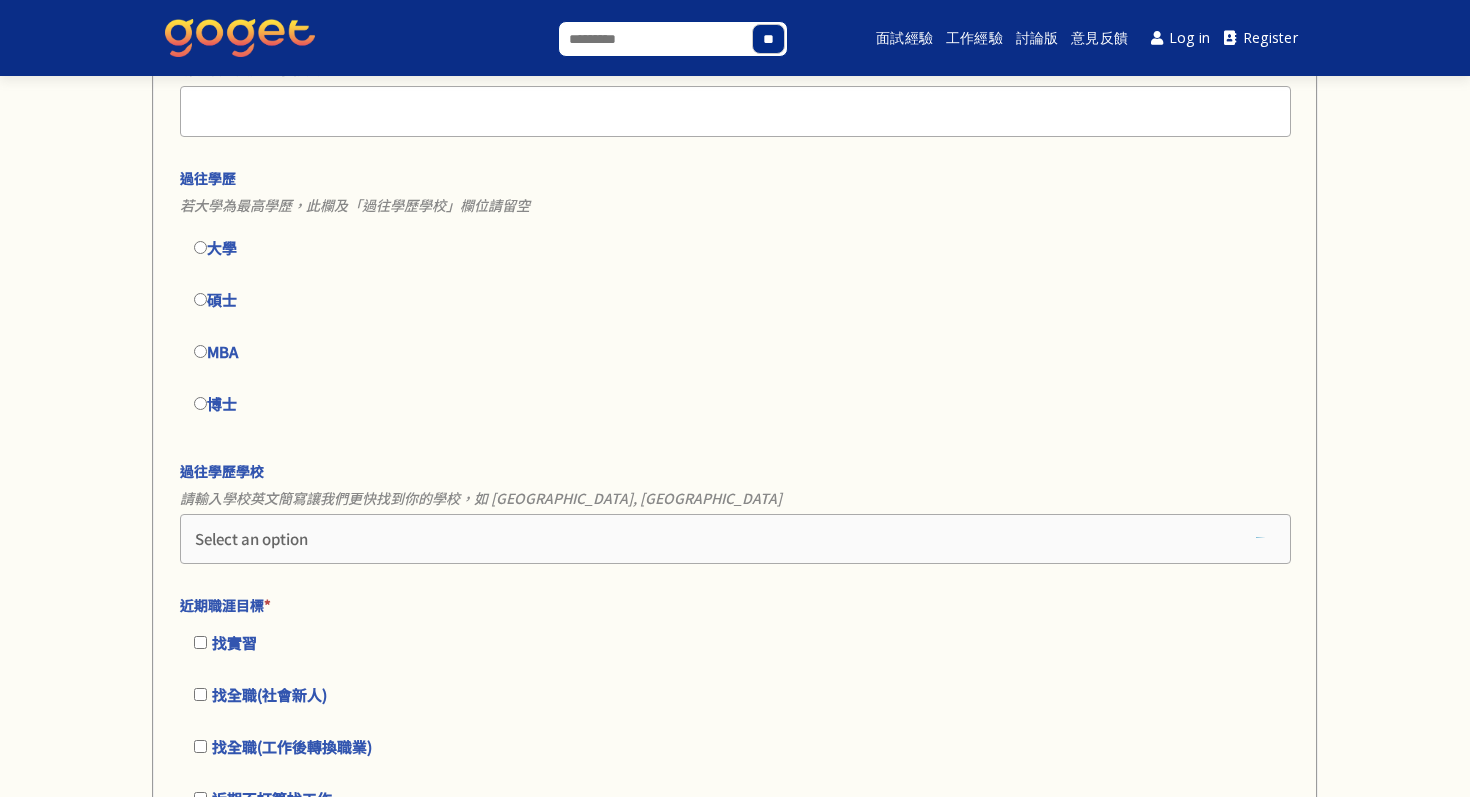 scroll, scrollTop: 1668, scrollLeft: 0, axis: vertical 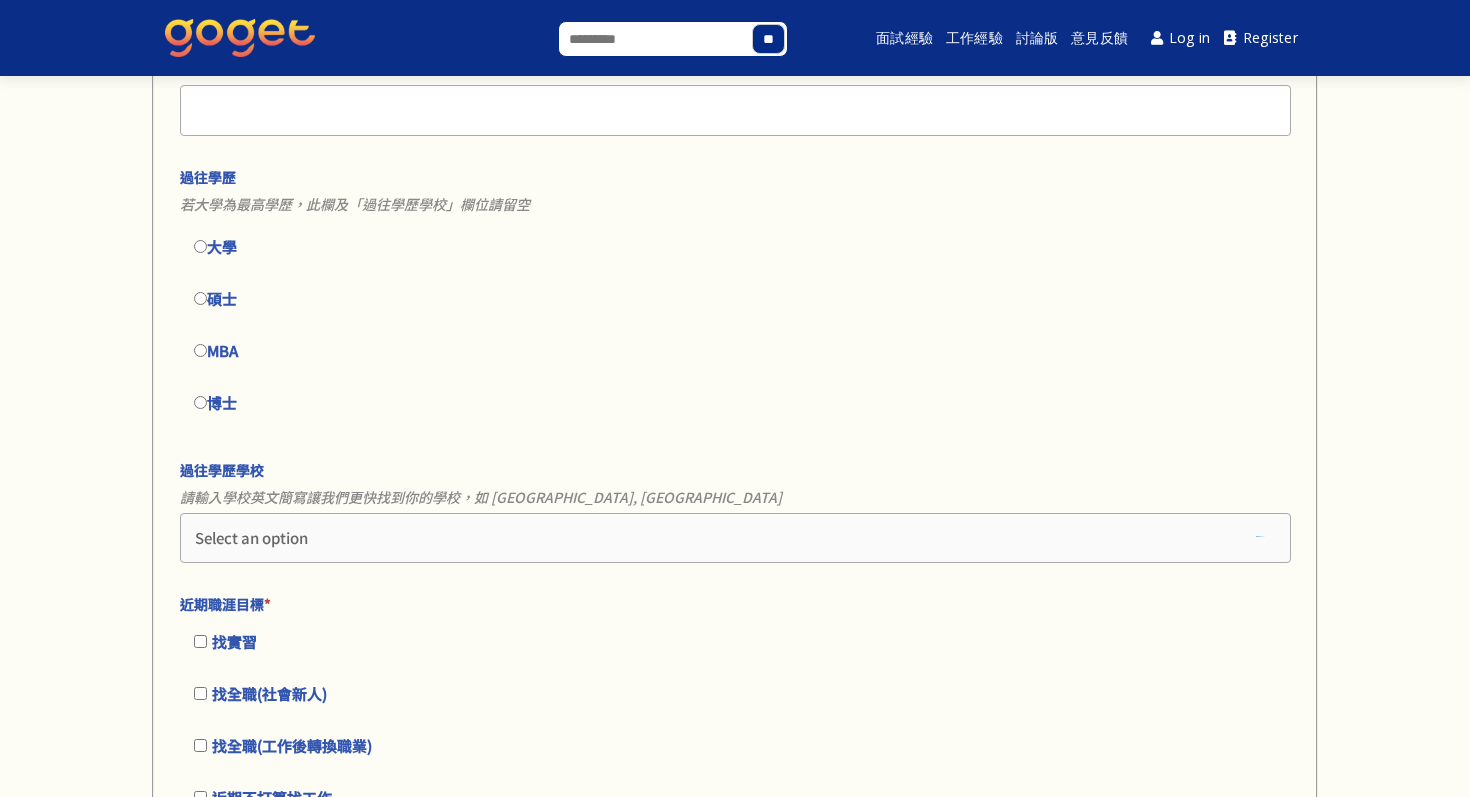 click on "Select an option" at bounding box center [735, 538] 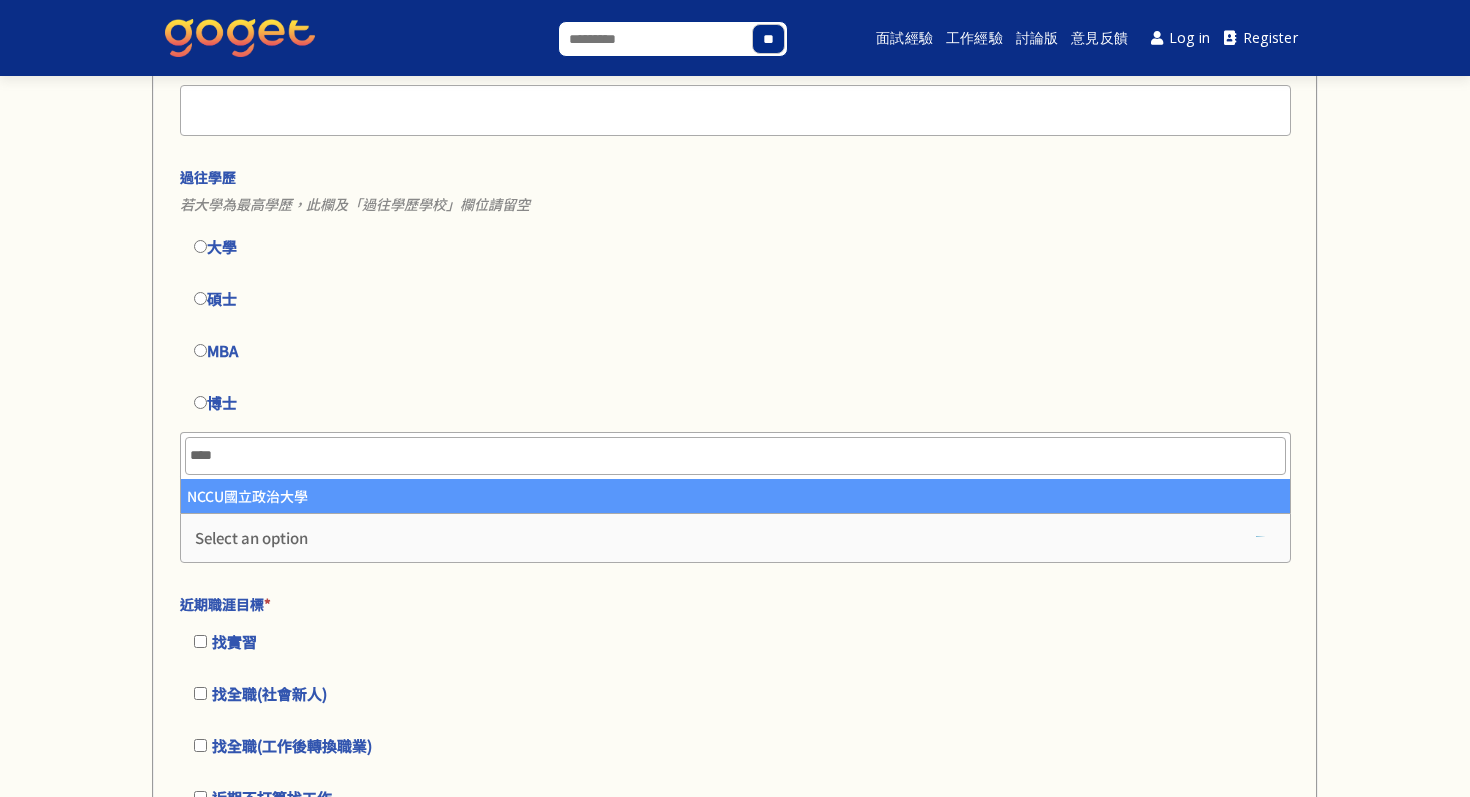 type on "****" 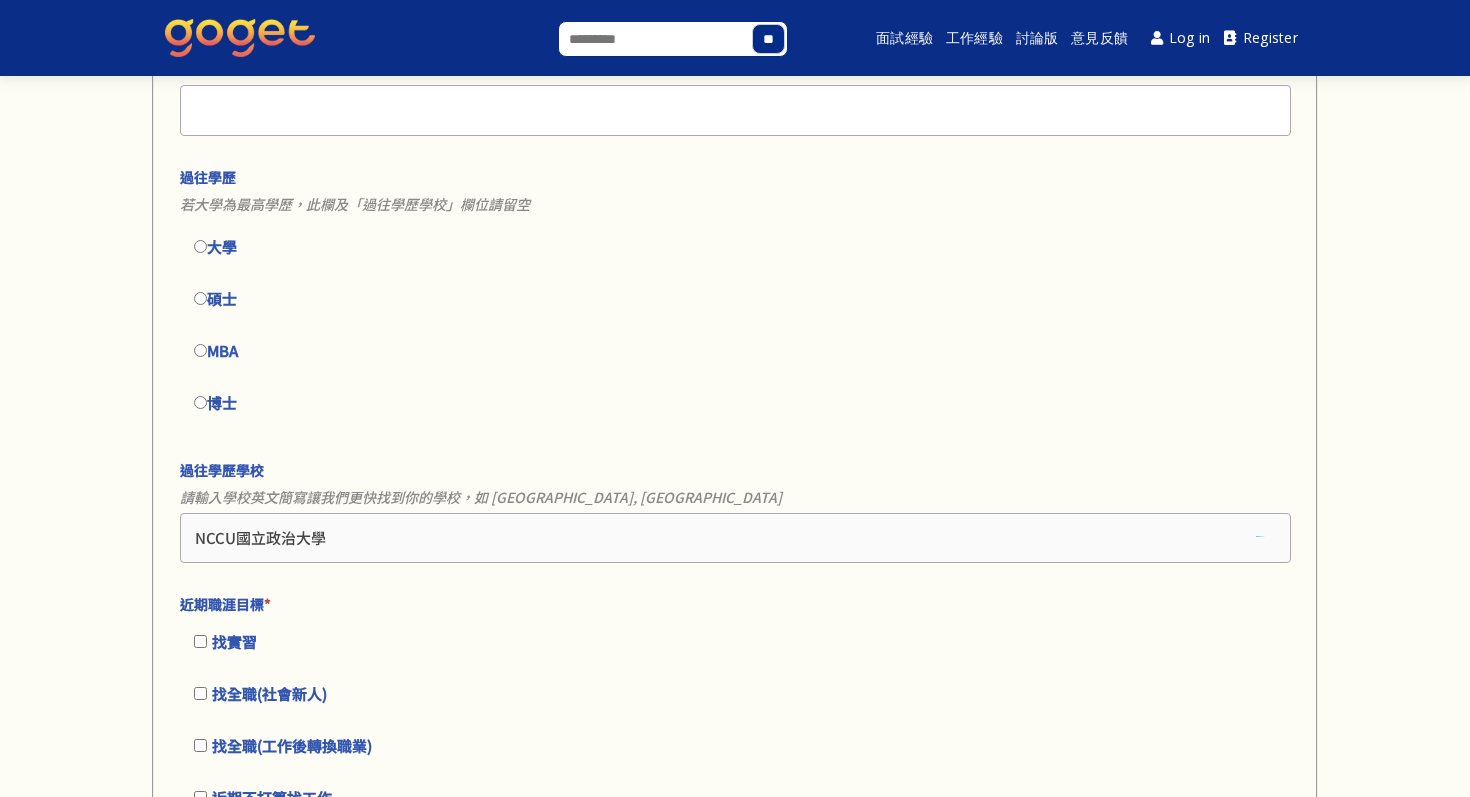 scroll, scrollTop: 2146, scrollLeft: 0, axis: vertical 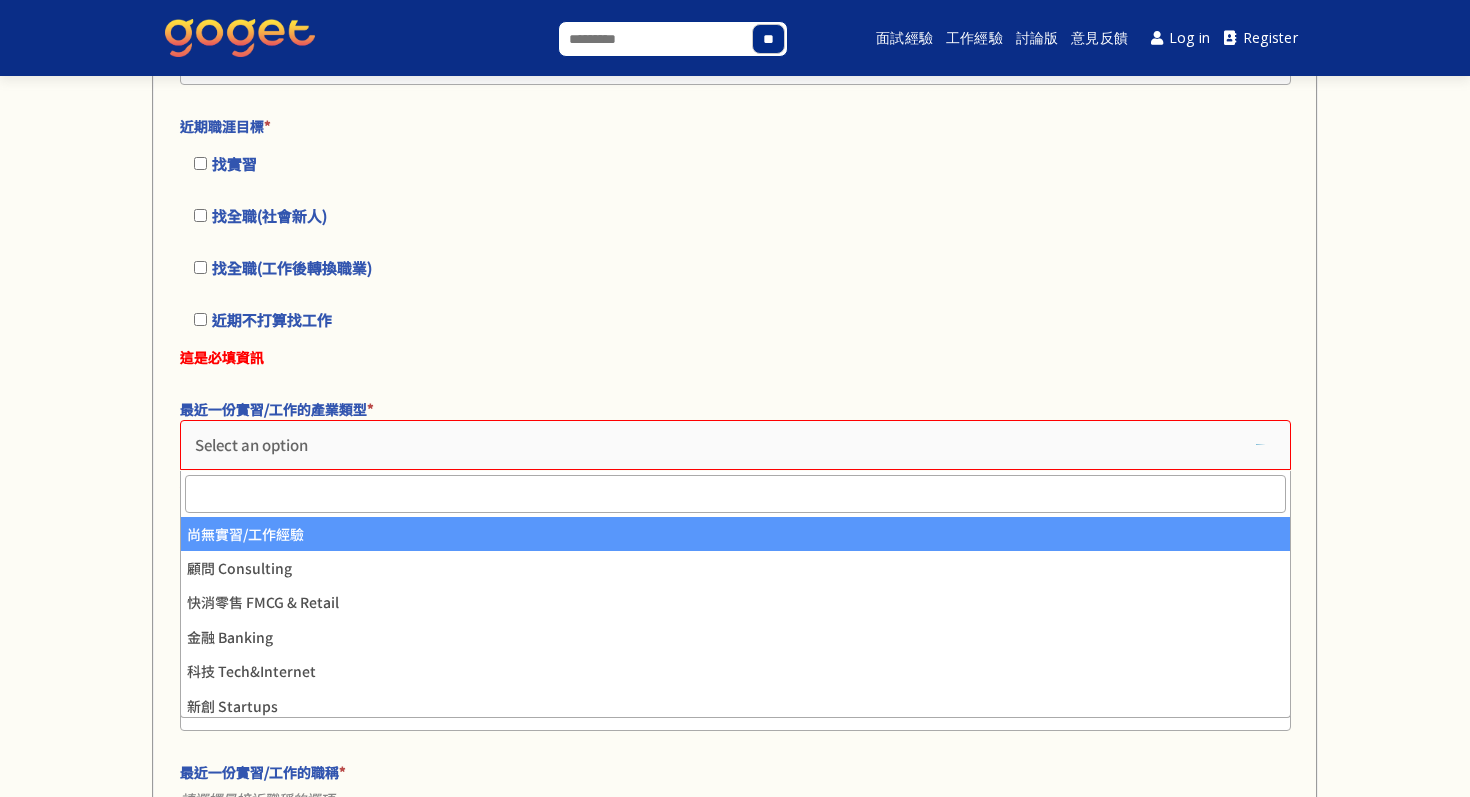 click on "Select an option" at bounding box center [735, 445] 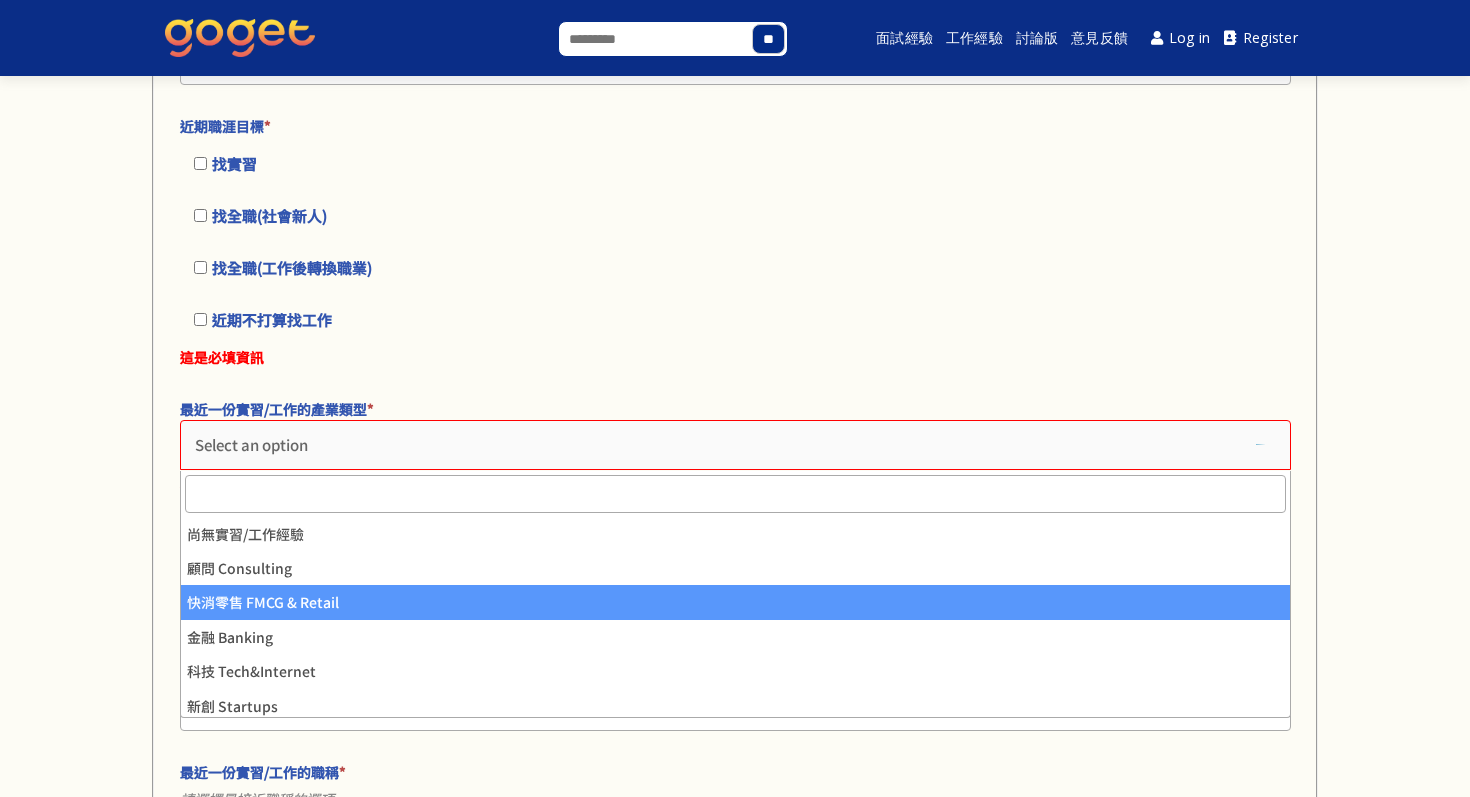 scroll, scrollTop: 41, scrollLeft: 0, axis: vertical 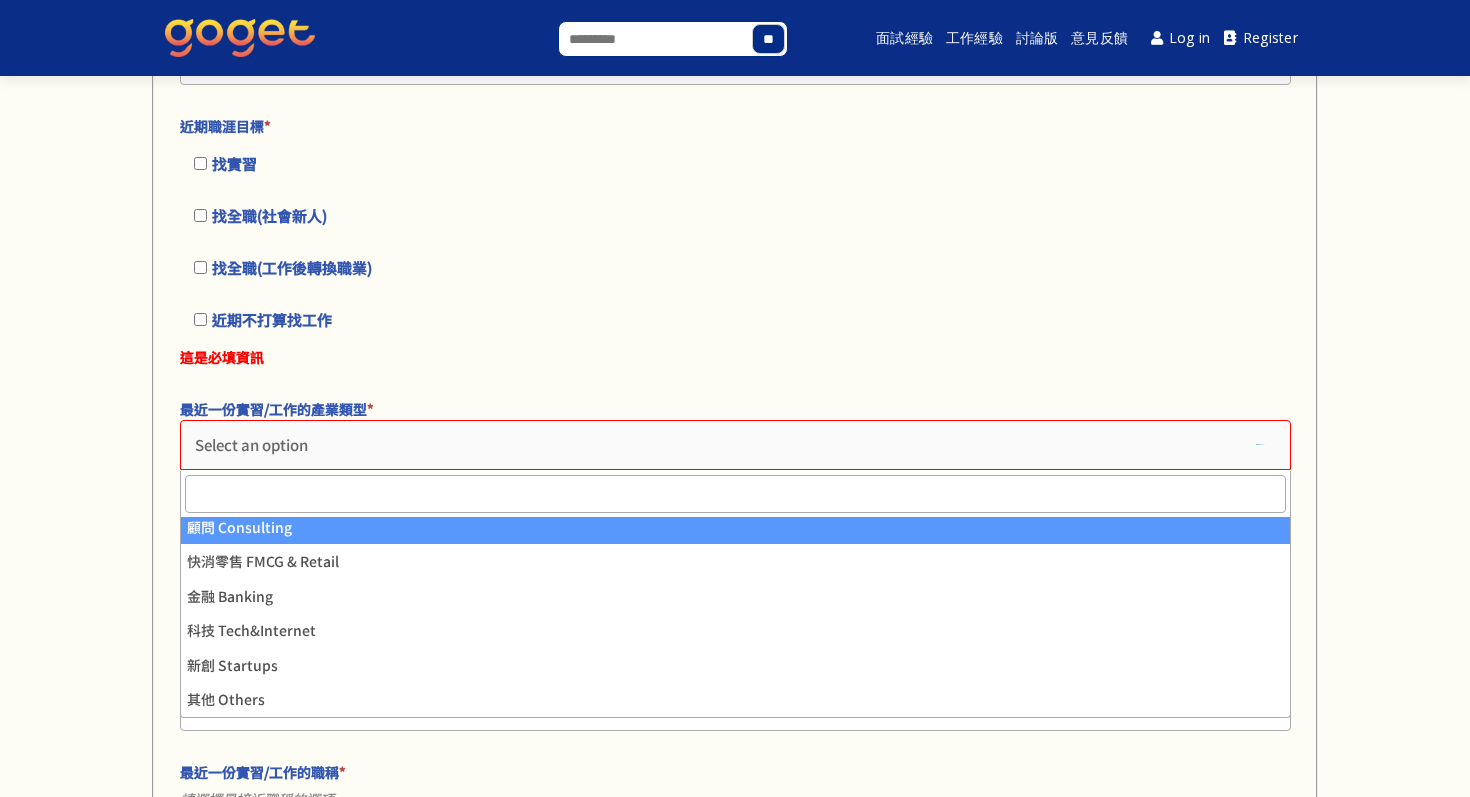 click on "Select an option" at bounding box center (735, 445) 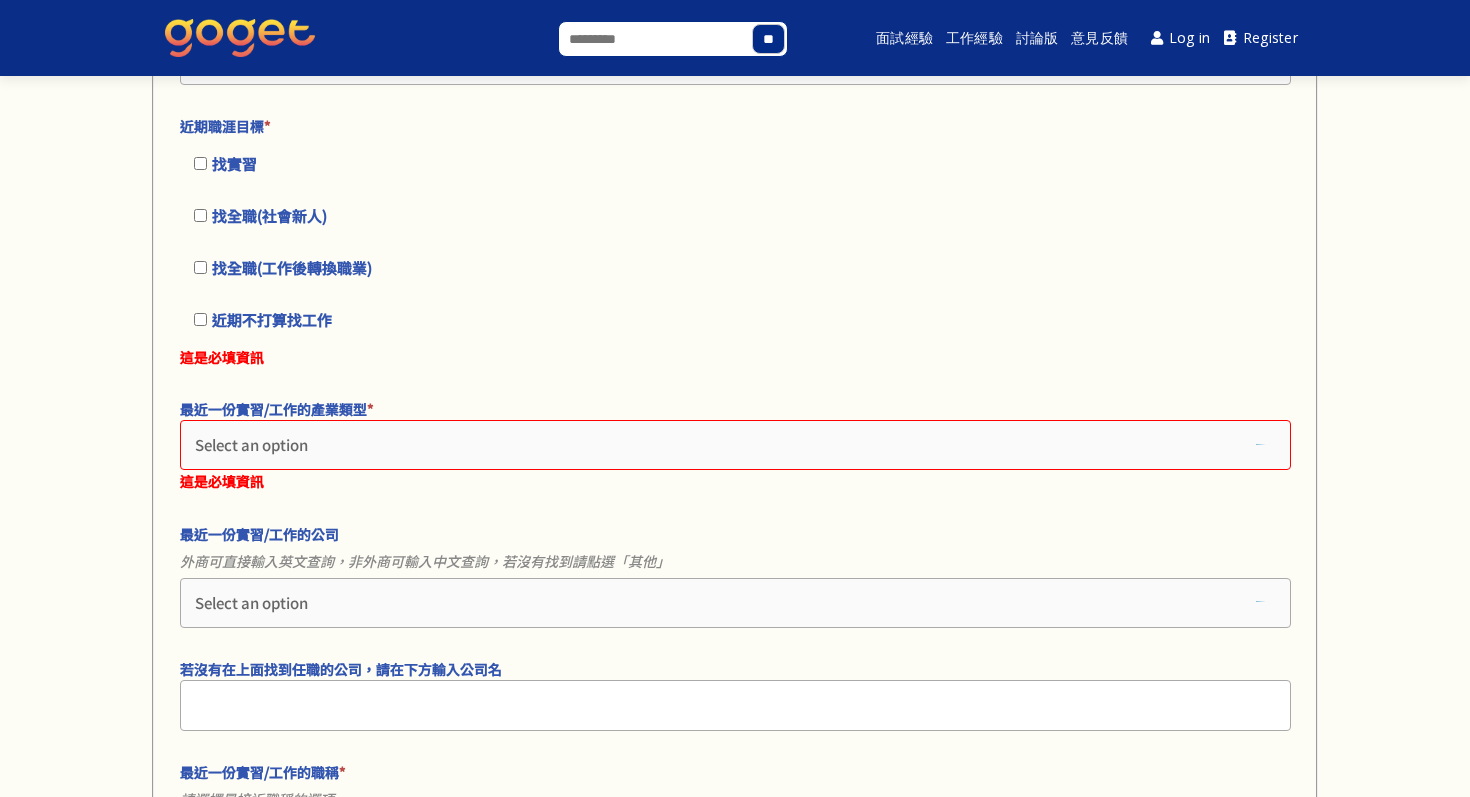click on "Select an option" at bounding box center [735, 445] 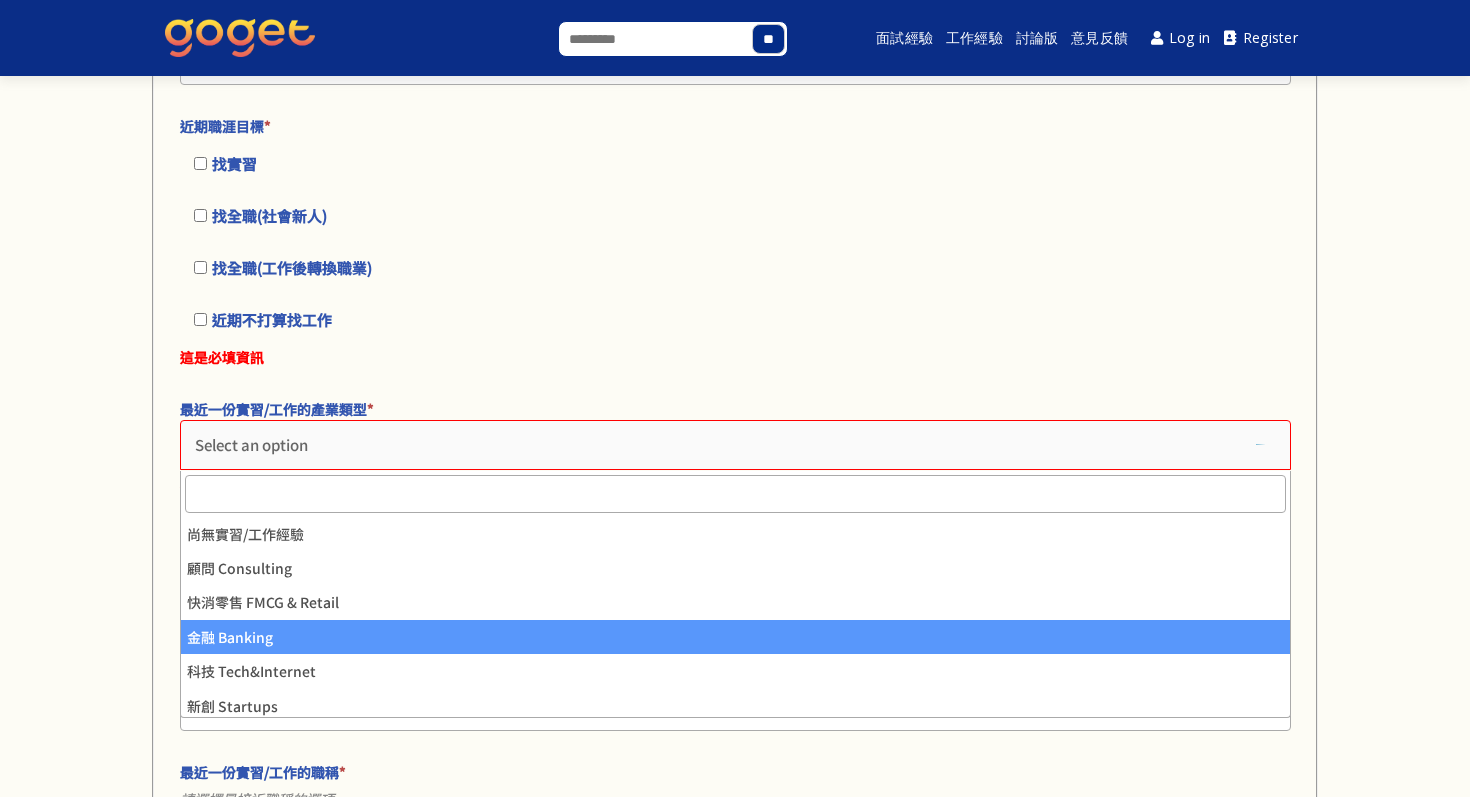 scroll, scrollTop: 41, scrollLeft: 0, axis: vertical 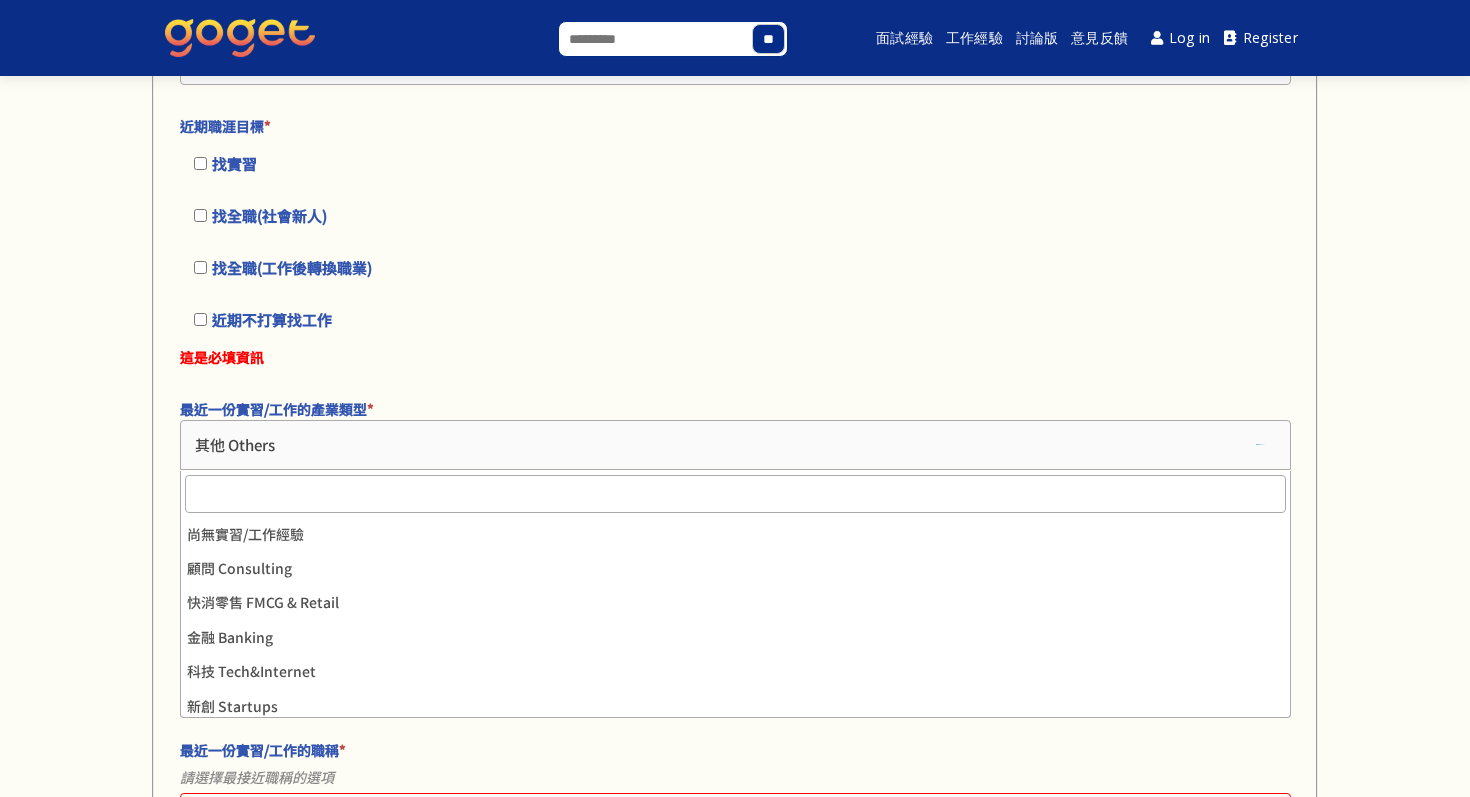 click on "其他 Others" at bounding box center (735, 445) 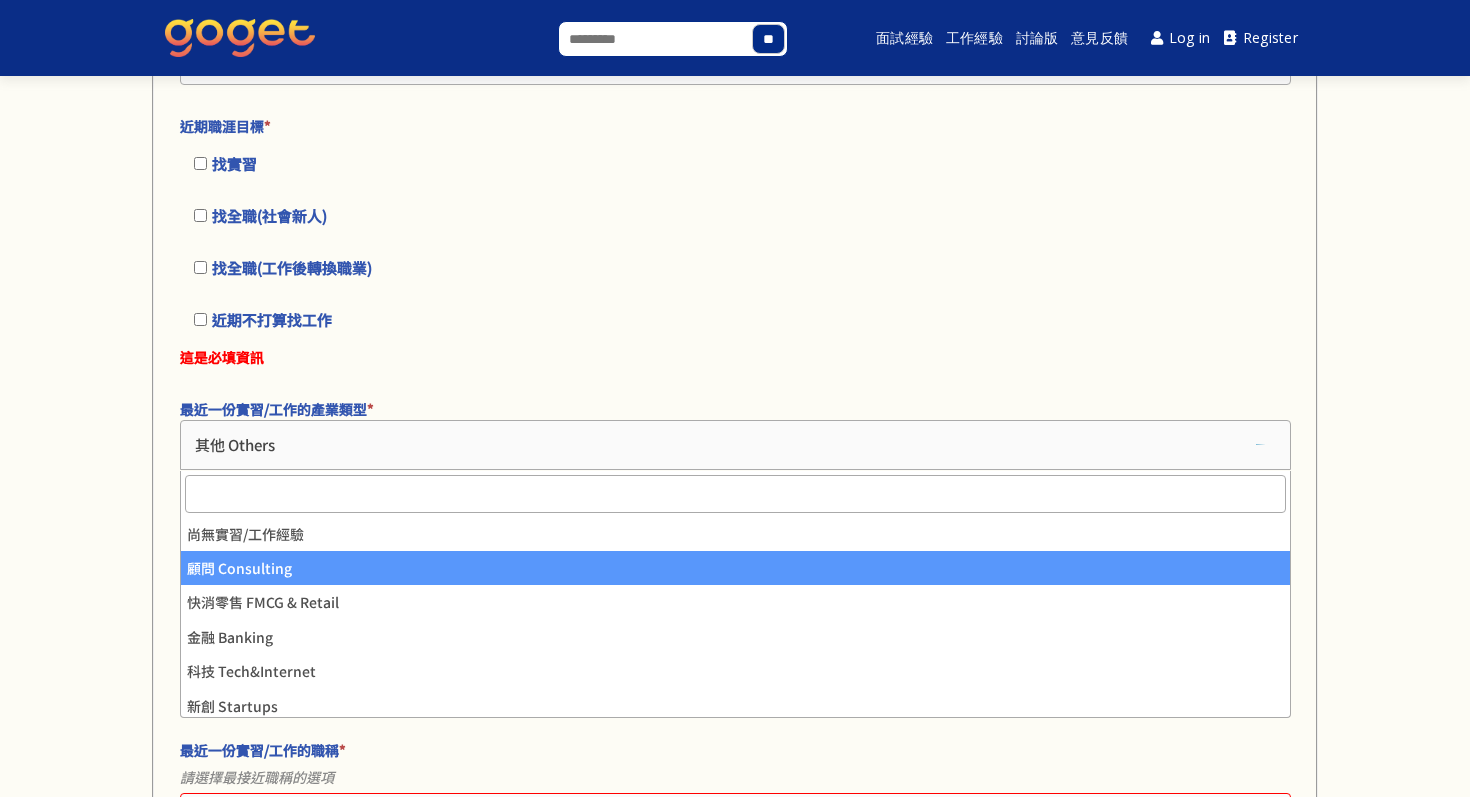 scroll, scrollTop: 41, scrollLeft: 0, axis: vertical 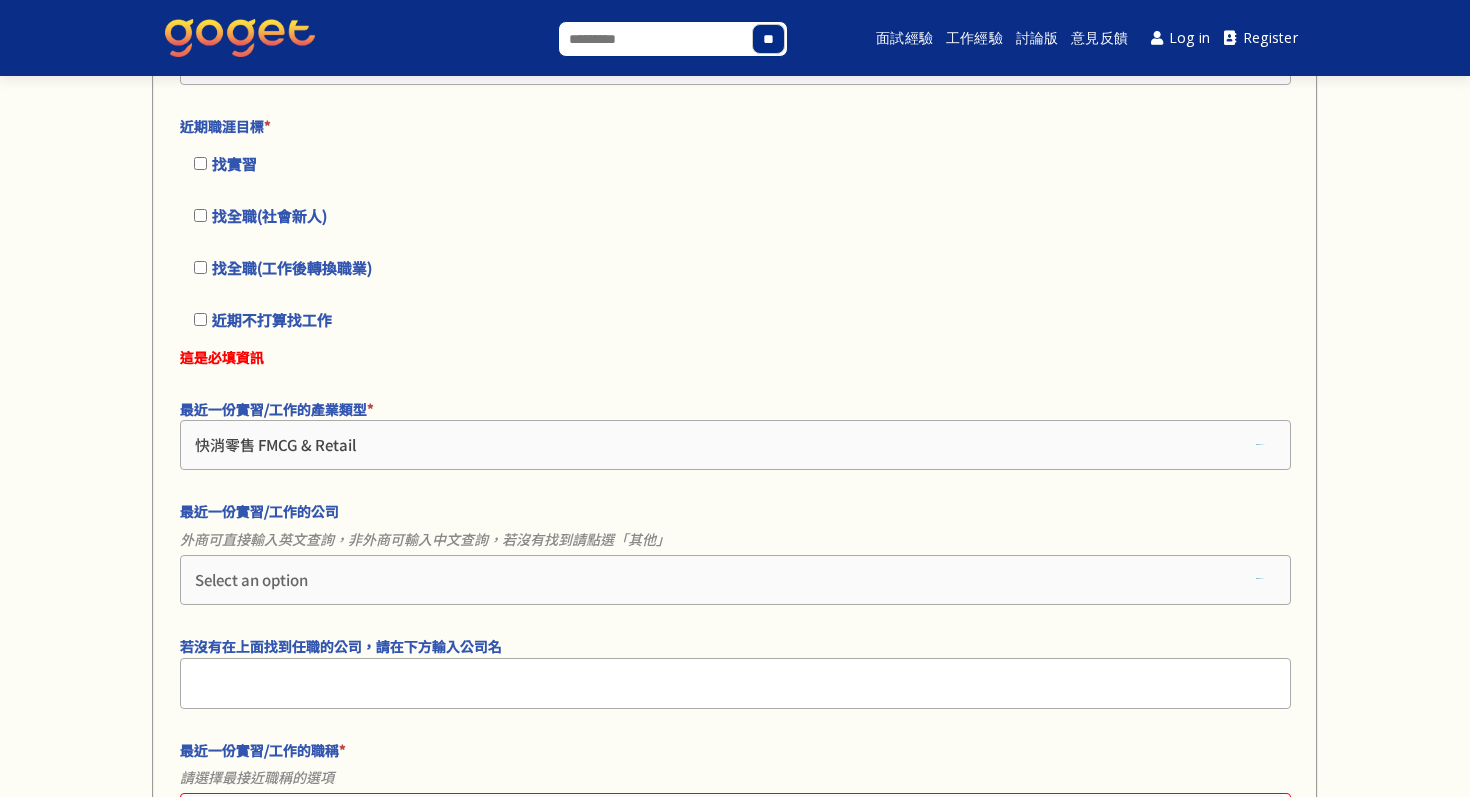 click on "快消零售 FMCG & Retail" at bounding box center (275, 445) 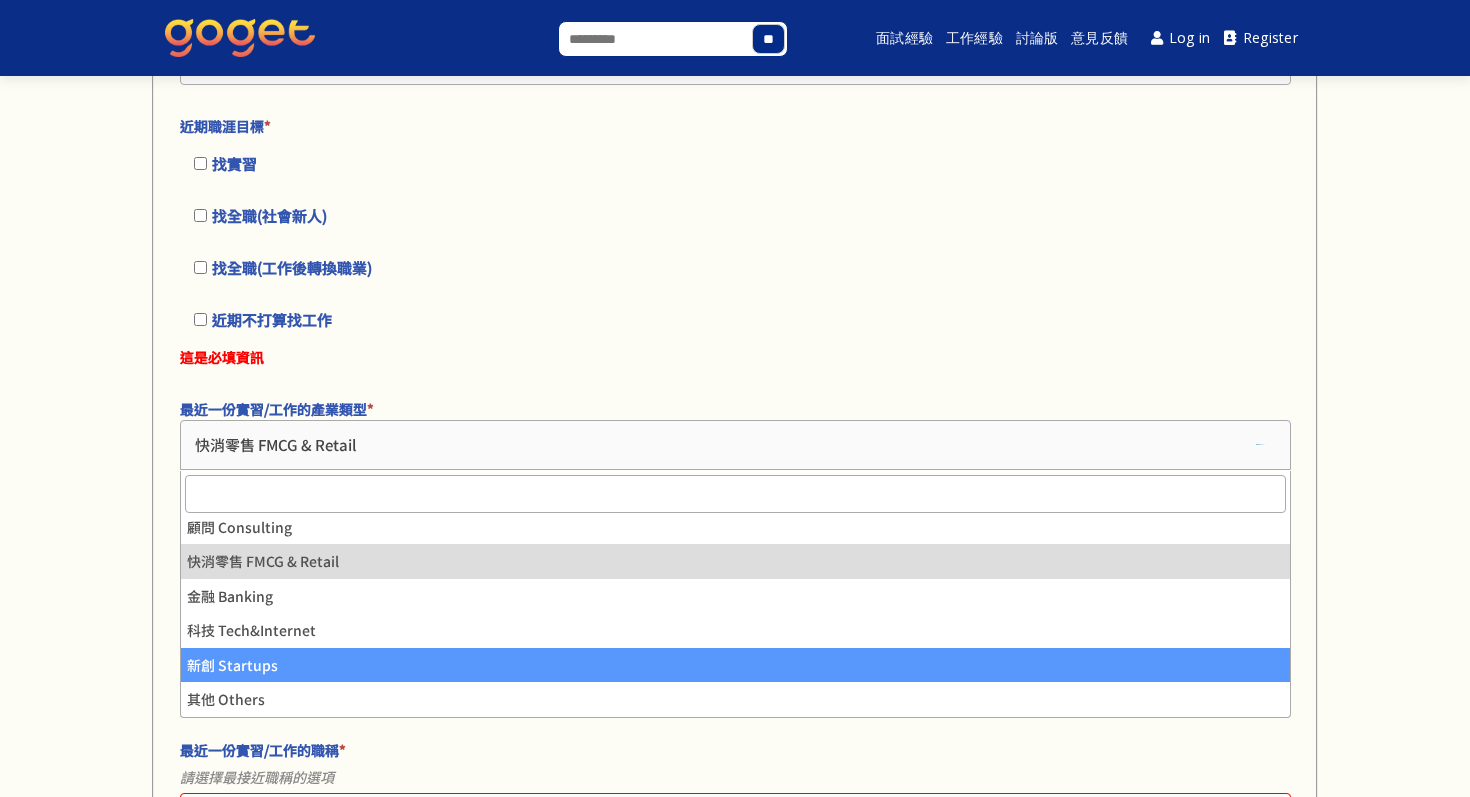 scroll, scrollTop: 39, scrollLeft: 0, axis: vertical 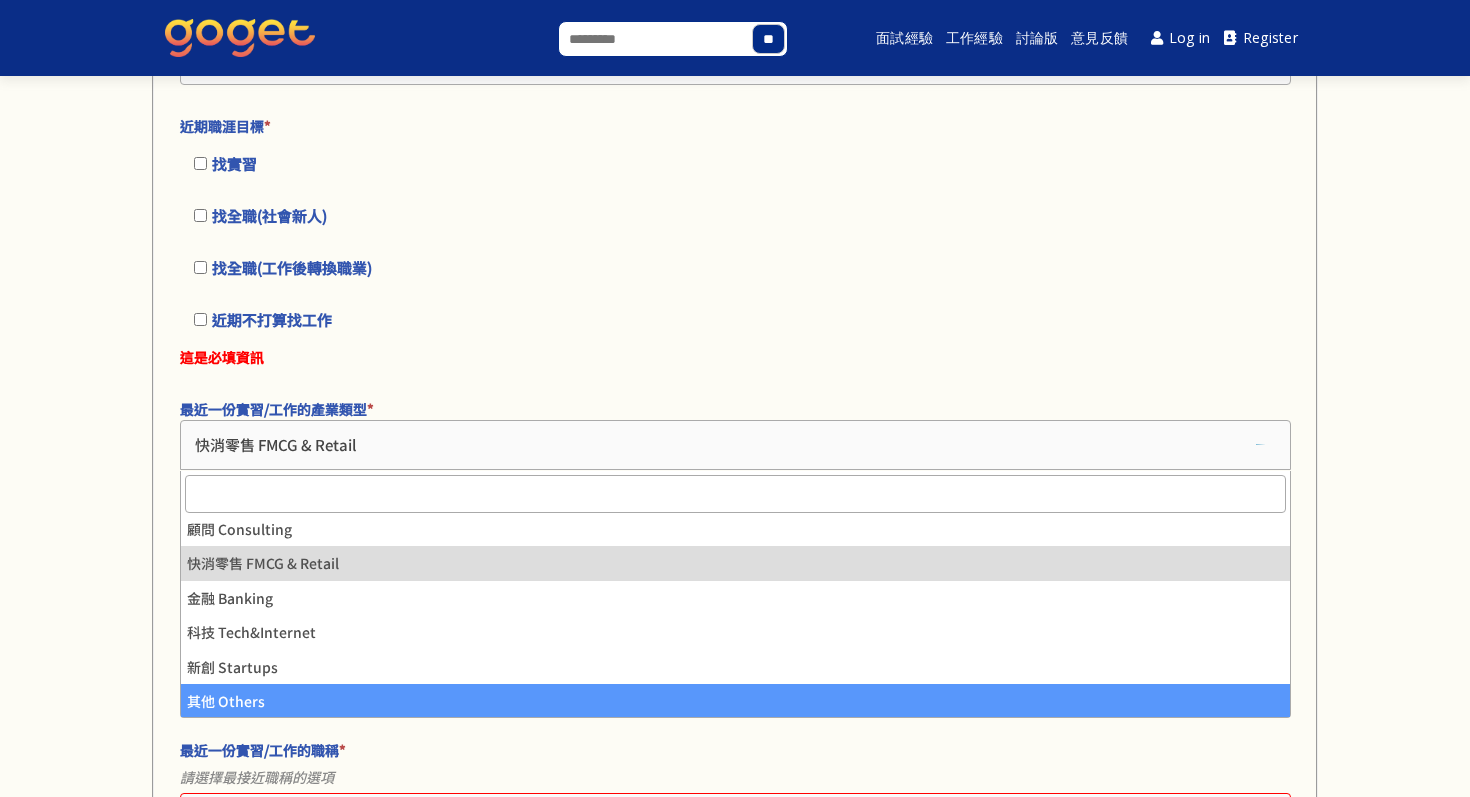 select on "*********" 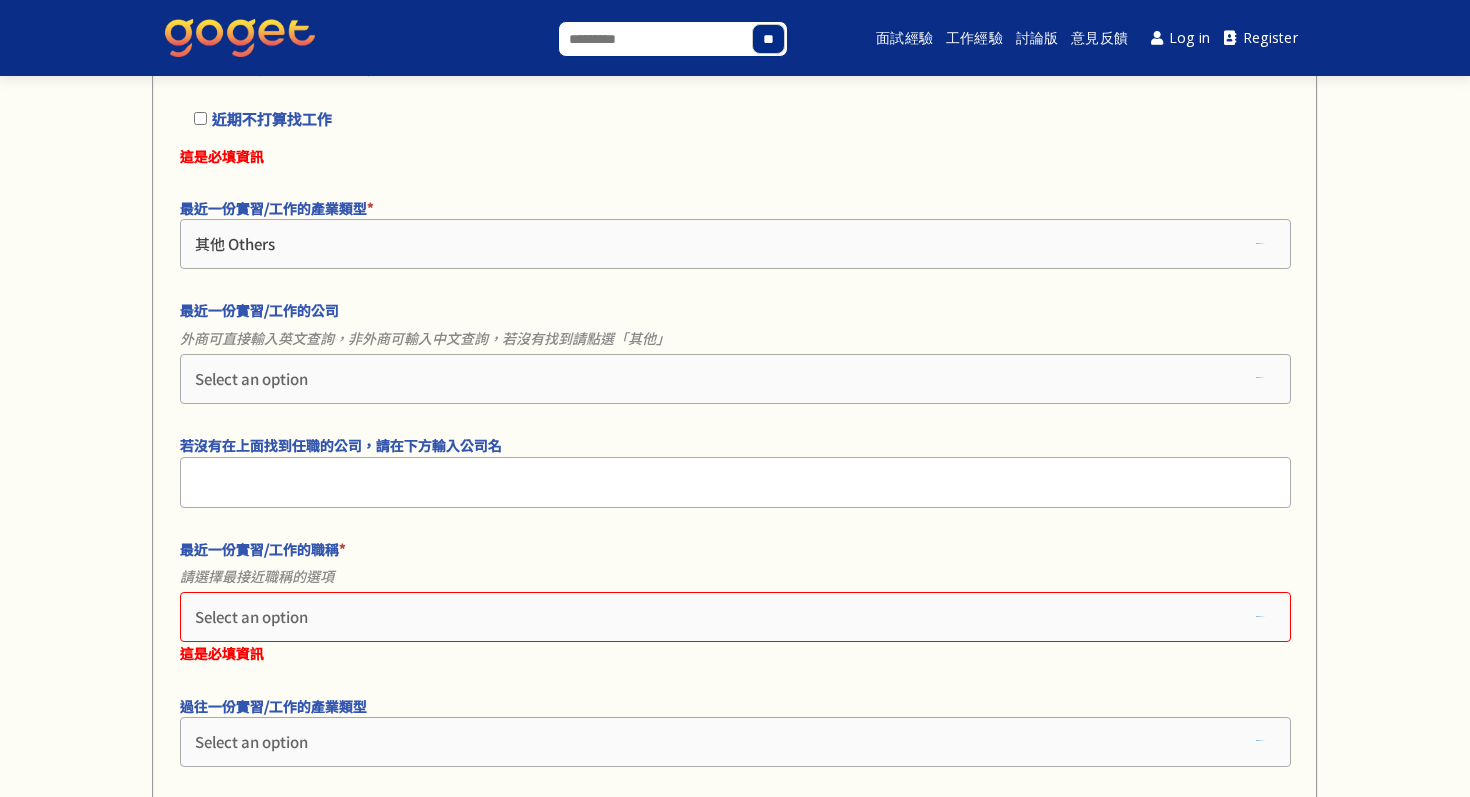 scroll, scrollTop: 2410, scrollLeft: 0, axis: vertical 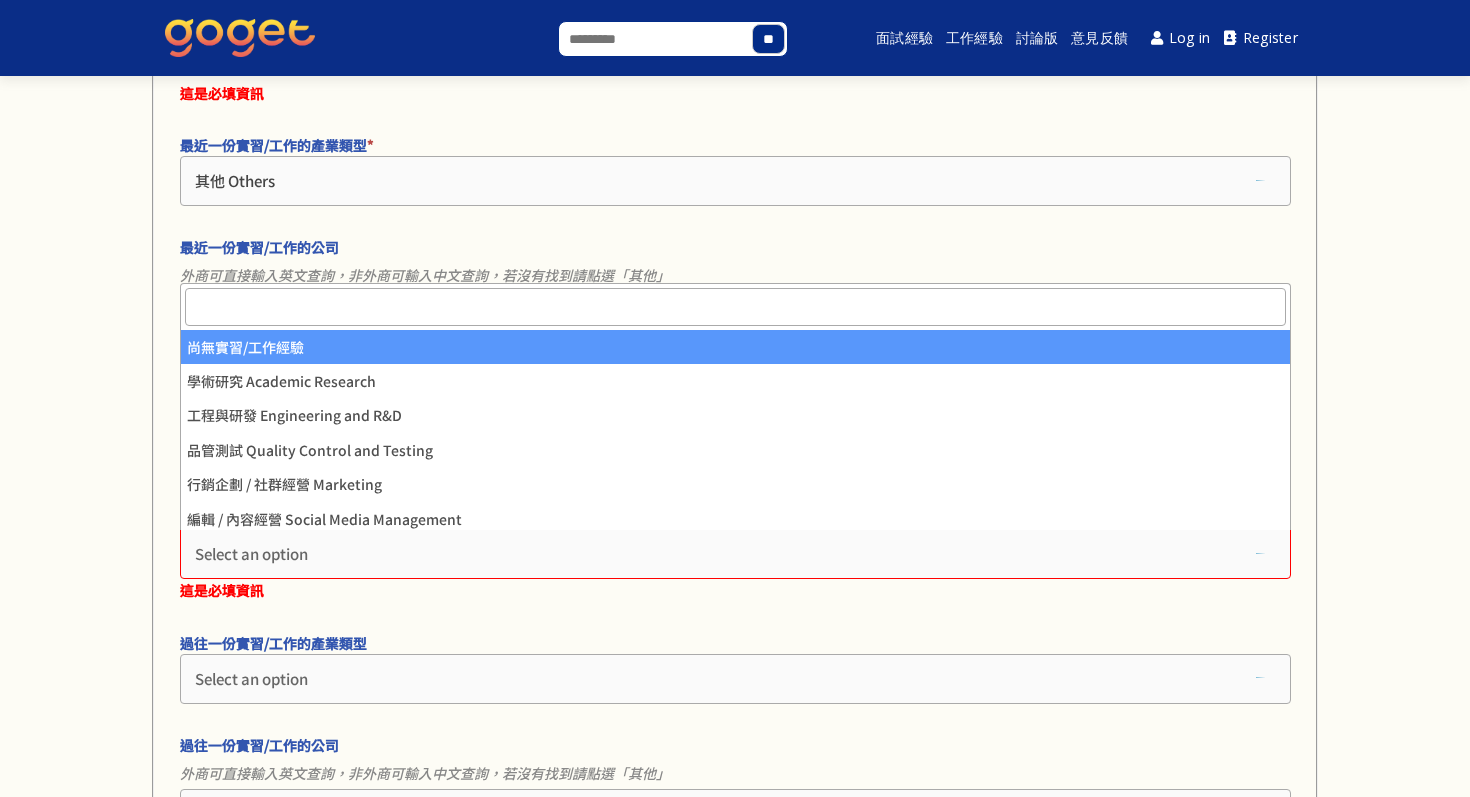 click on "Select an option" at bounding box center [735, 554] 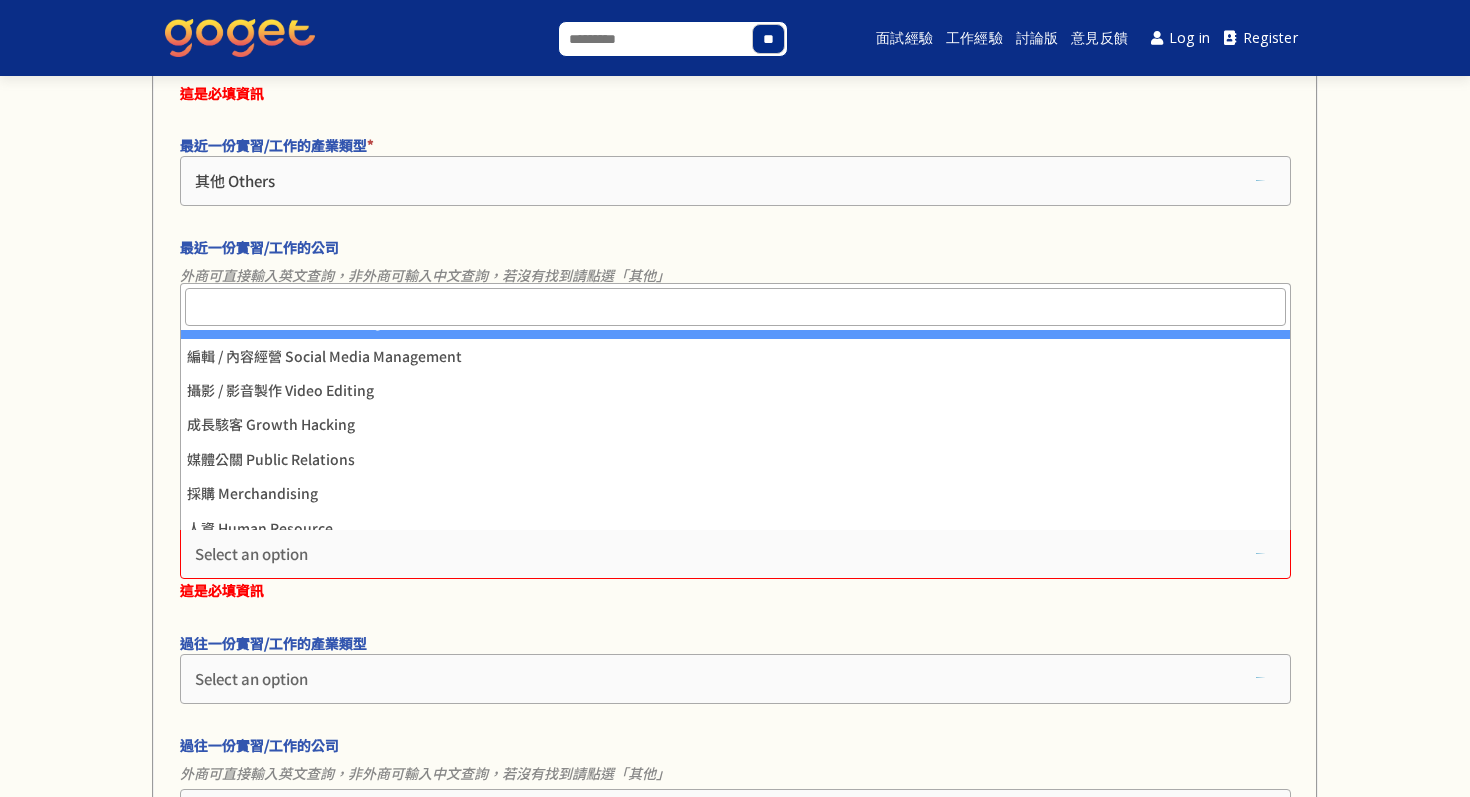 scroll, scrollTop: 202, scrollLeft: 0, axis: vertical 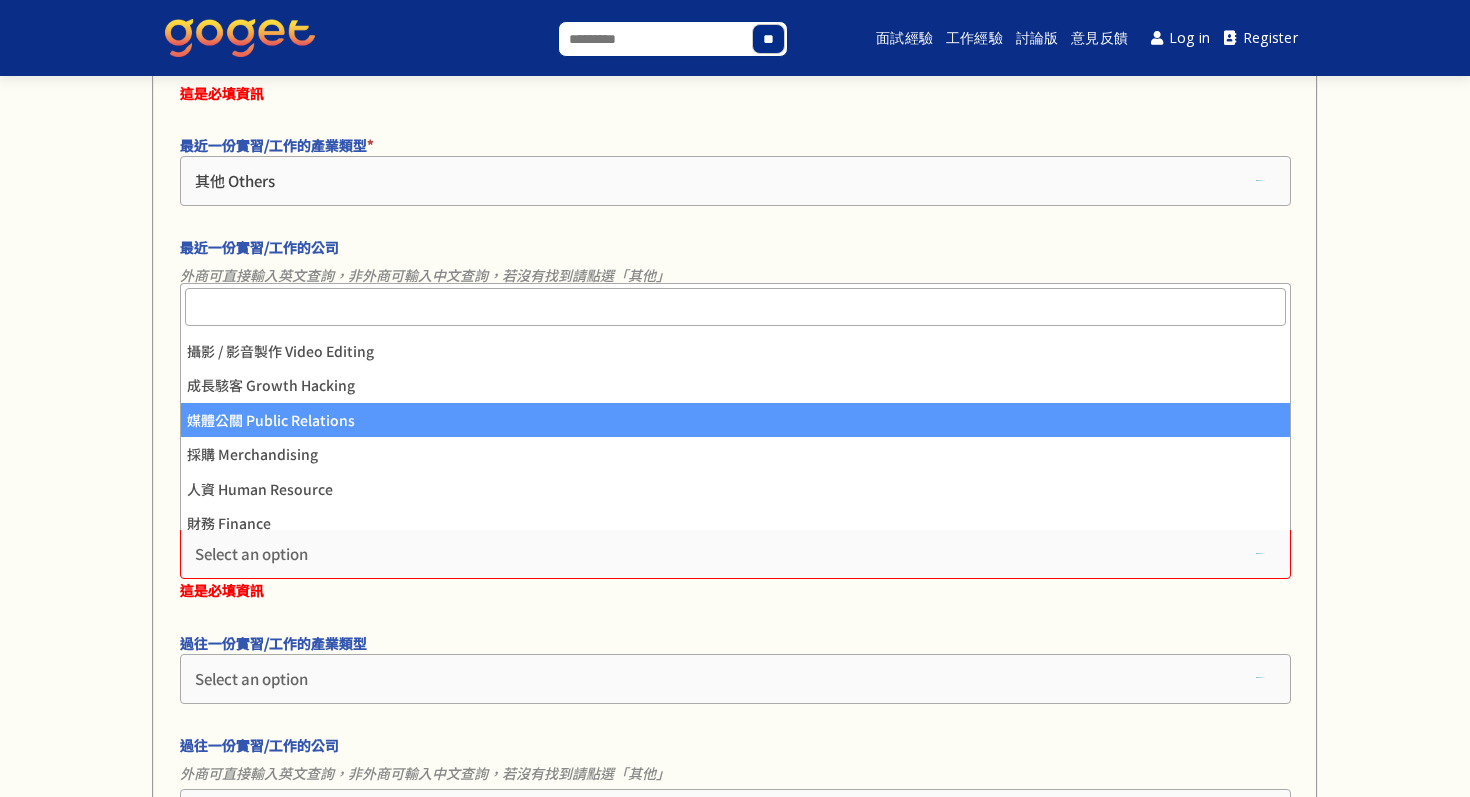 select on "**********" 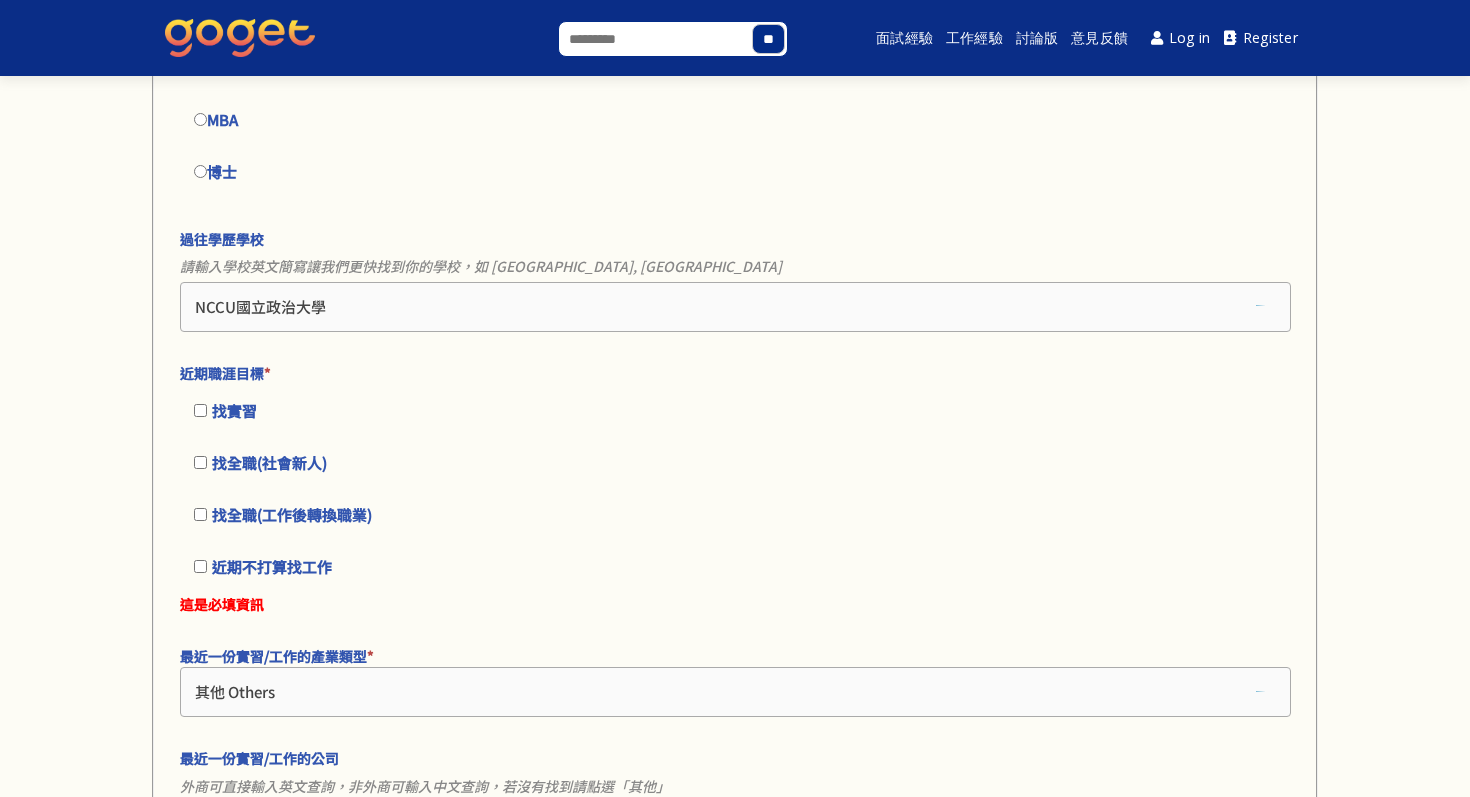 scroll, scrollTop: 1896, scrollLeft: 0, axis: vertical 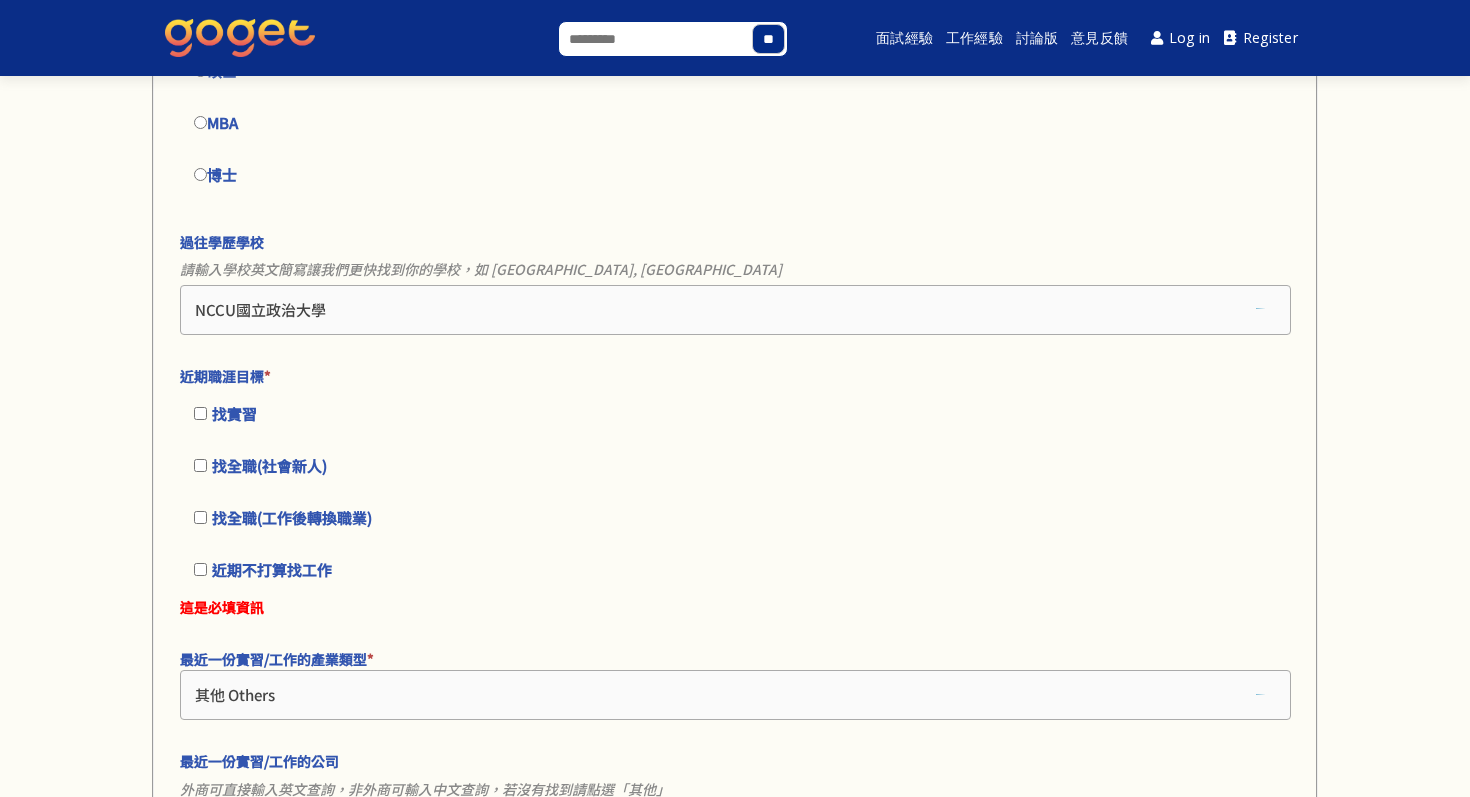 click on "找實習" at bounding box center [234, 413] 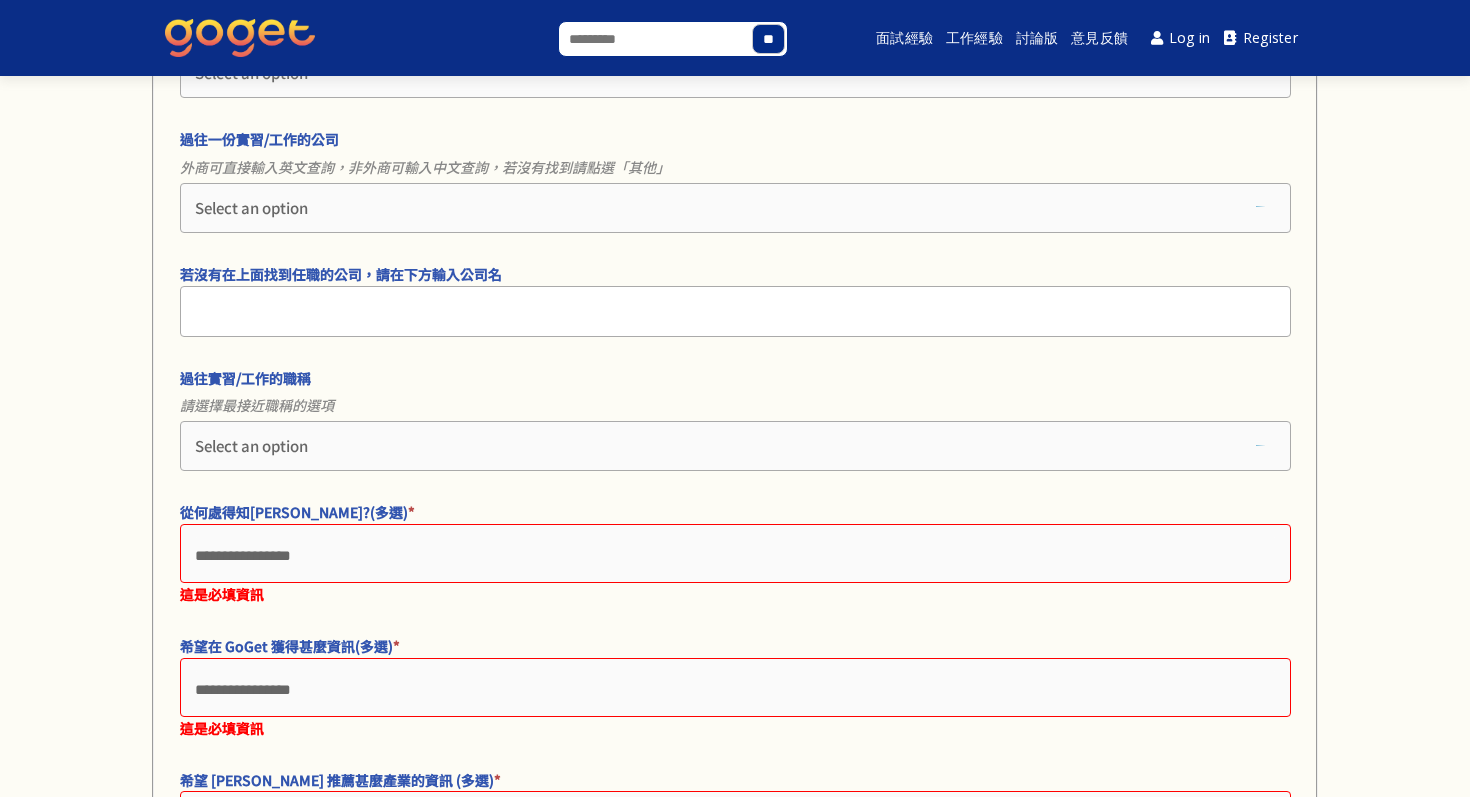scroll, scrollTop: 2974, scrollLeft: 0, axis: vertical 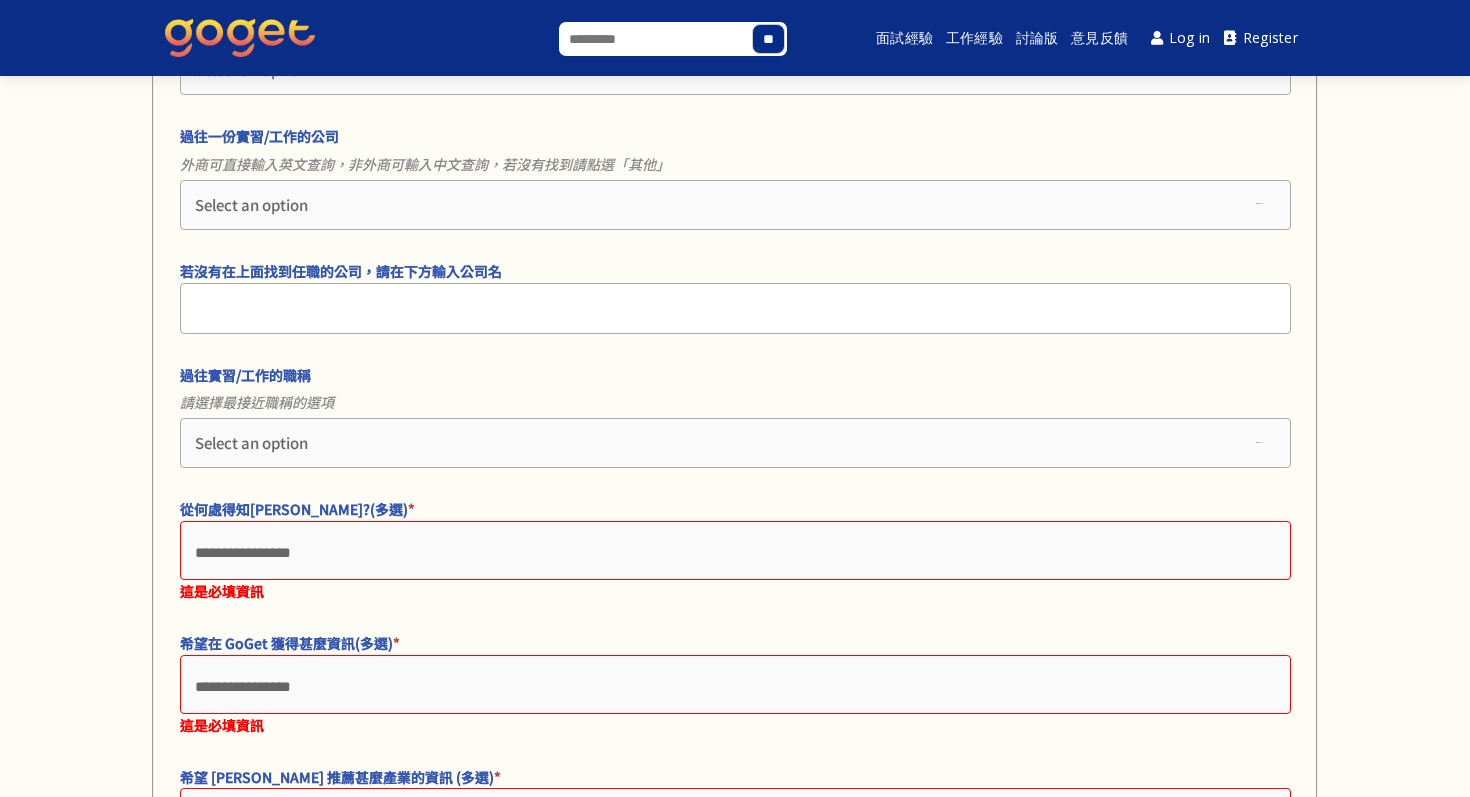 click at bounding box center [735, 553] 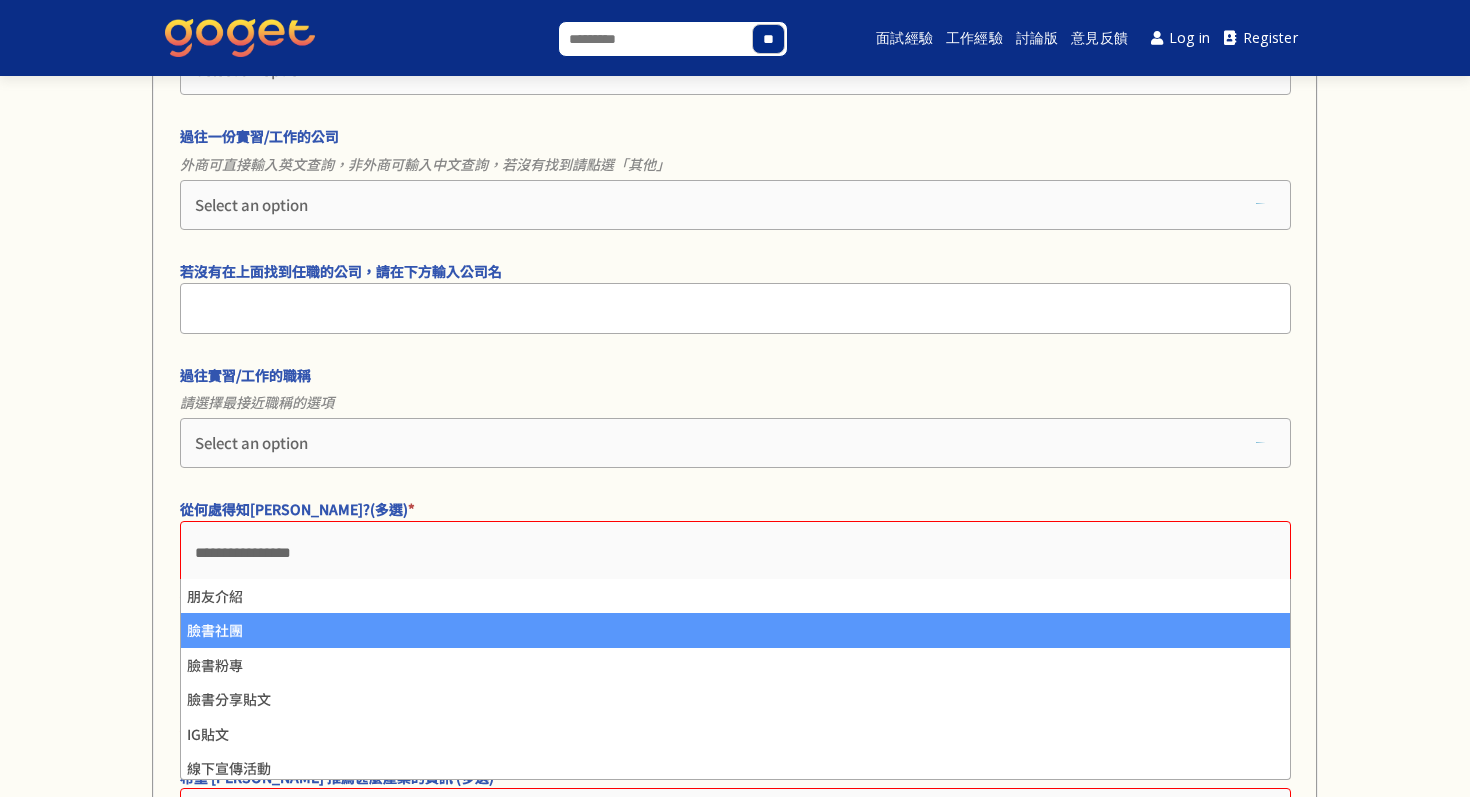 select on "****" 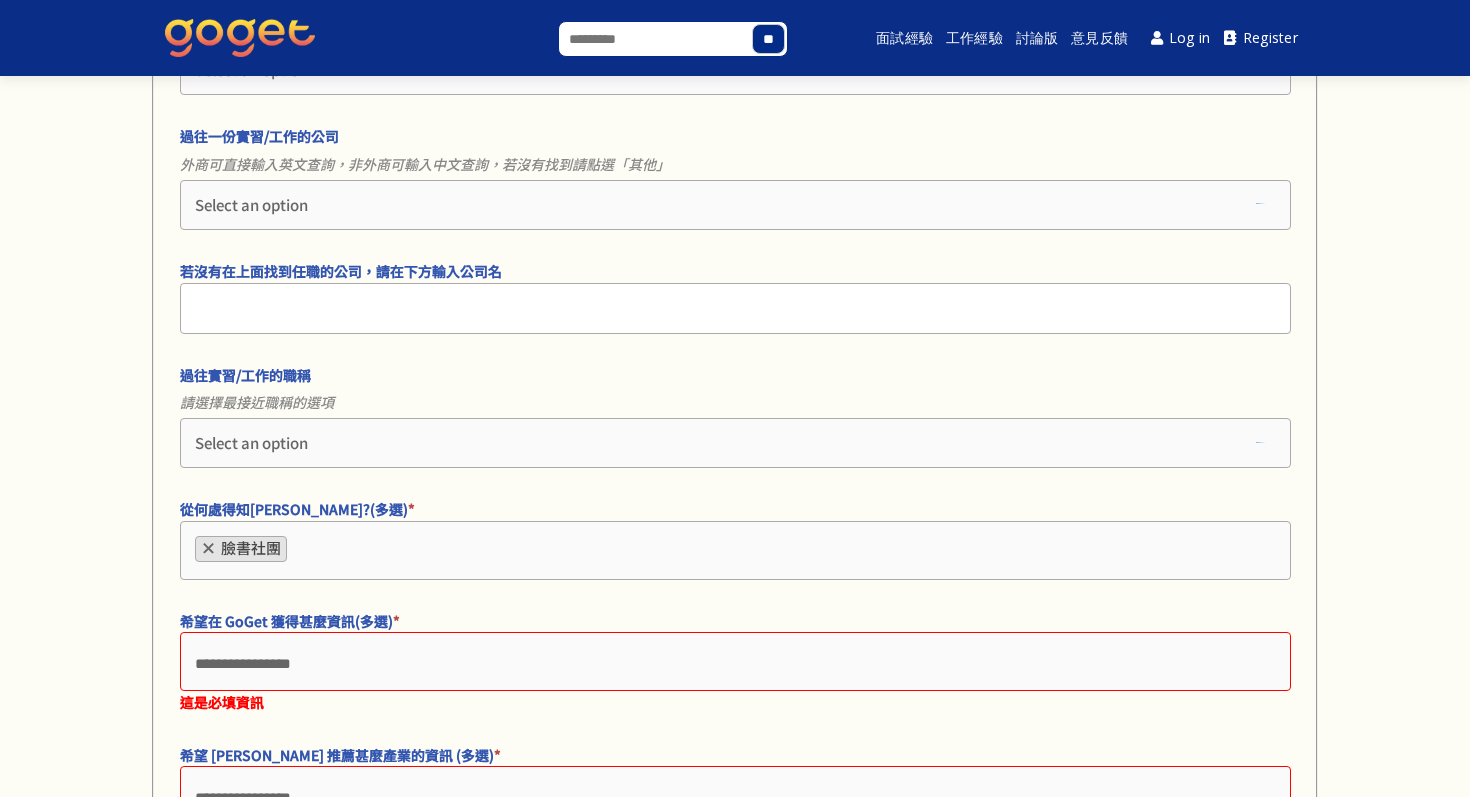 scroll, scrollTop: 3490, scrollLeft: 0, axis: vertical 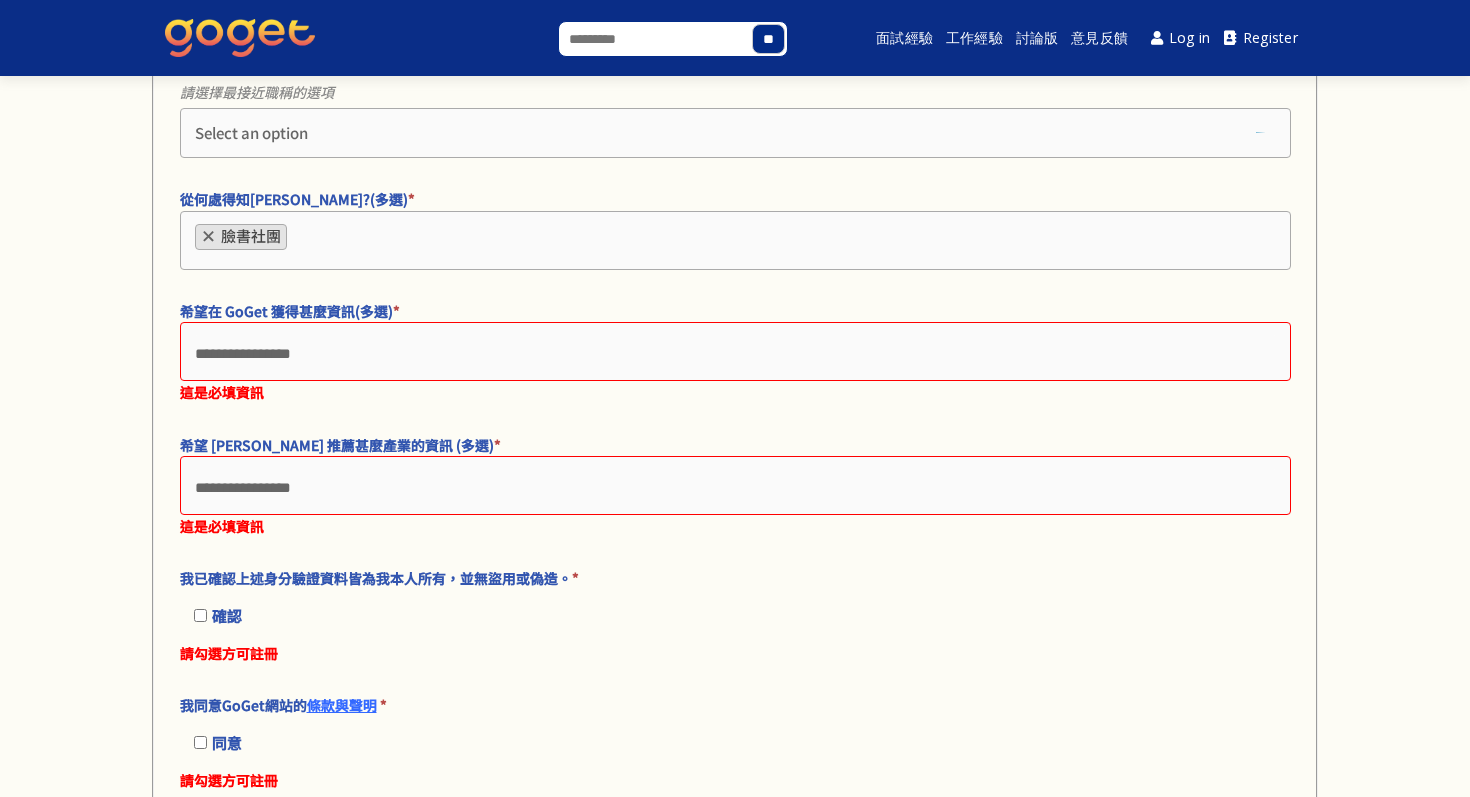 click at bounding box center [735, 354] 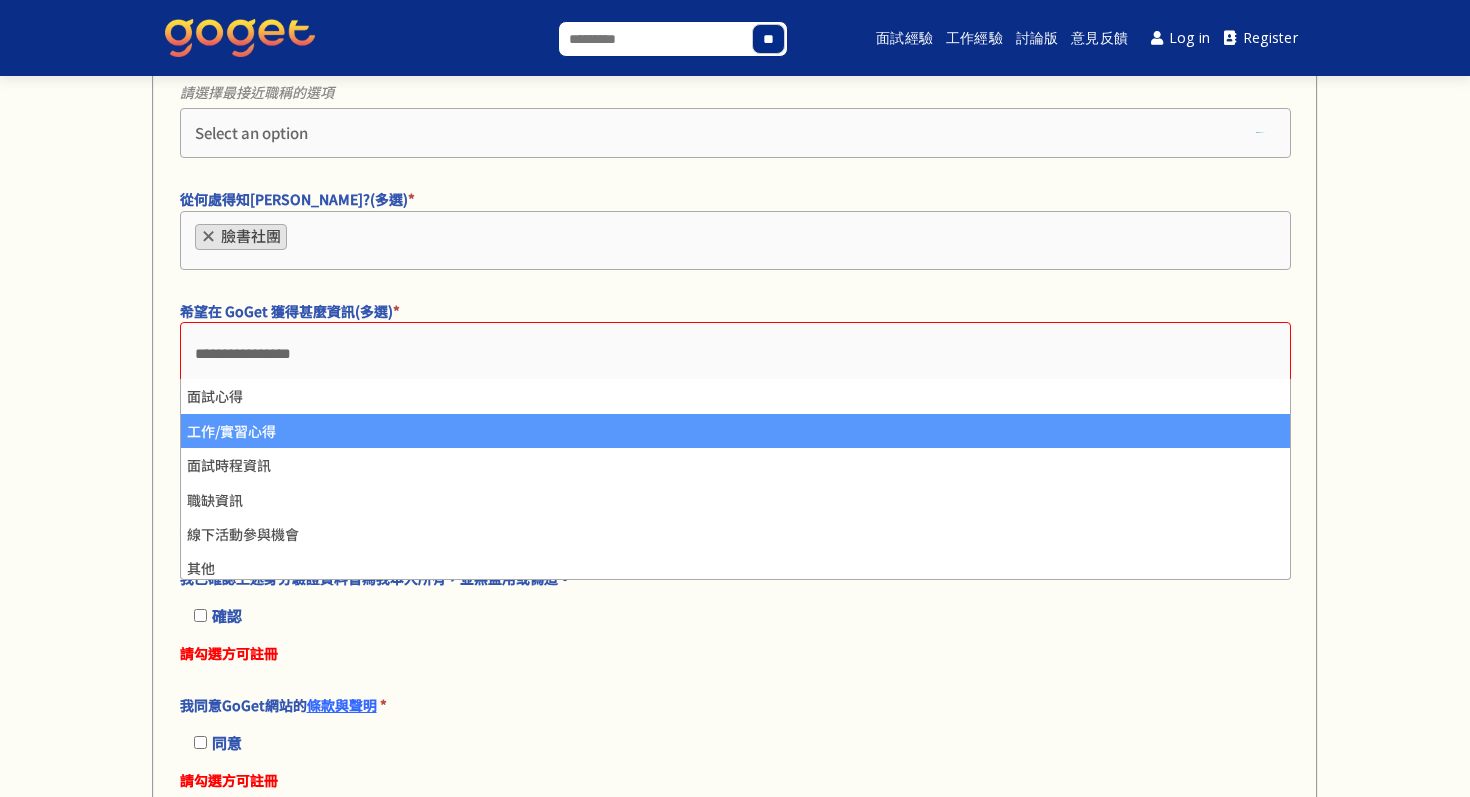 select on "*******" 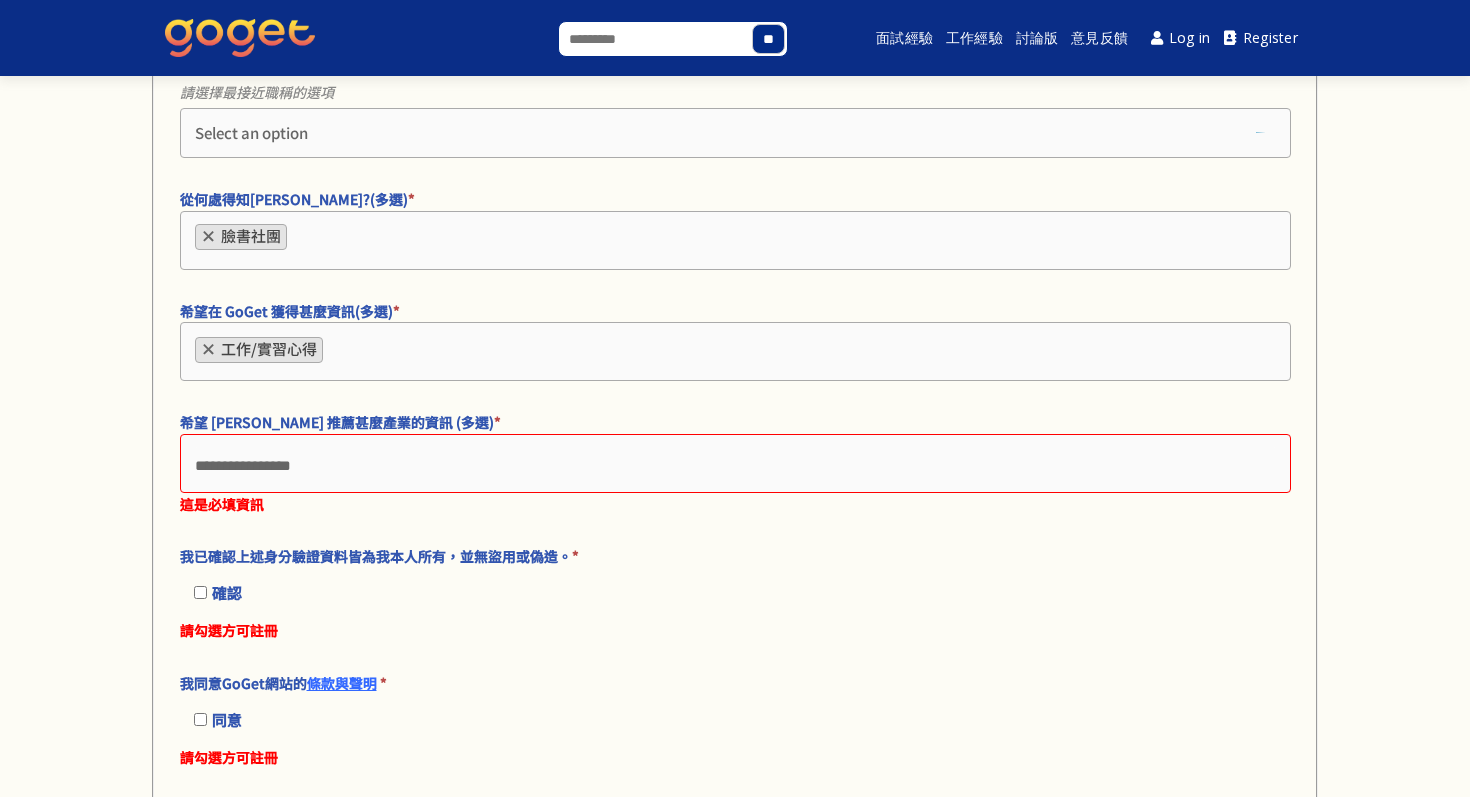 scroll, scrollTop: 3600, scrollLeft: 0, axis: vertical 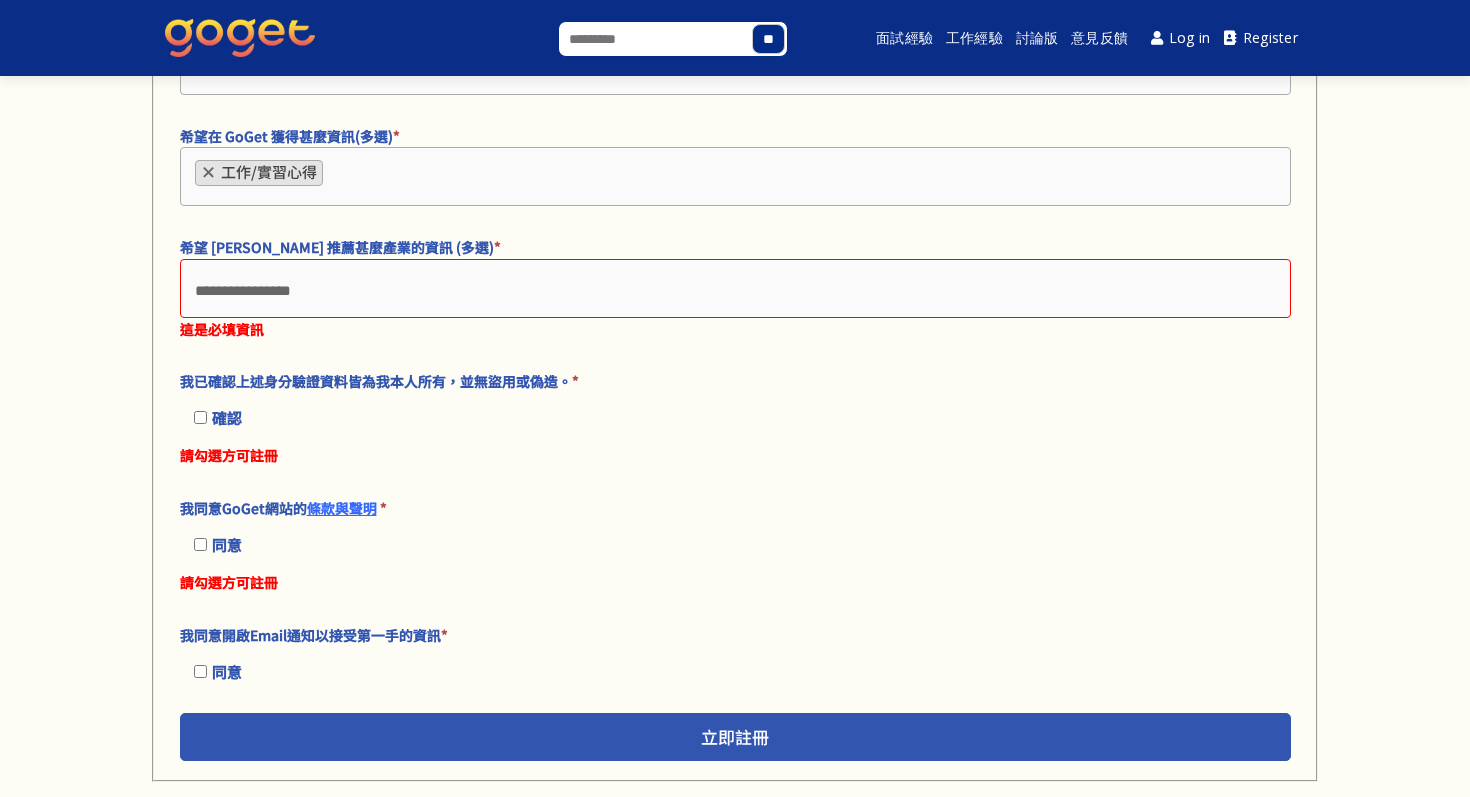 click at bounding box center [735, 291] 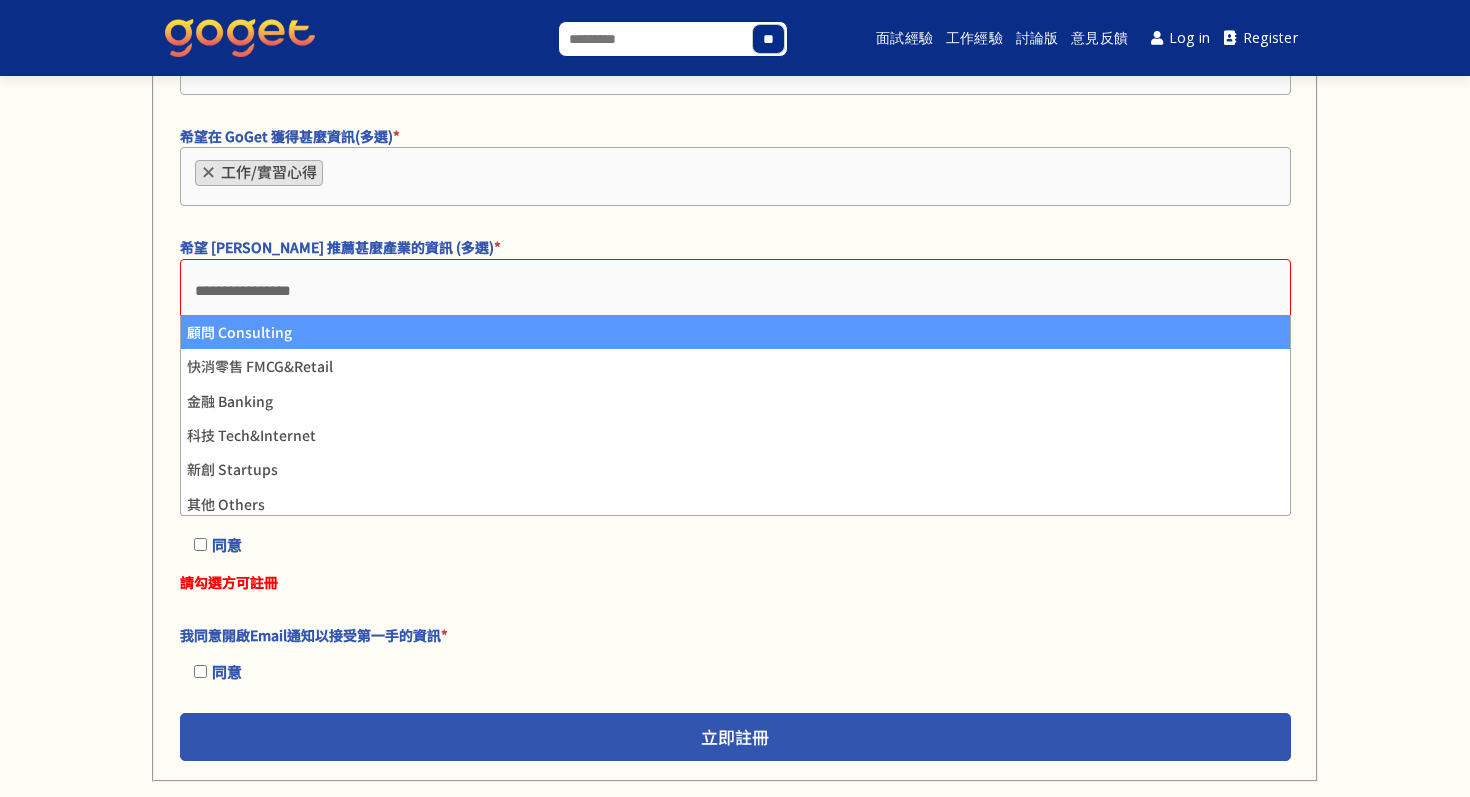 select on "**********" 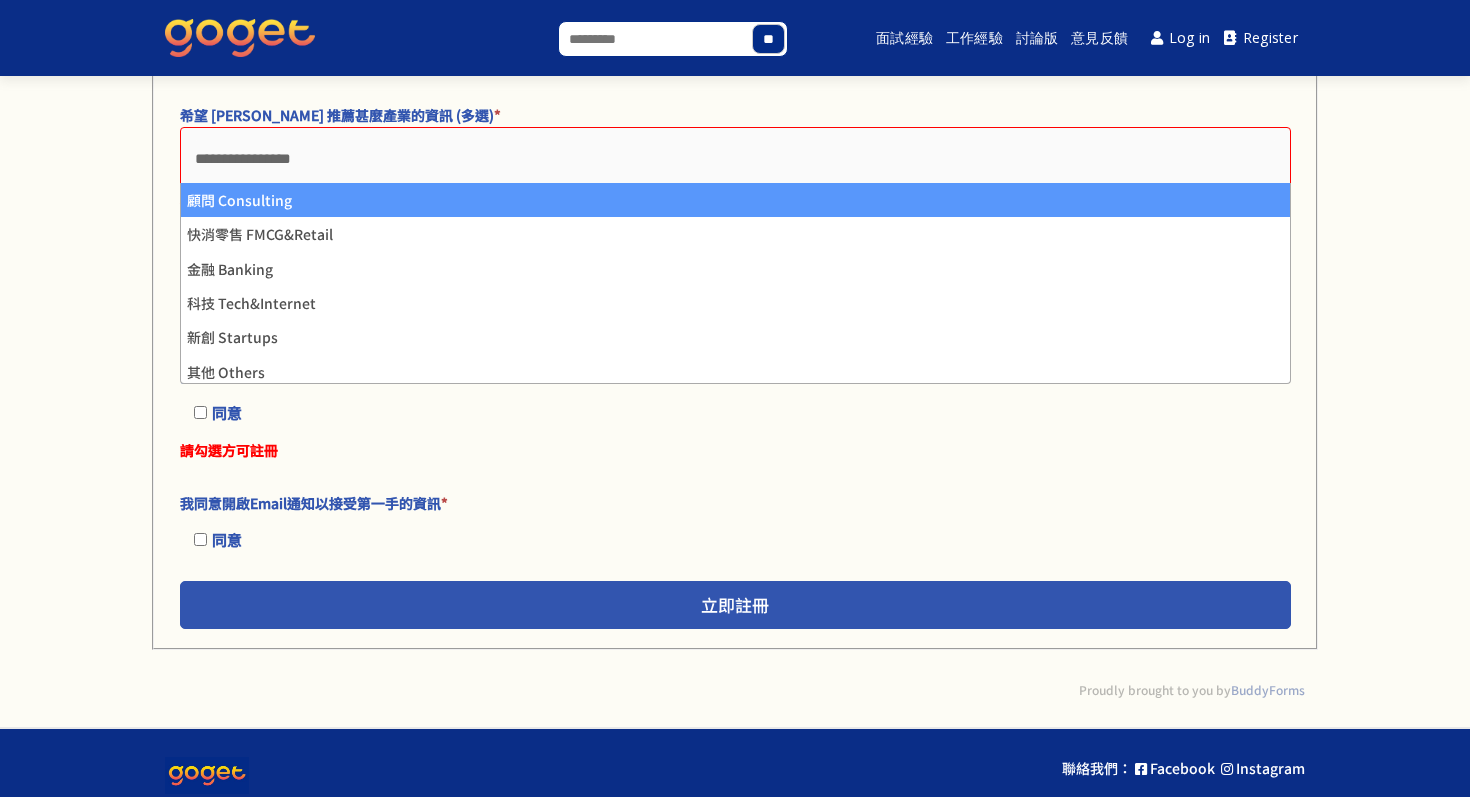 scroll, scrollTop: 2, scrollLeft: 0, axis: vertical 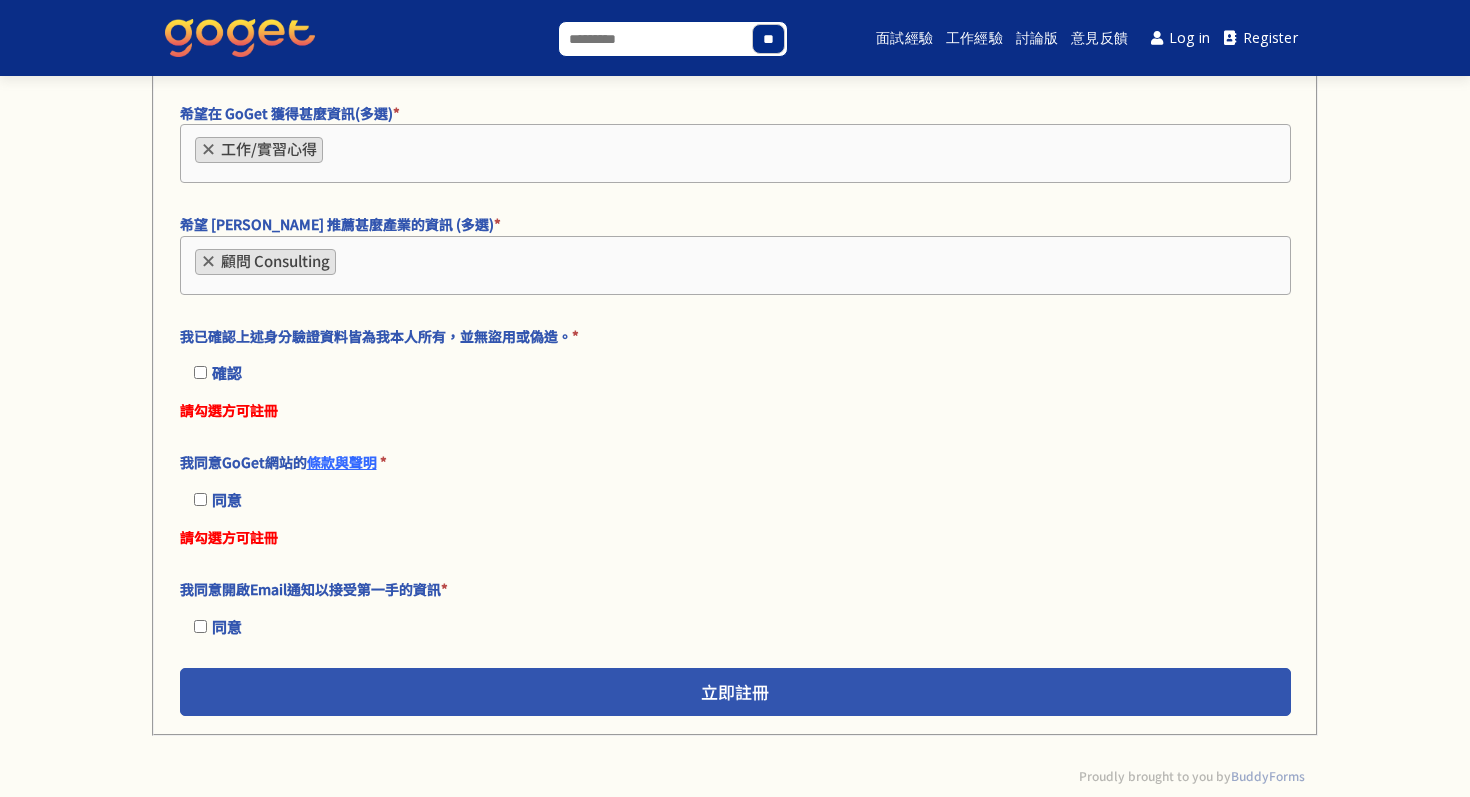 click on "× 顧問 Consulting" at bounding box center [735, 265] 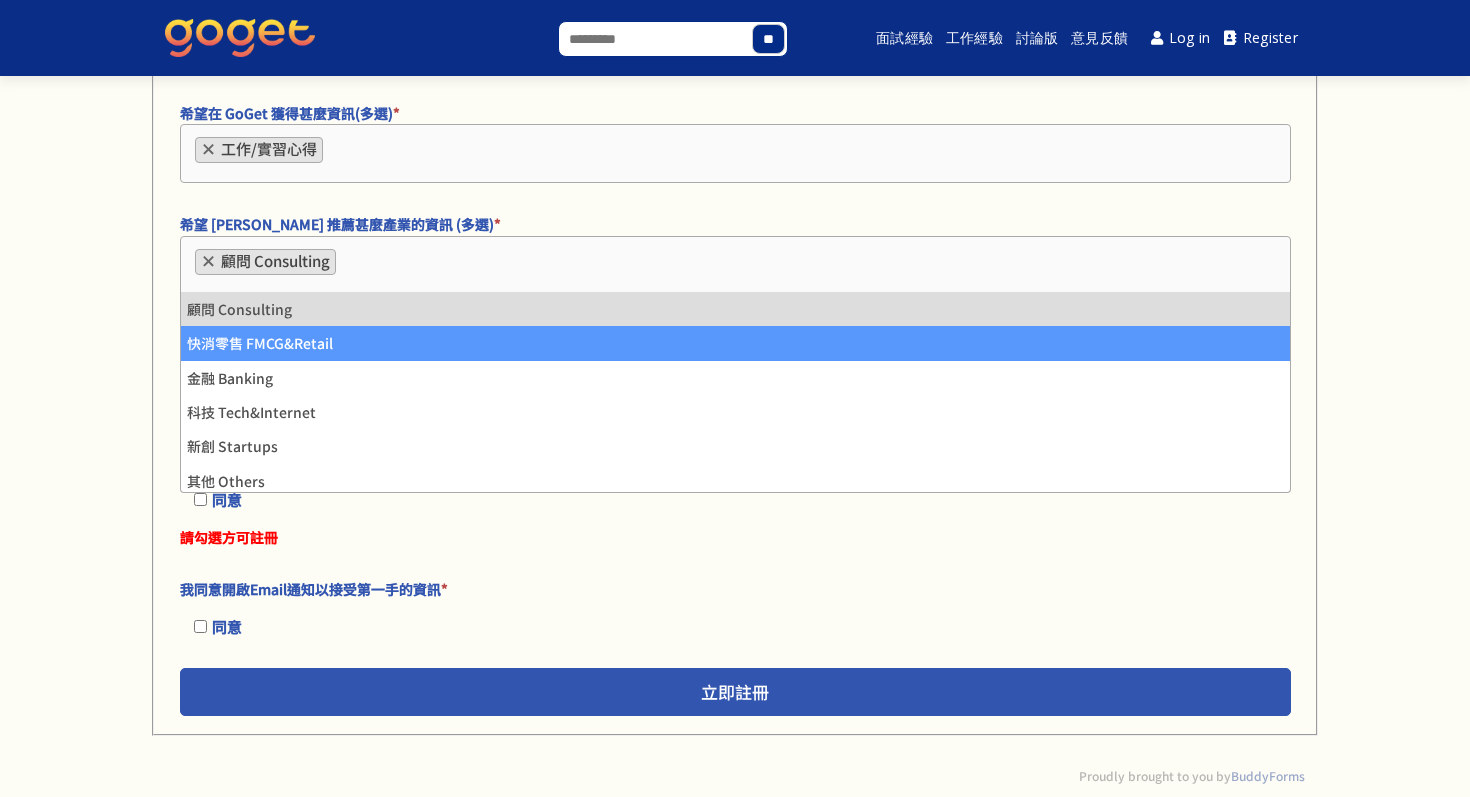 scroll, scrollTop: 3591, scrollLeft: 0, axis: vertical 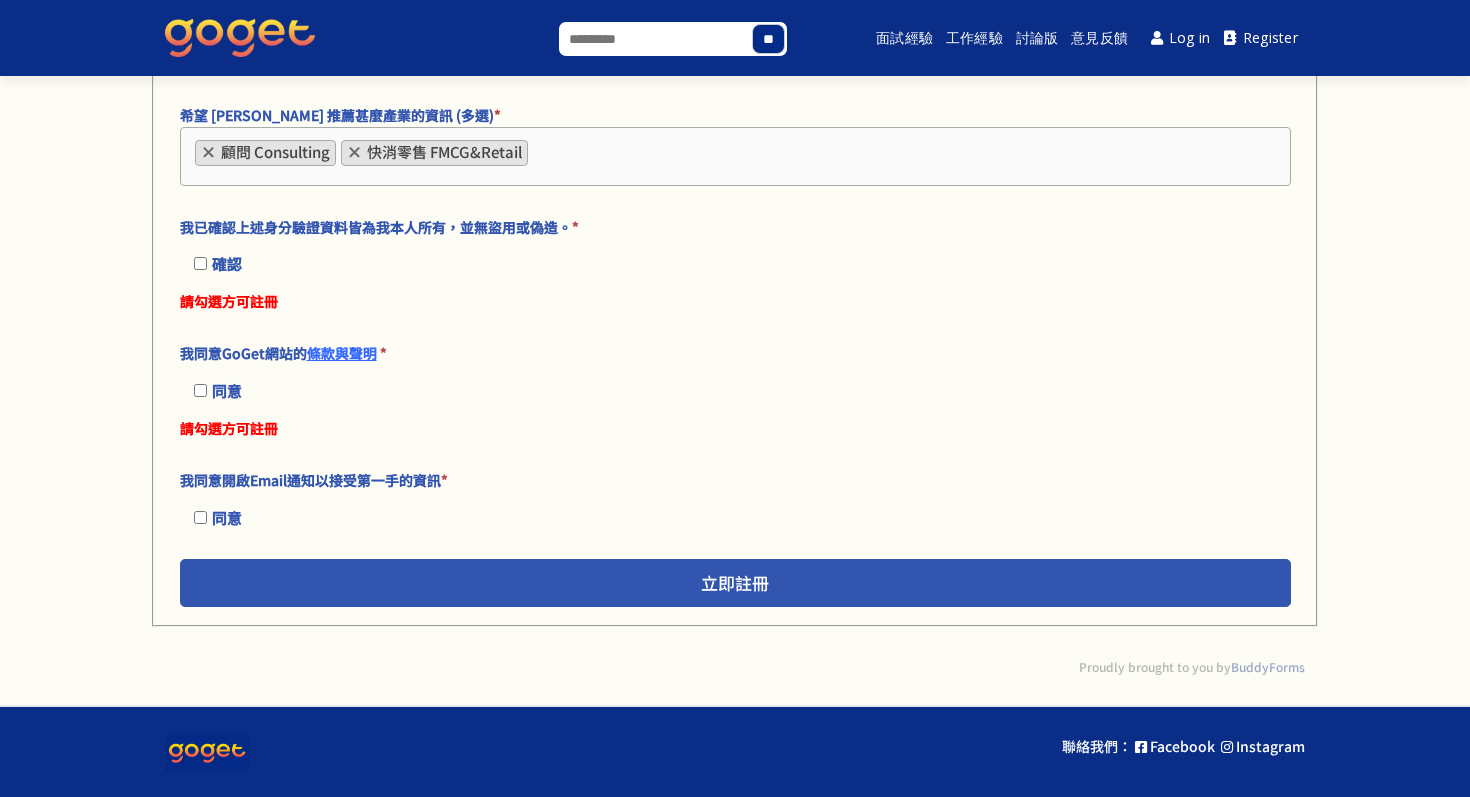 click on "× 顧問 Consulting × 快消零售 FMCG&Retail" at bounding box center [735, 156] 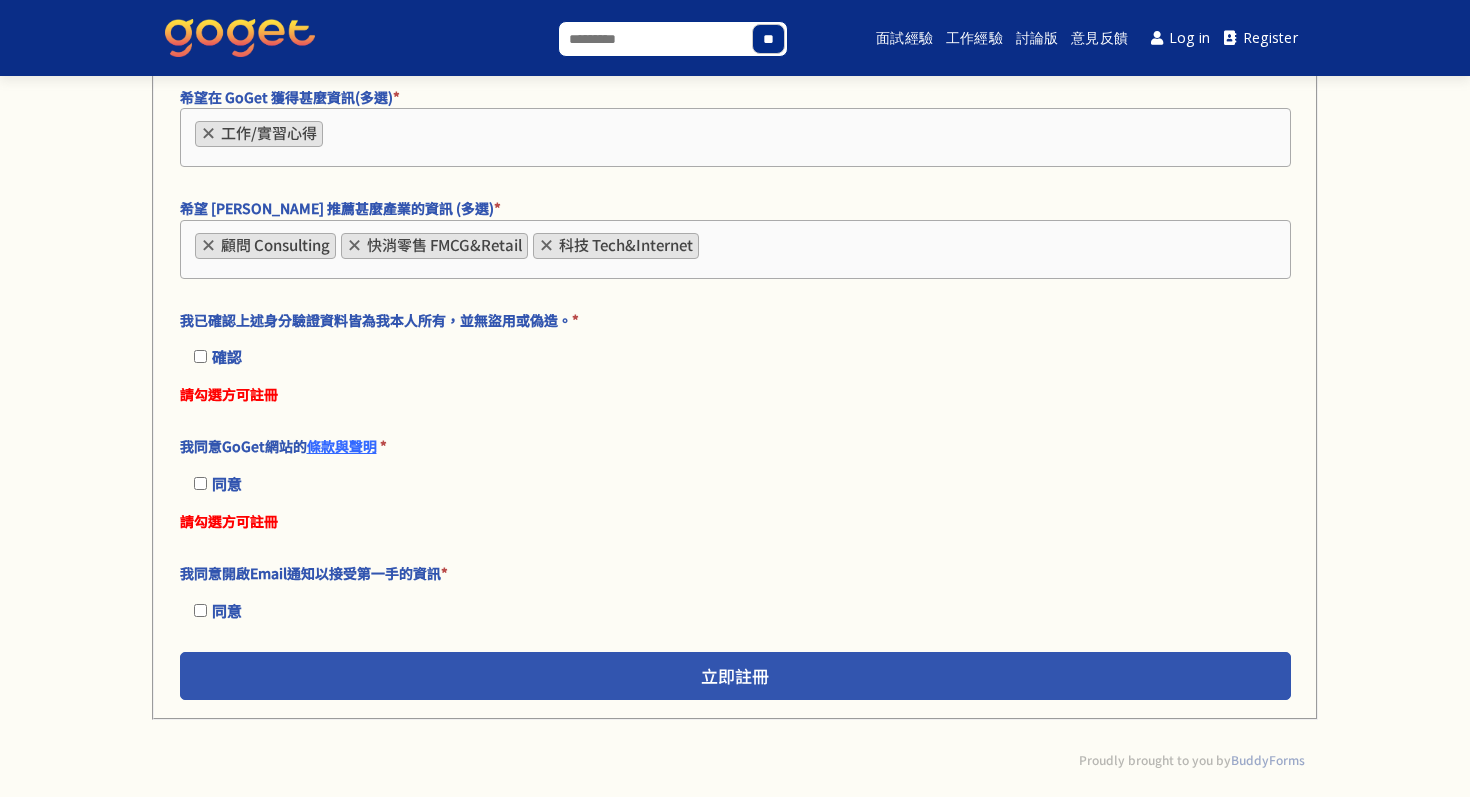 scroll, scrollTop: 3492, scrollLeft: 0, axis: vertical 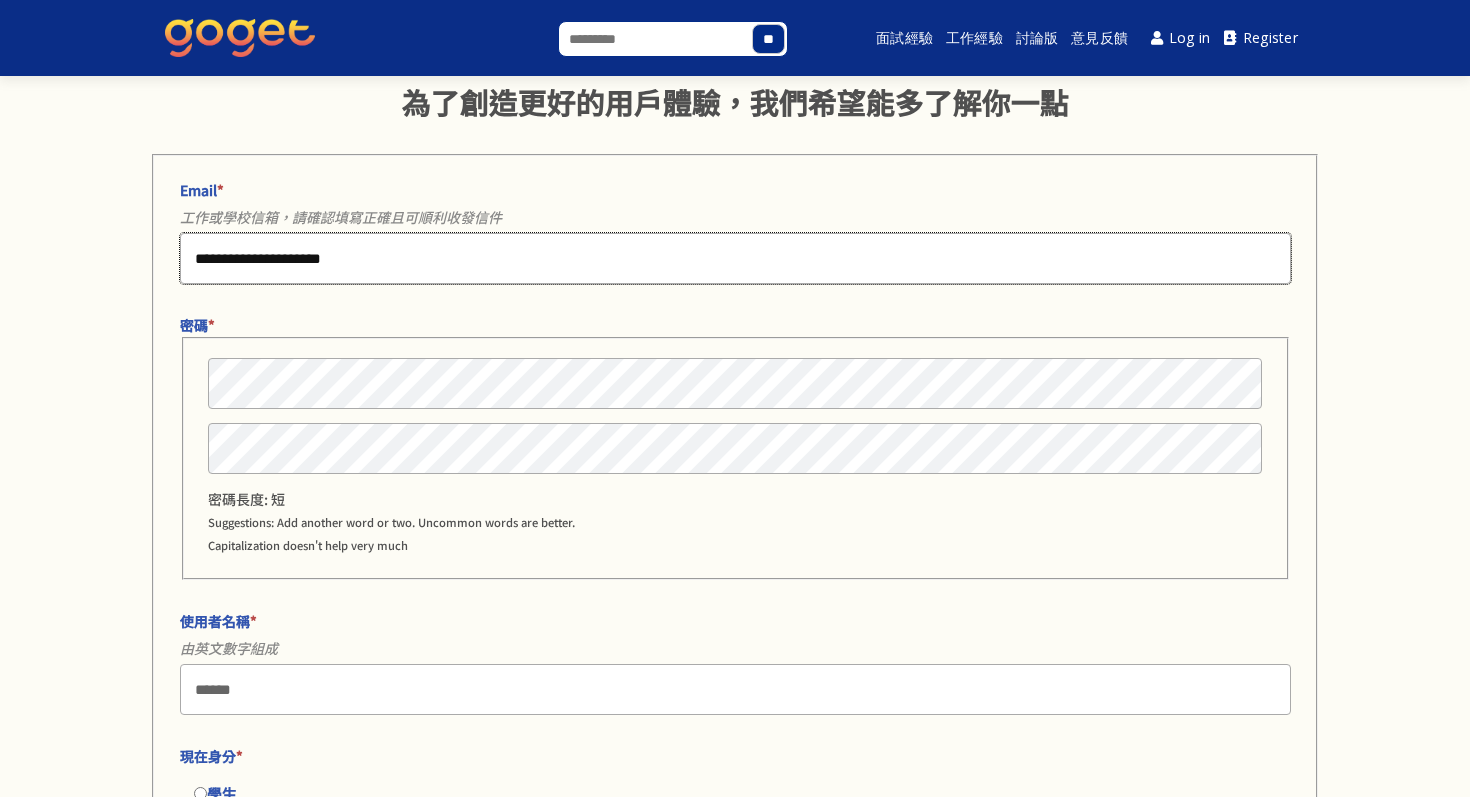 click on "**********" at bounding box center [735, 258] 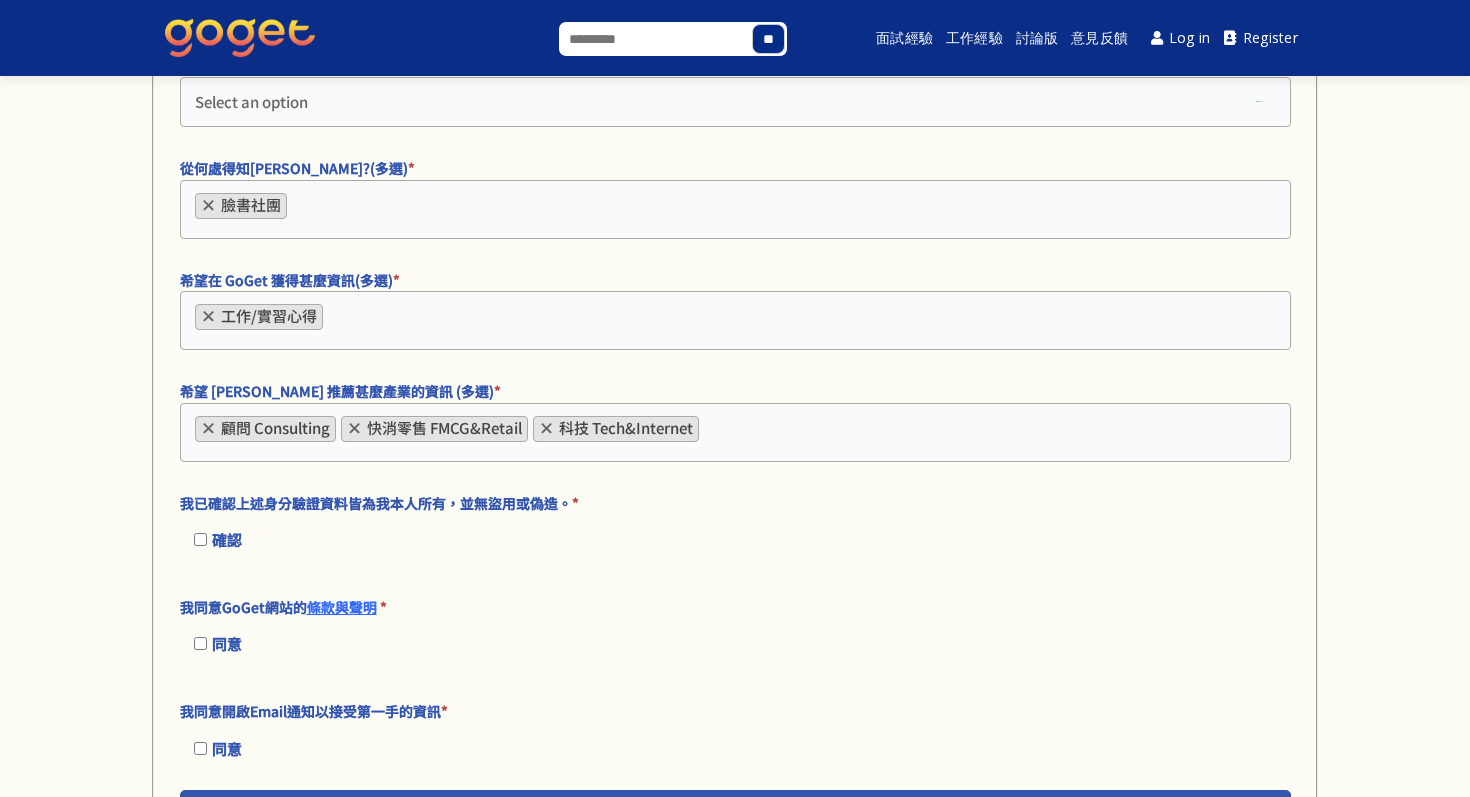 scroll, scrollTop: 3547, scrollLeft: 0, axis: vertical 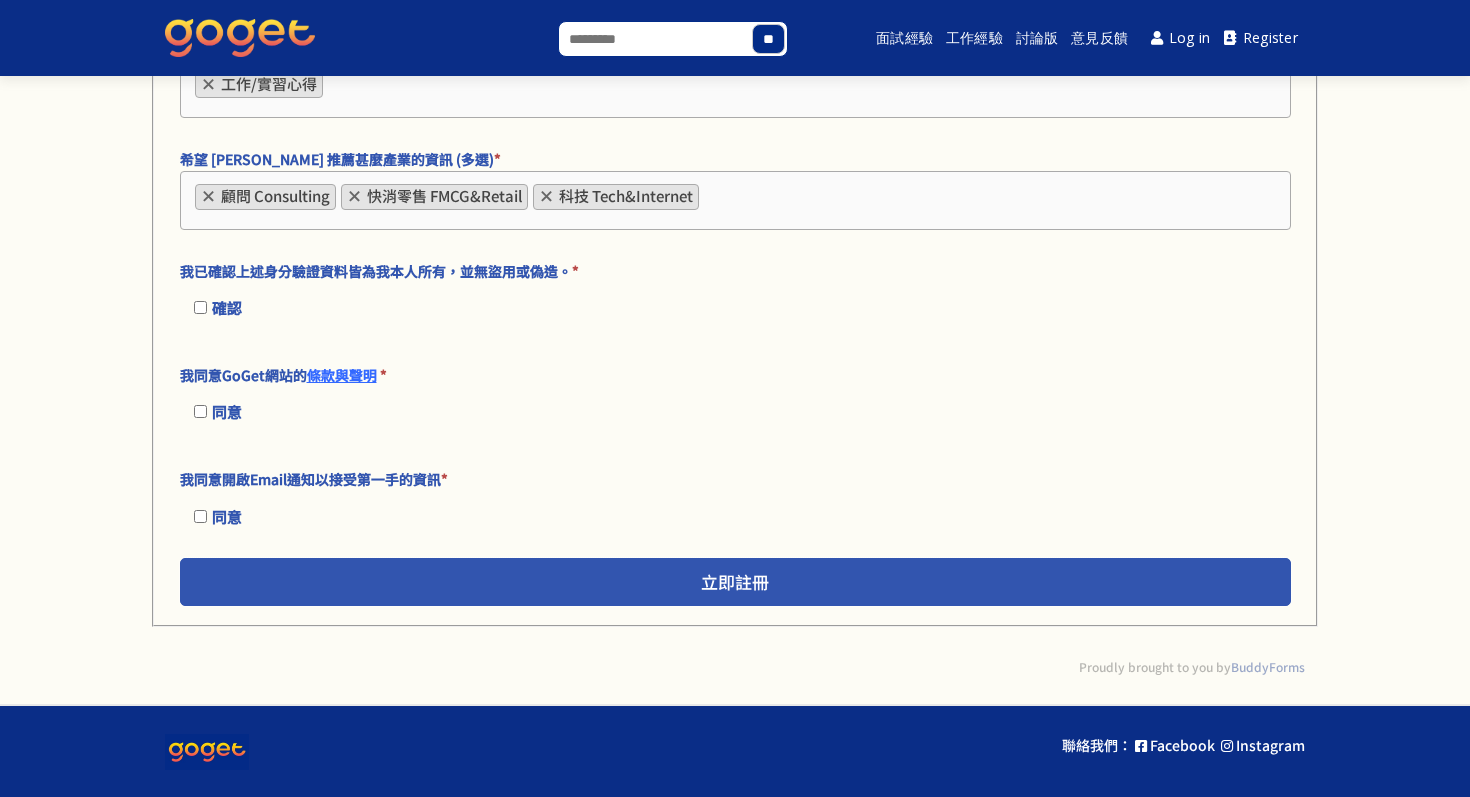 click on "立即註冊" at bounding box center (735, 582) 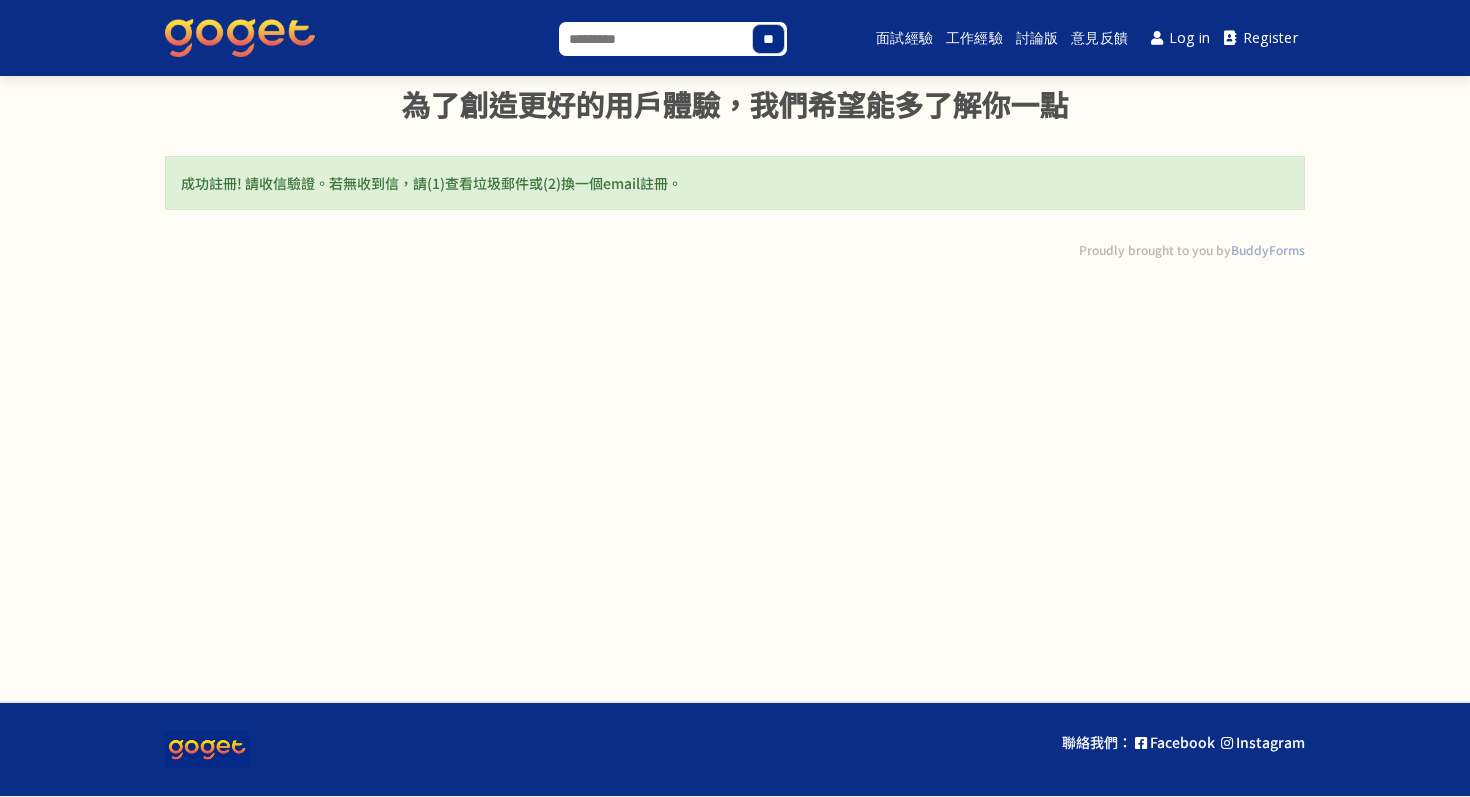scroll, scrollTop: 25, scrollLeft: 0, axis: vertical 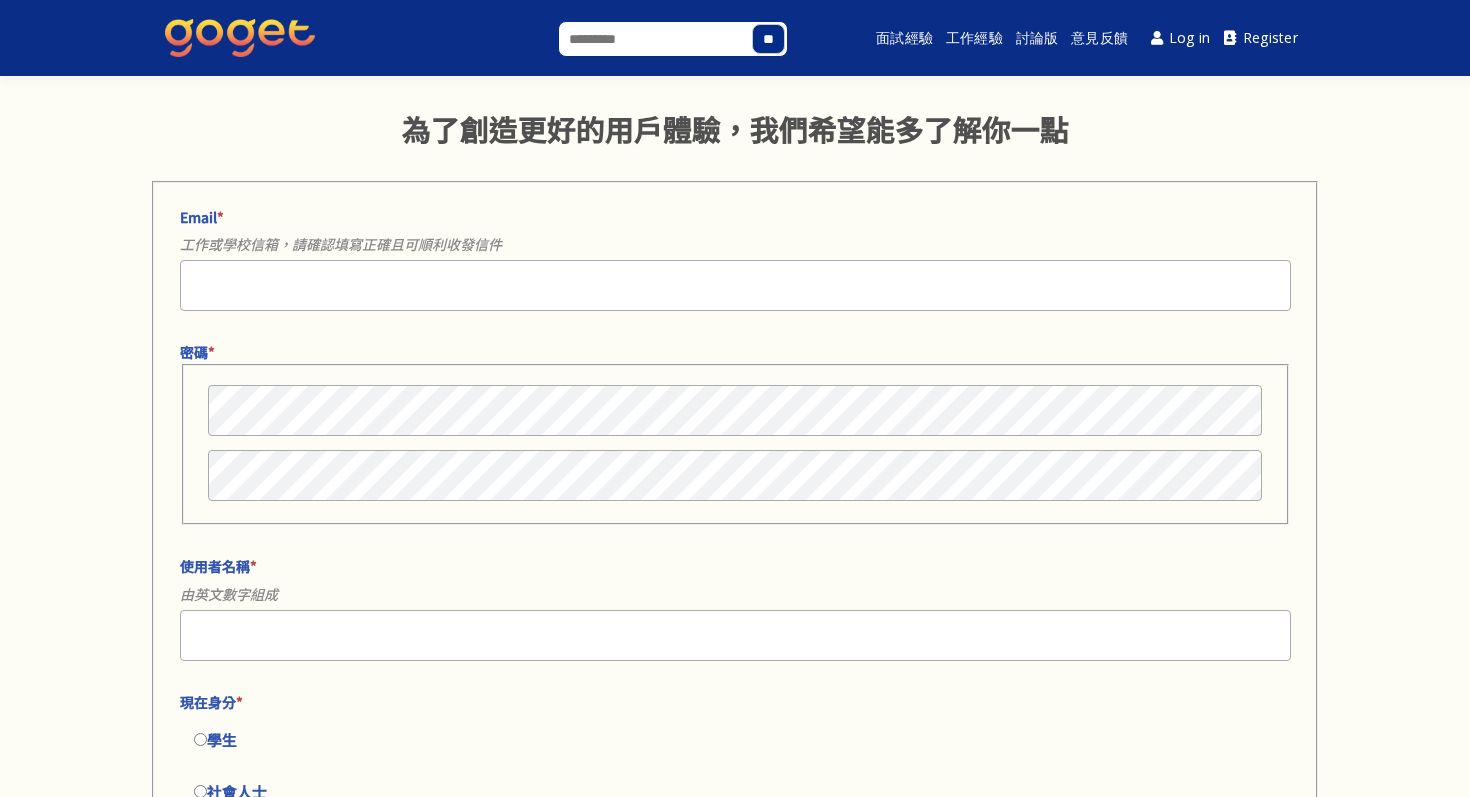 select 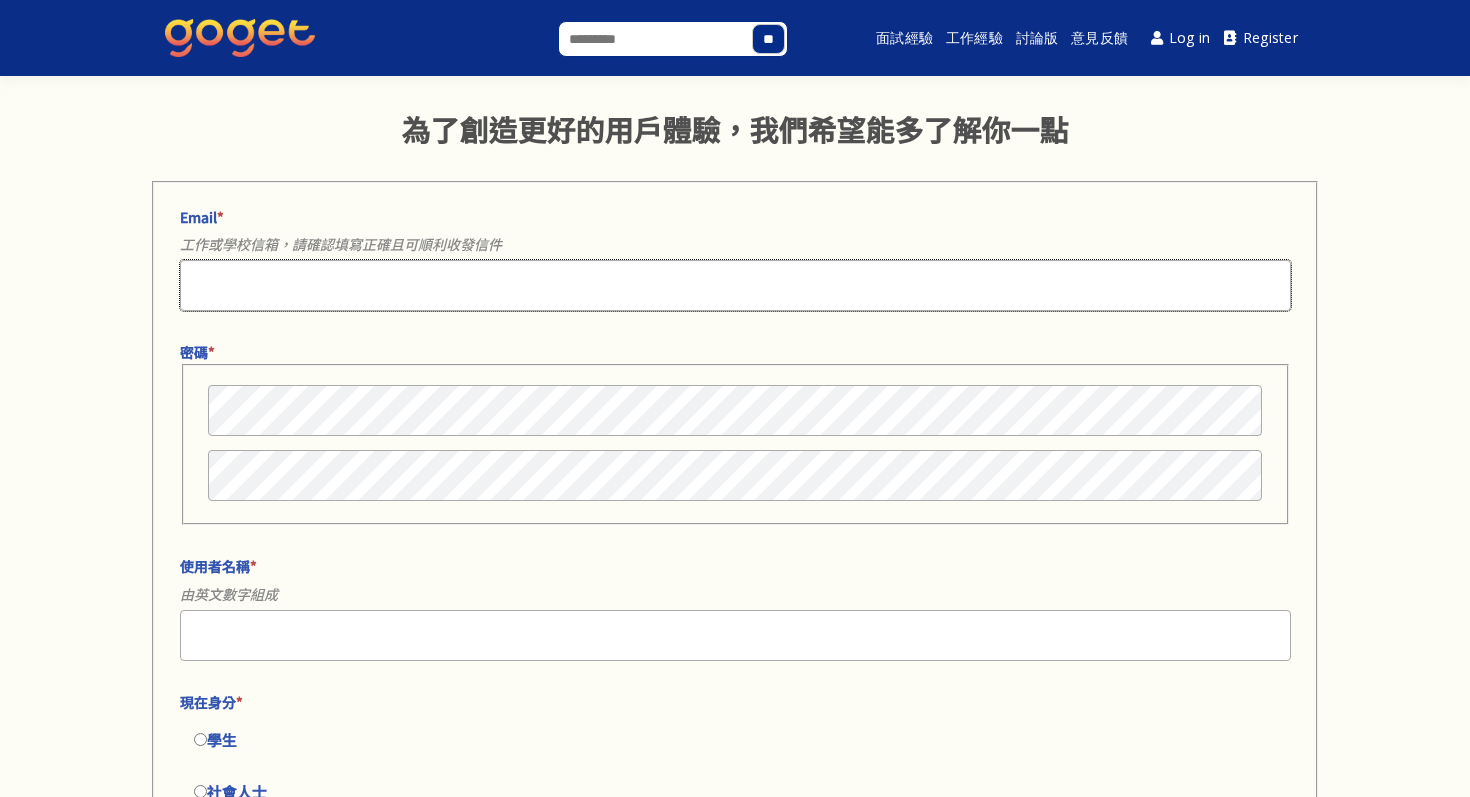 type on "**********" 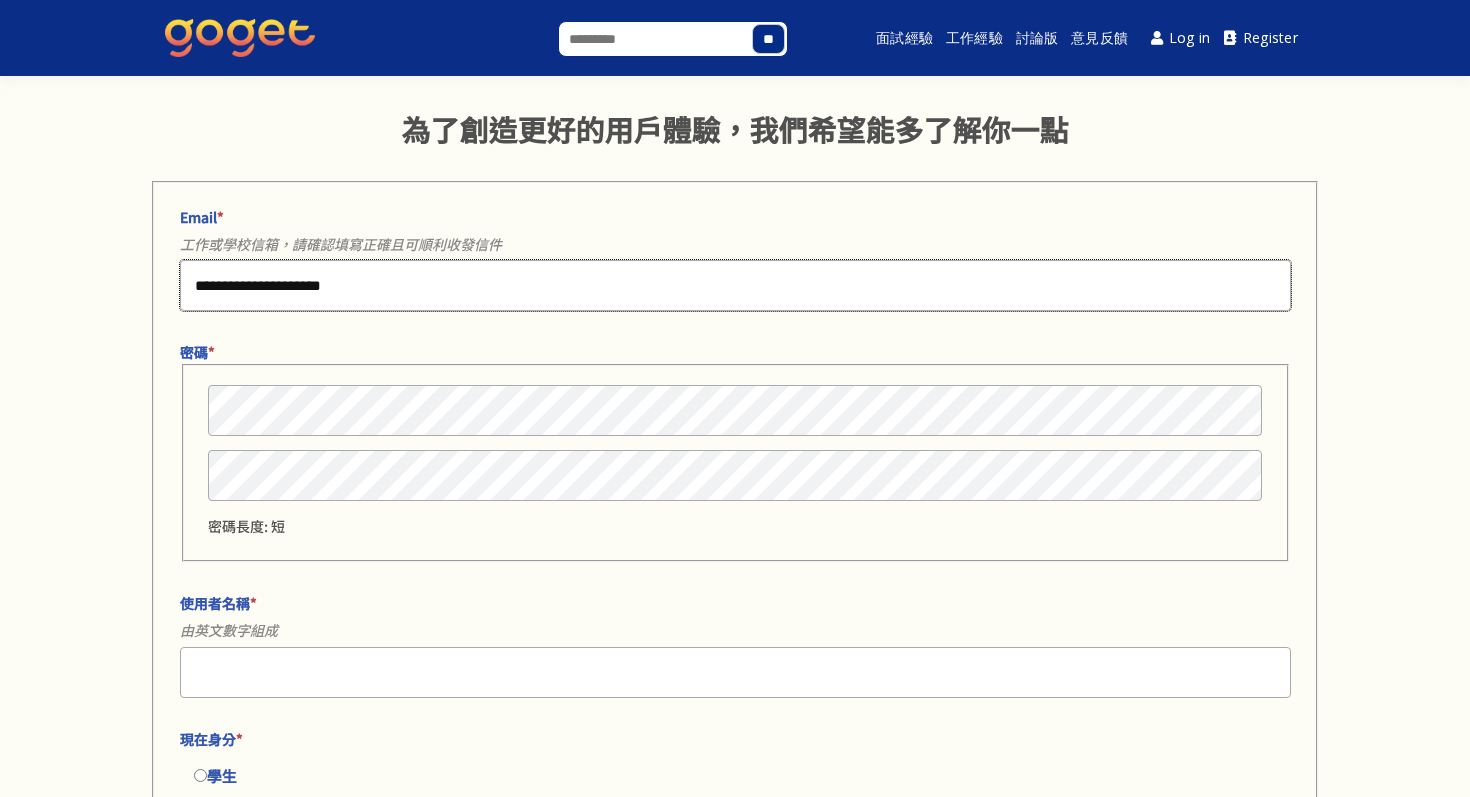 click on "**********" at bounding box center (735, 285) 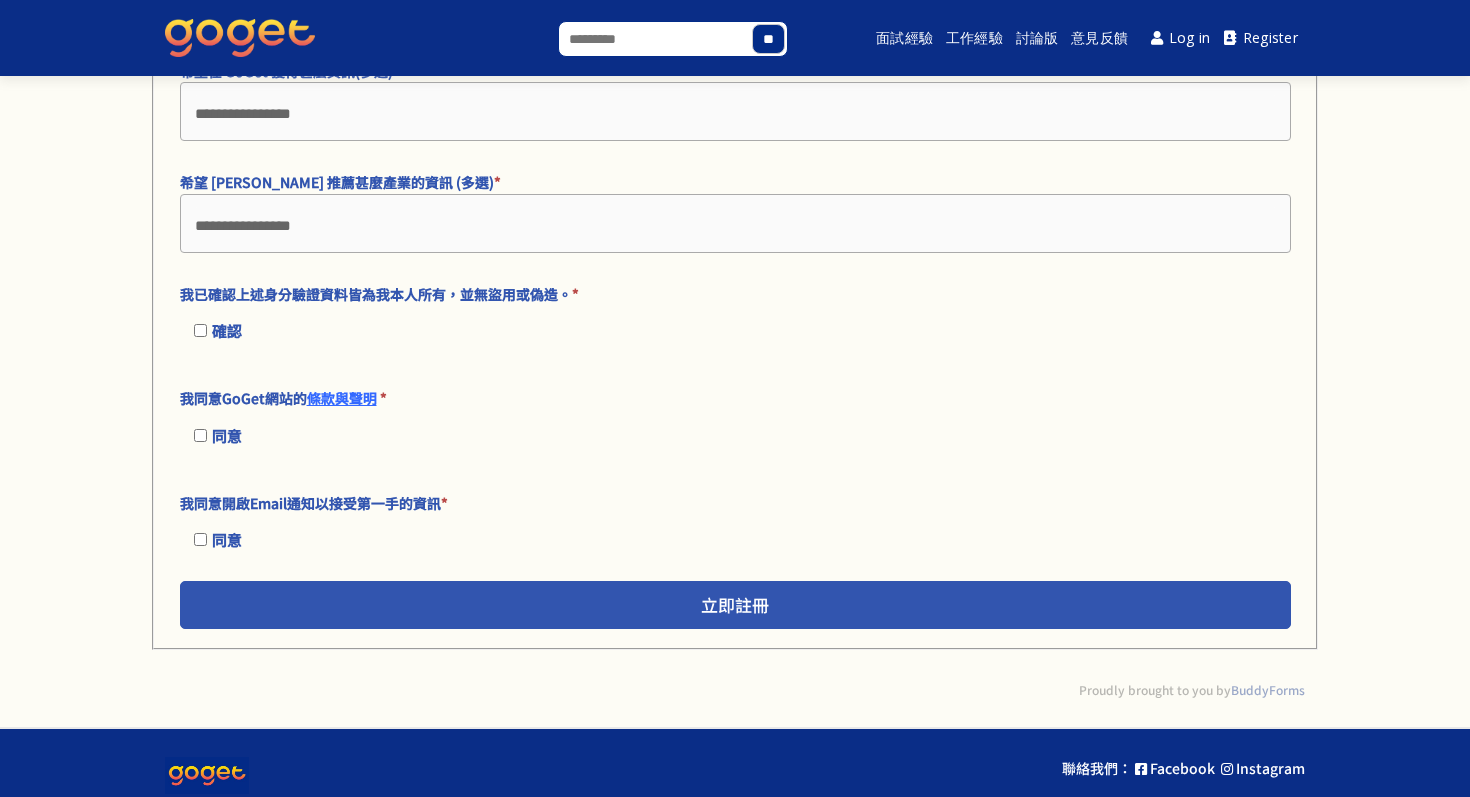 scroll, scrollTop: 3502, scrollLeft: 0, axis: vertical 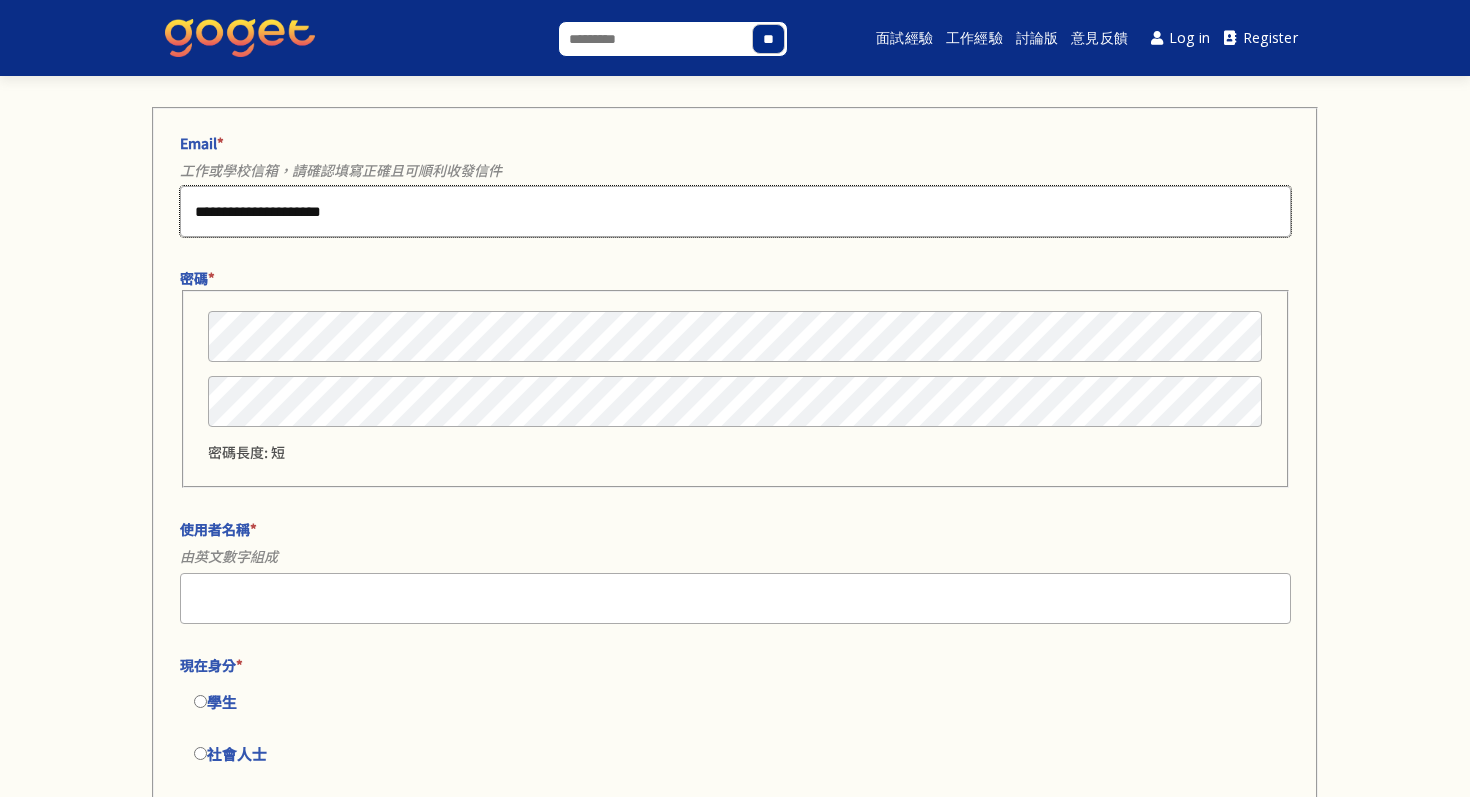 click on "**********" at bounding box center [735, 211] 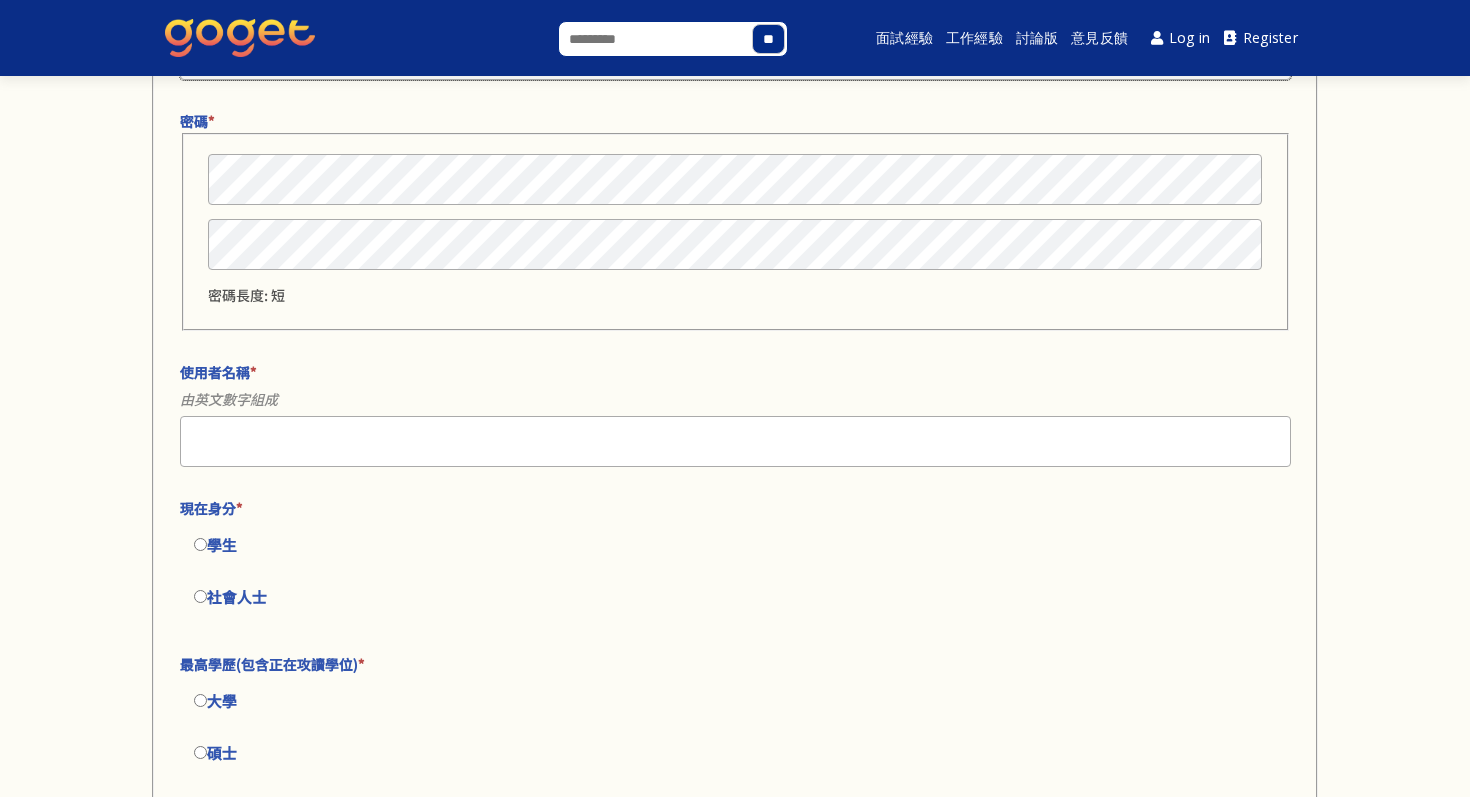 scroll, scrollTop: 262, scrollLeft: 0, axis: vertical 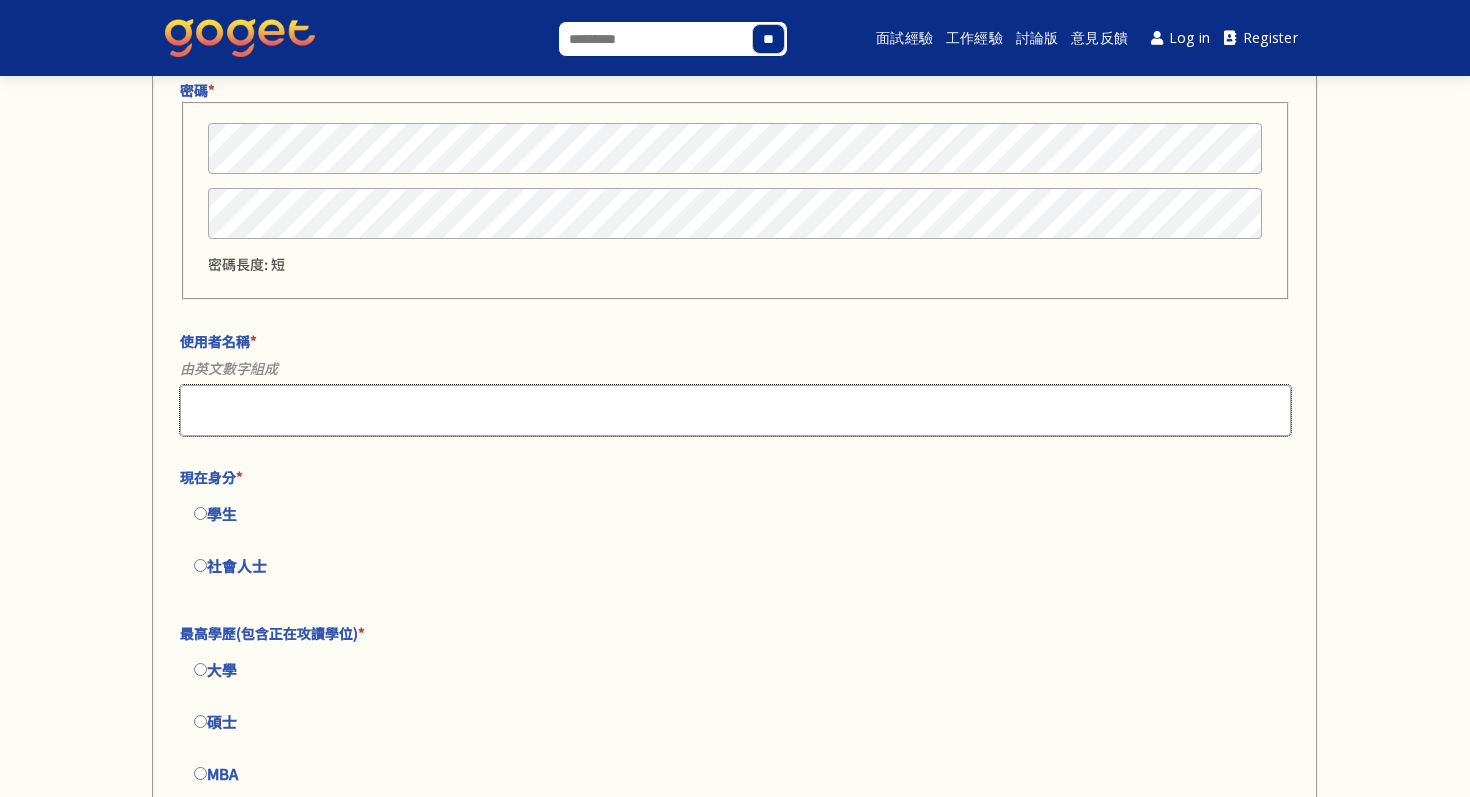 click on "使用者名稱   *" at bounding box center [735, 410] 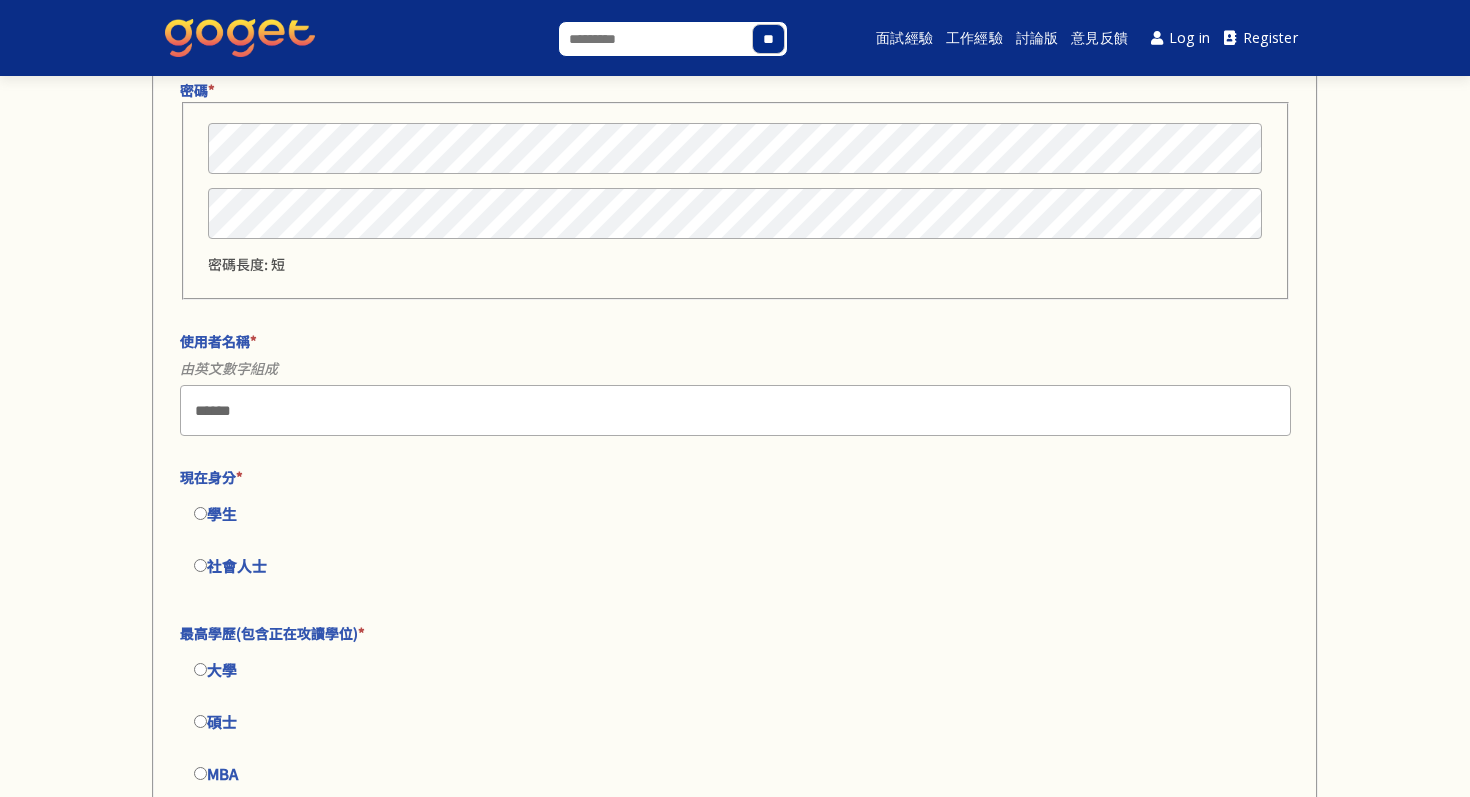click on "學生" at bounding box center [735, 514] 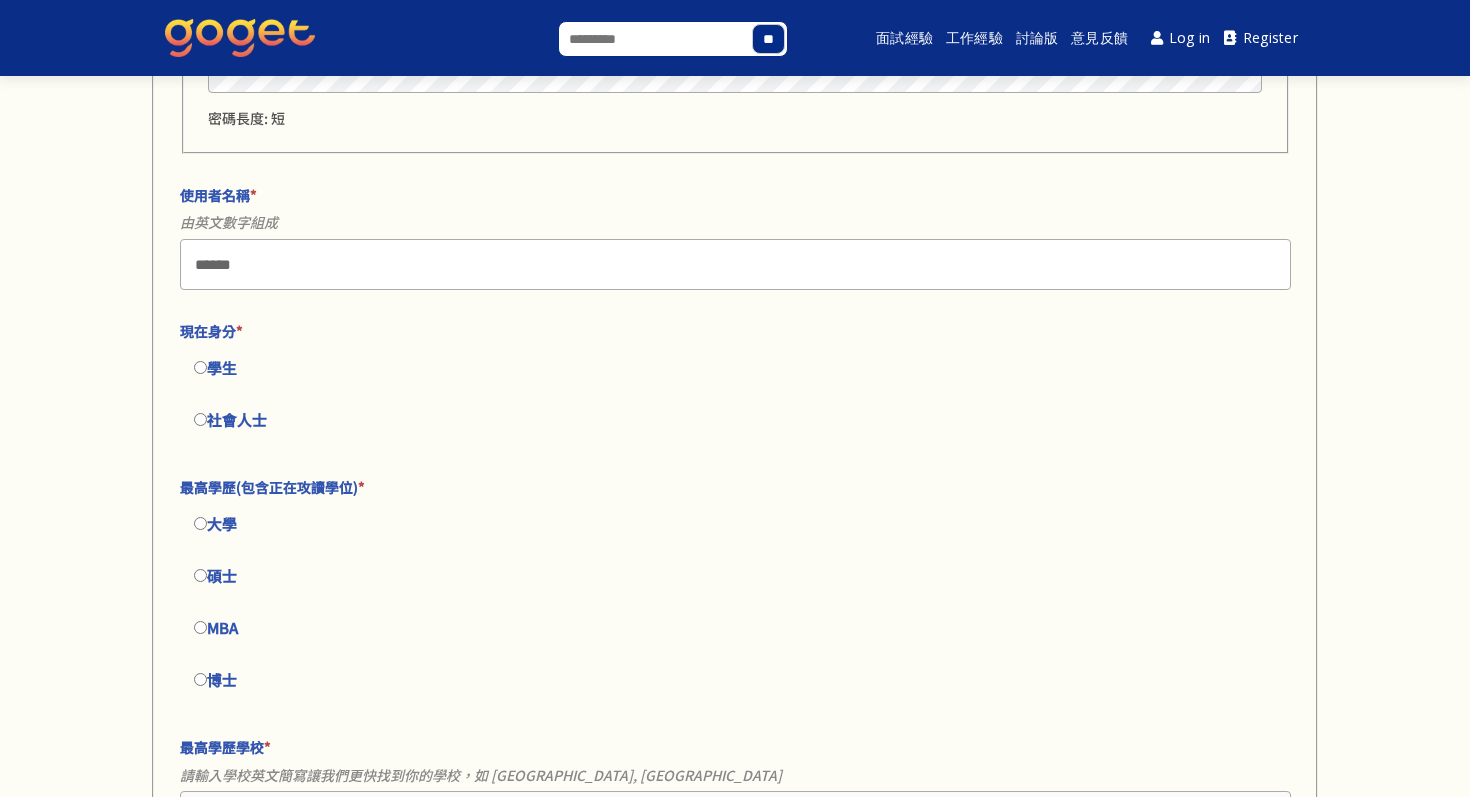 scroll, scrollTop: 411, scrollLeft: 0, axis: vertical 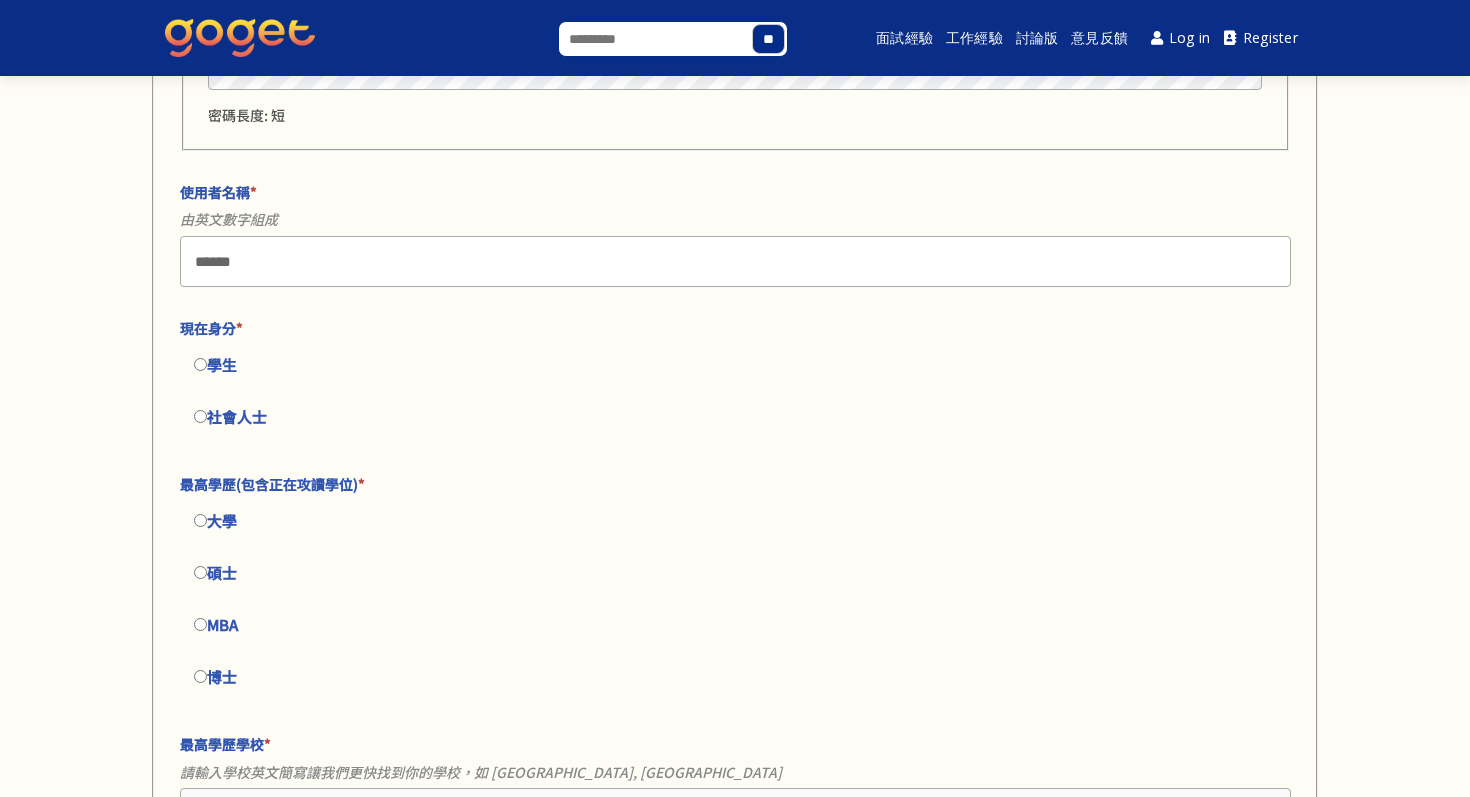 click on "碩士" at bounding box center [735, 573] 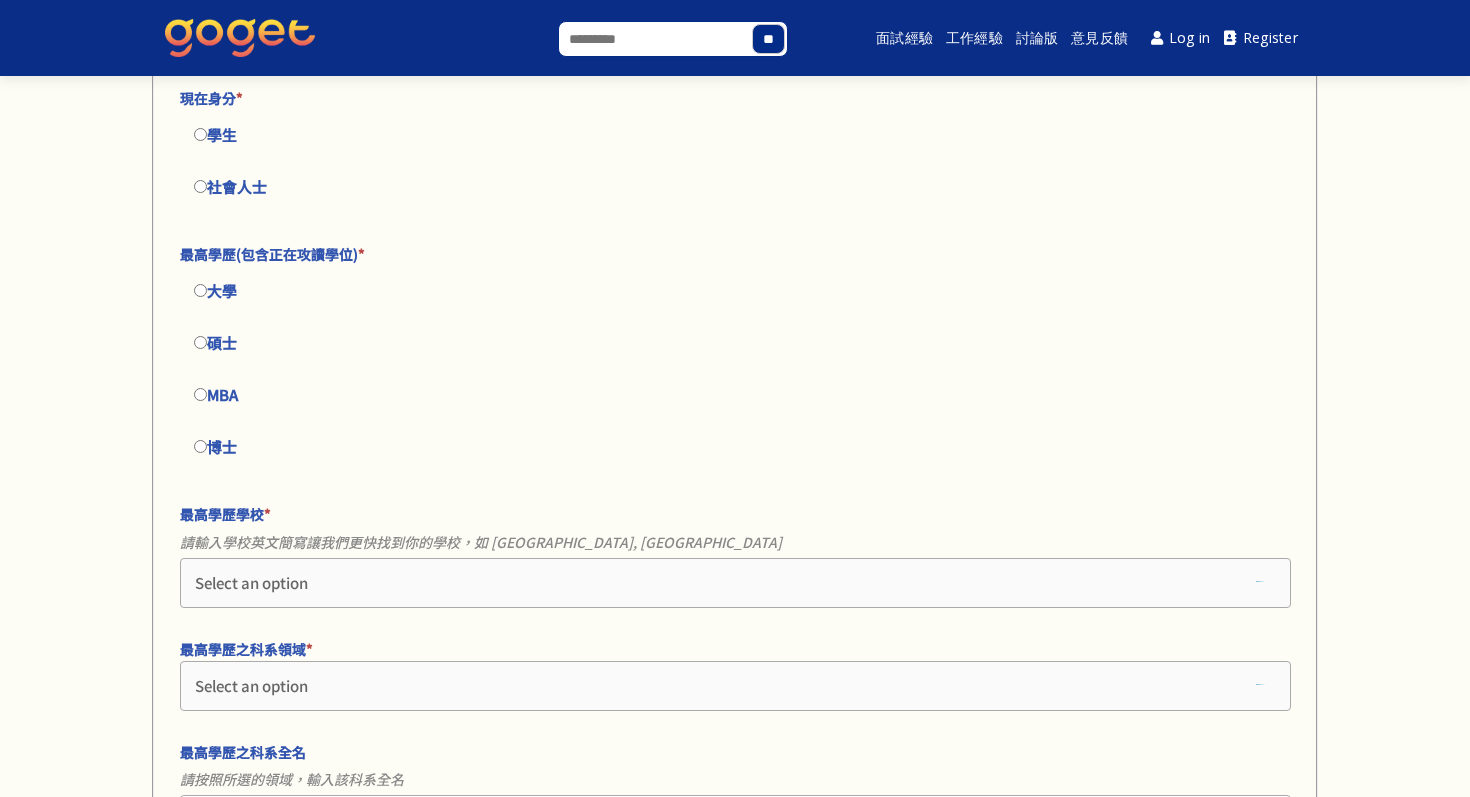 scroll, scrollTop: 643, scrollLeft: 0, axis: vertical 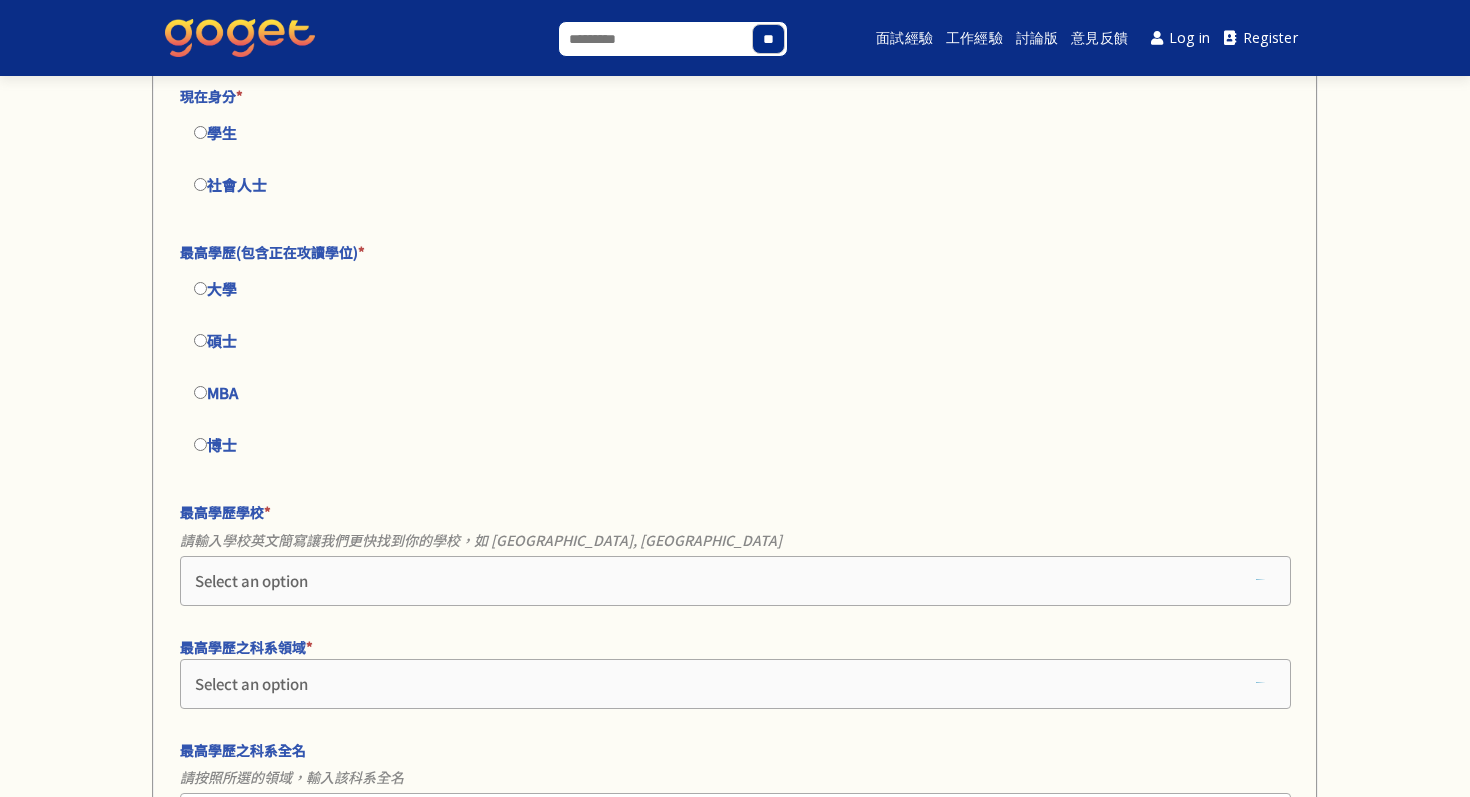 click on "Select an option" at bounding box center [251, 580] 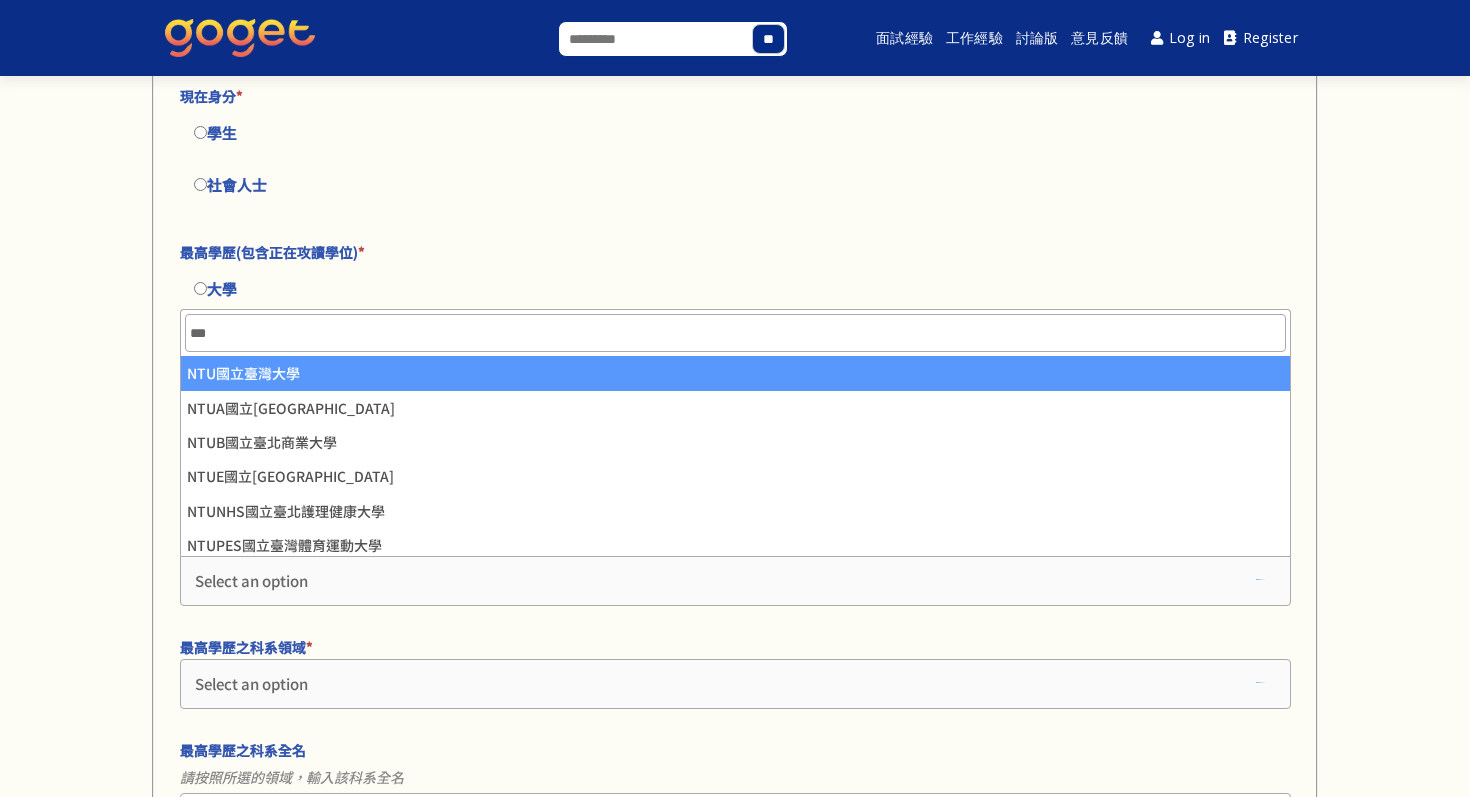 type on "***" 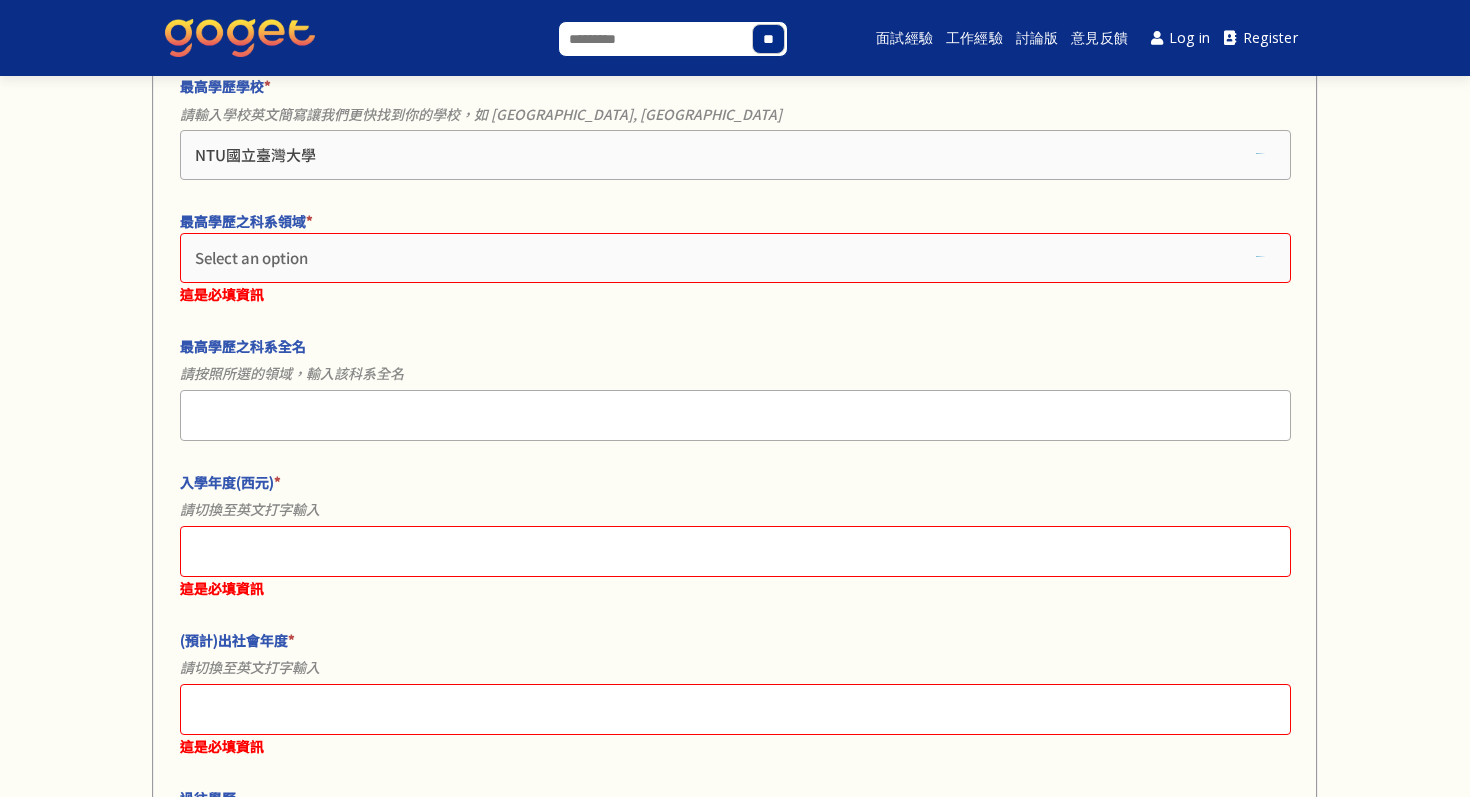 scroll, scrollTop: 1073, scrollLeft: 0, axis: vertical 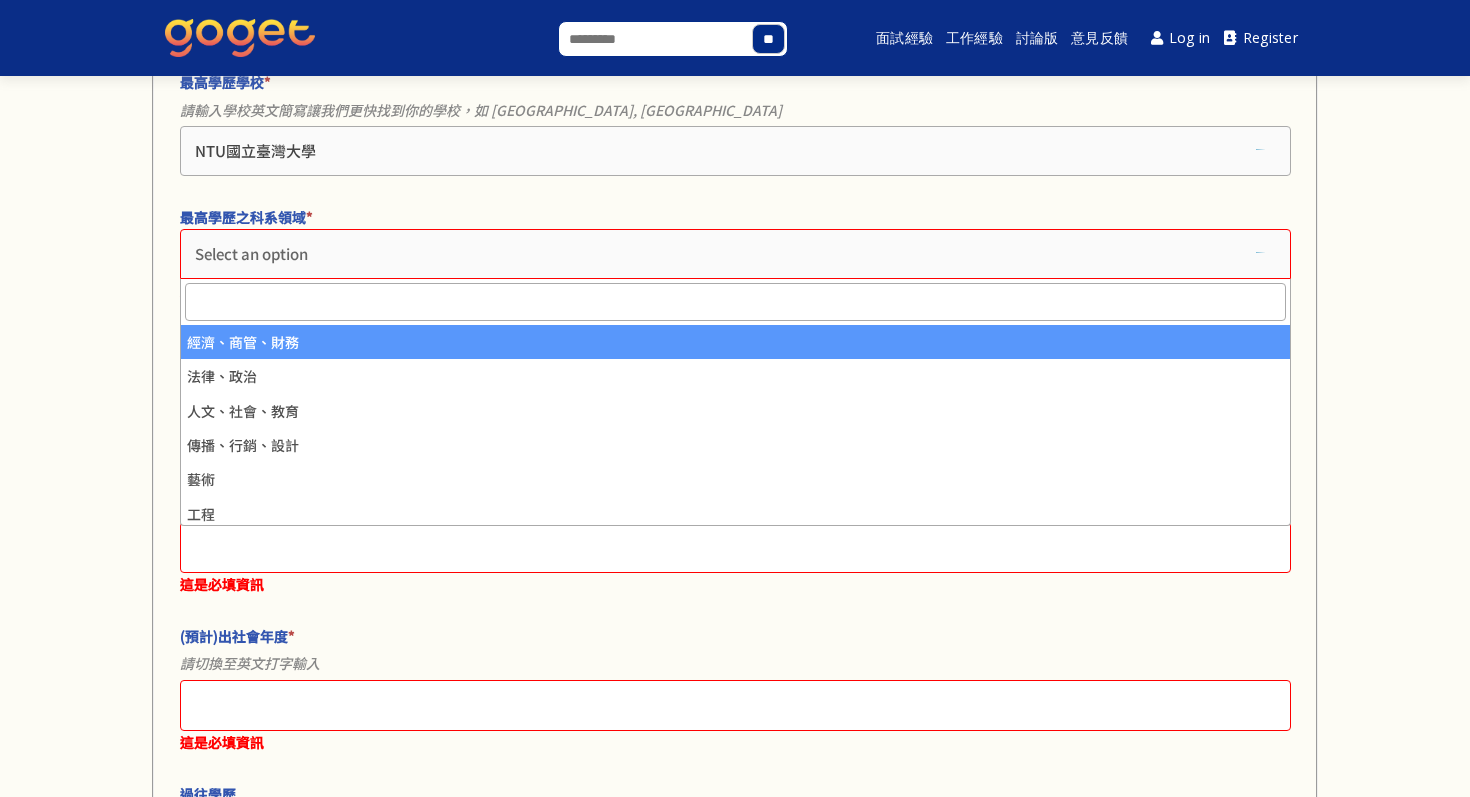 click on "Select an option" at bounding box center [735, 254] 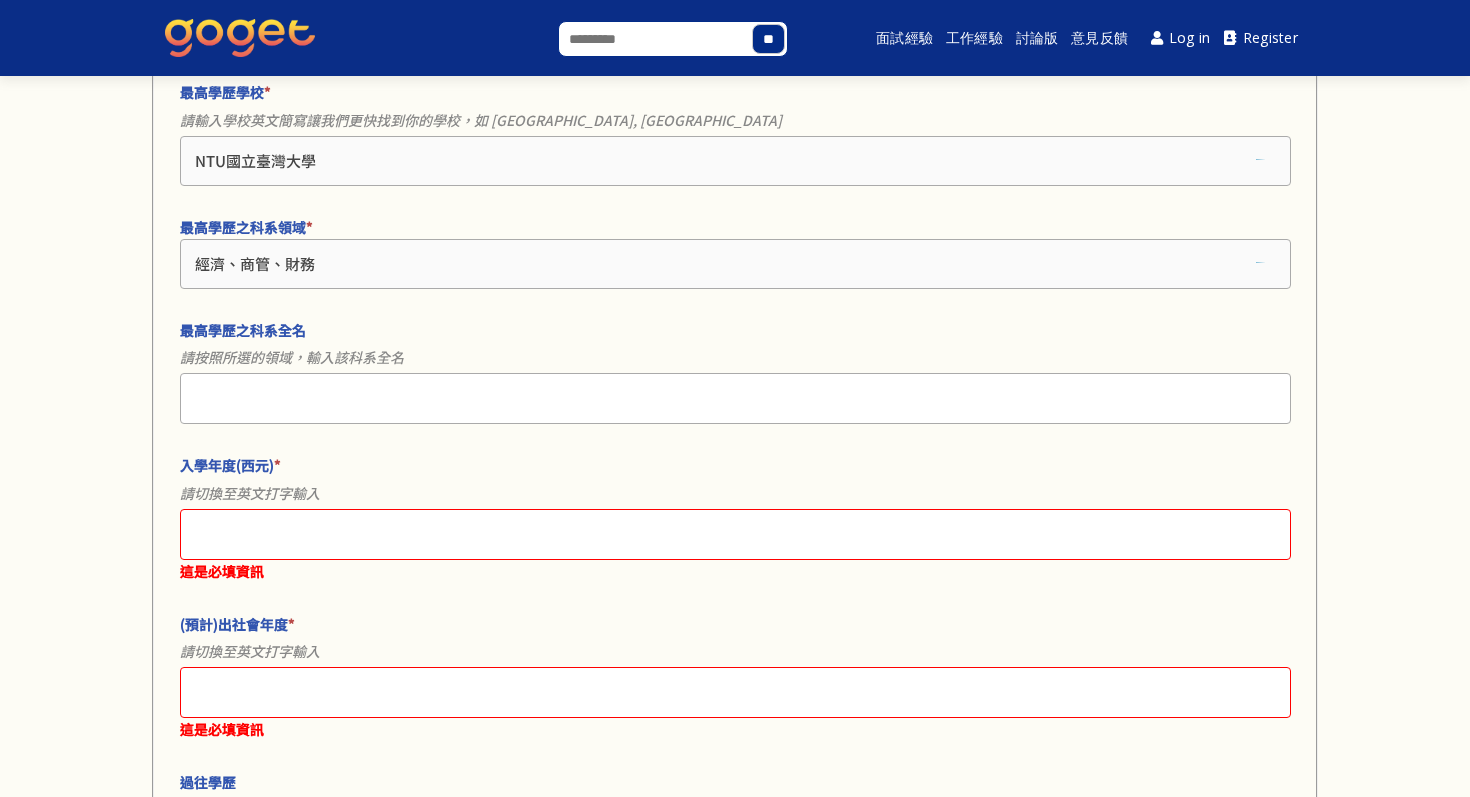 scroll, scrollTop: 1075, scrollLeft: 0, axis: vertical 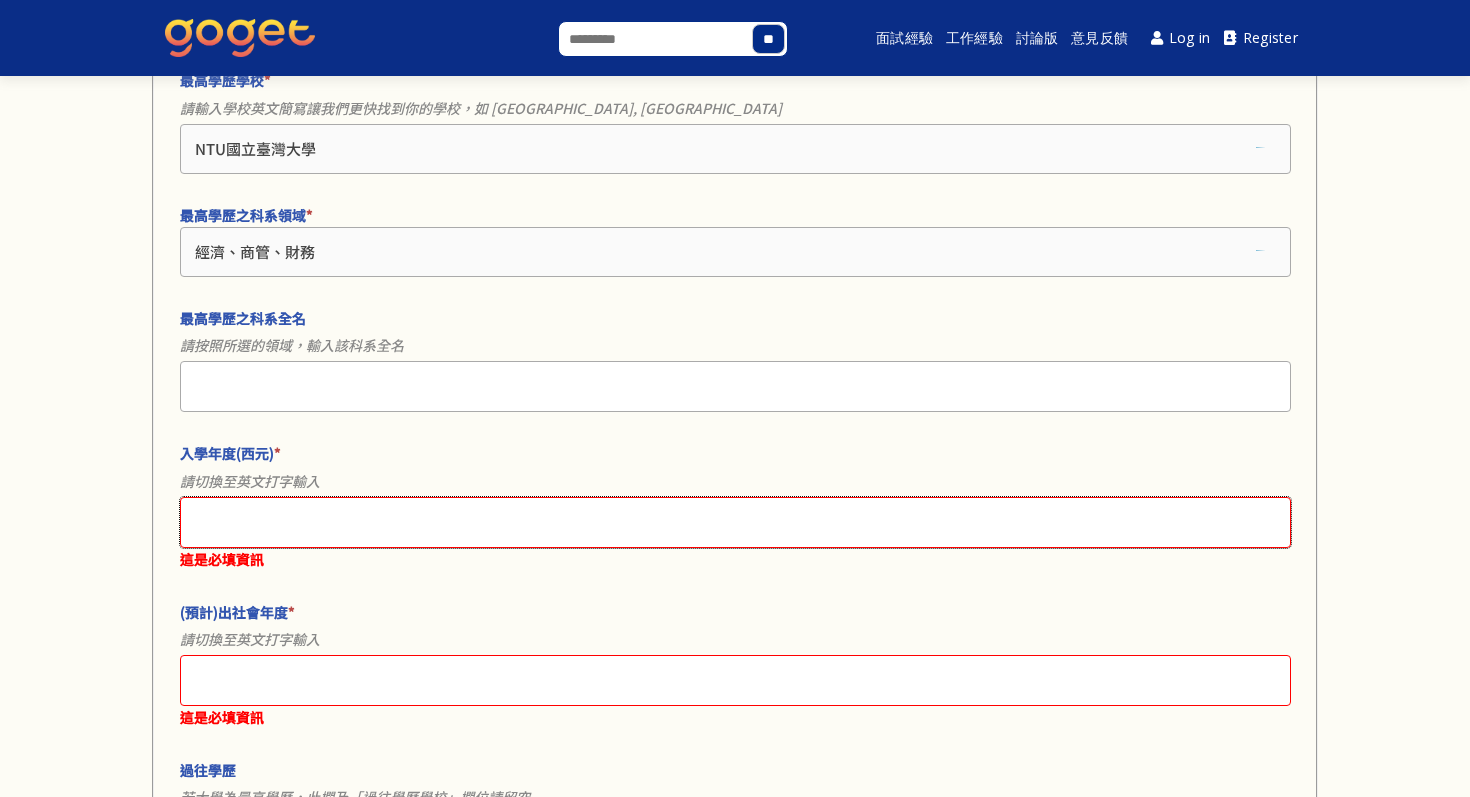 click on "入學年度(西元)   *" at bounding box center (735, 522) 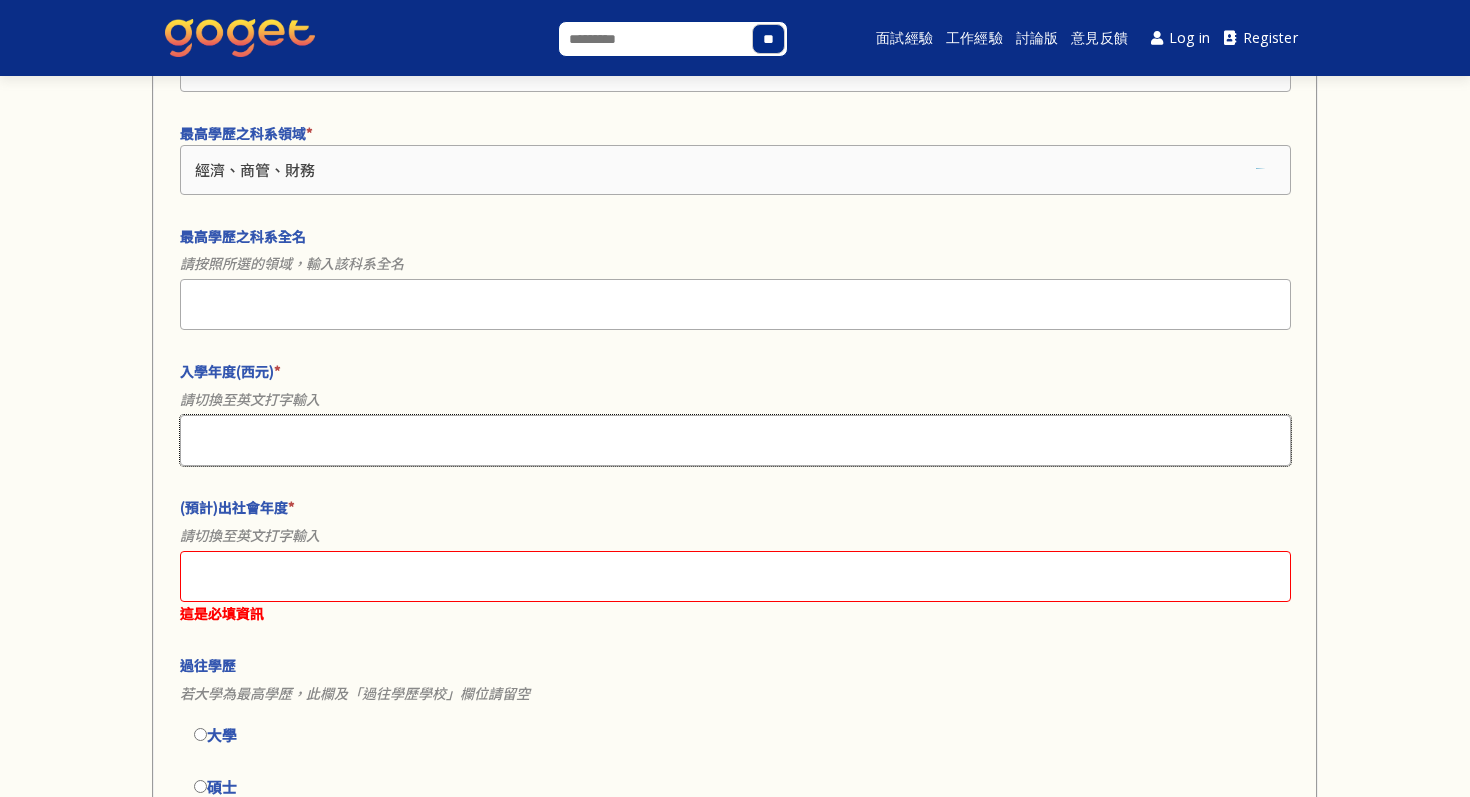scroll, scrollTop: 1179, scrollLeft: 0, axis: vertical 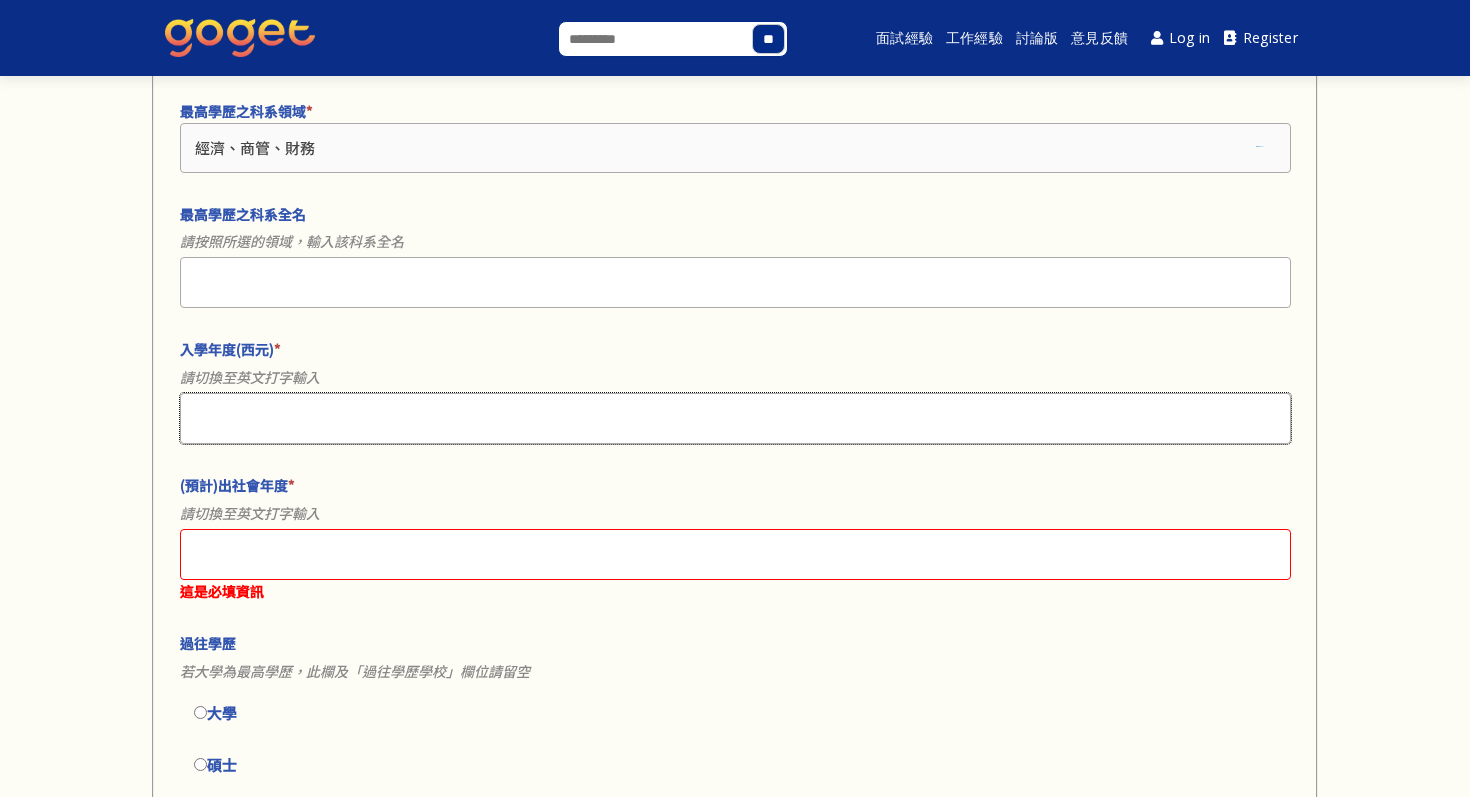 type on "****" 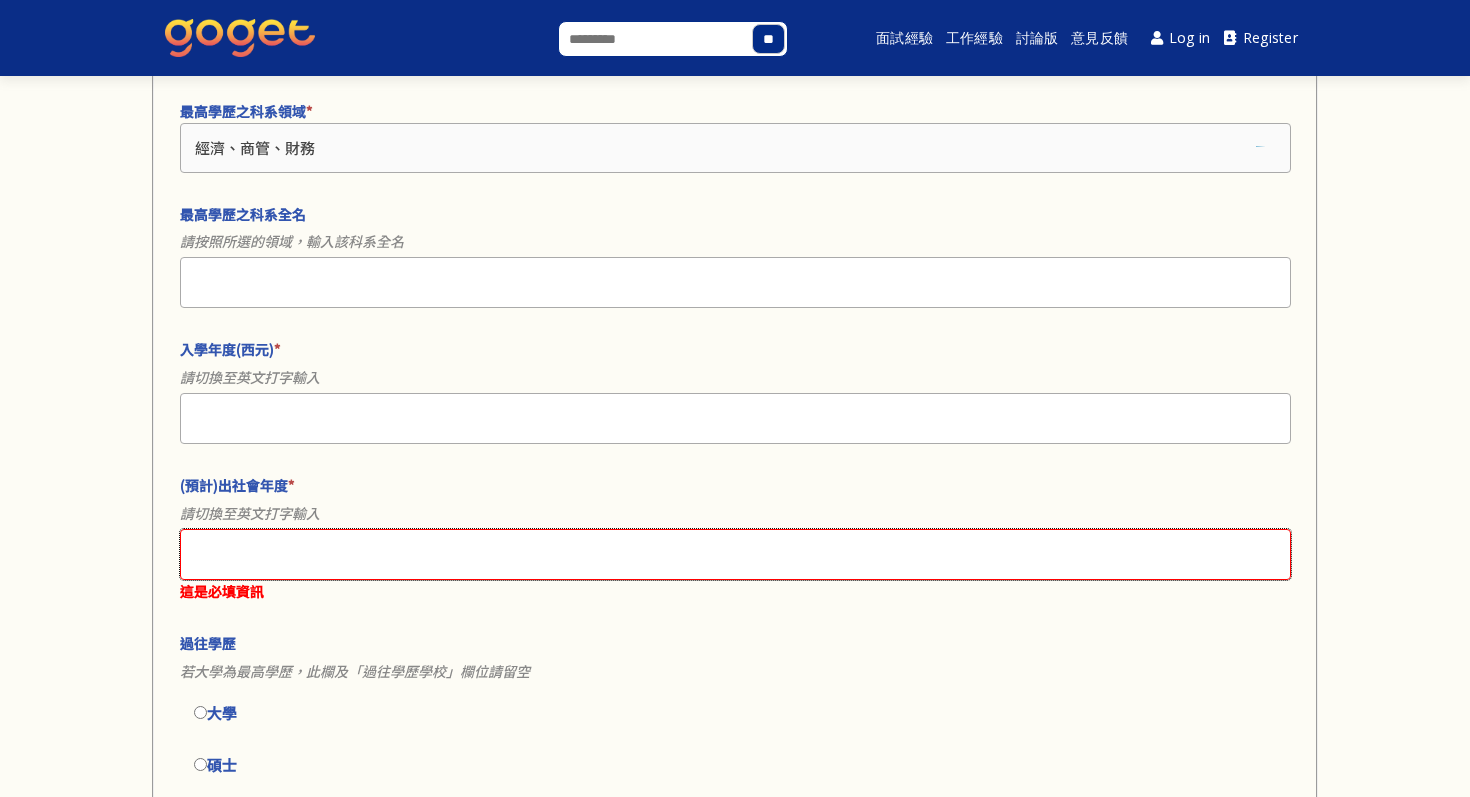 click on "(預計)出社會年度   *" at bounding box center [735, 554] 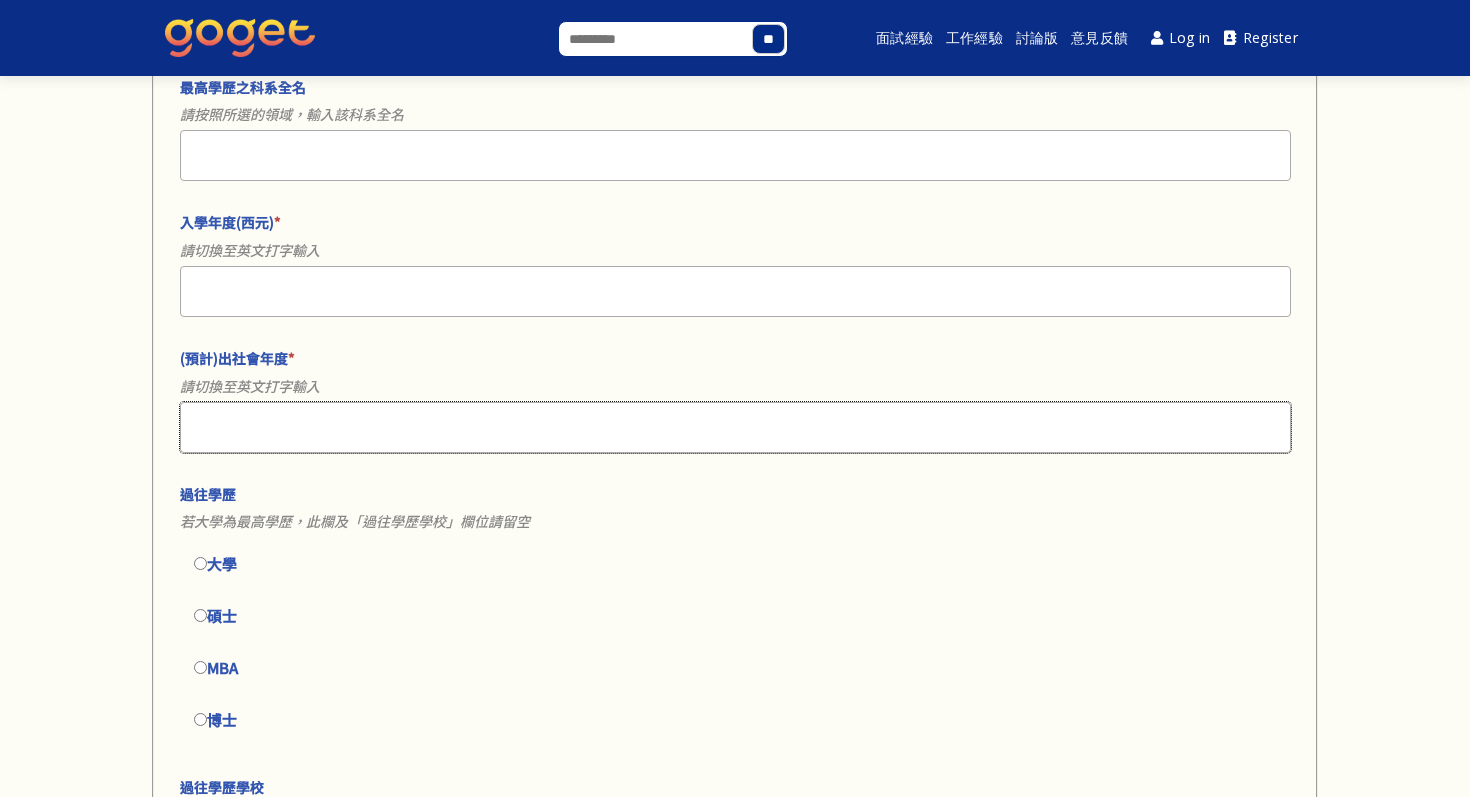 type on "****" 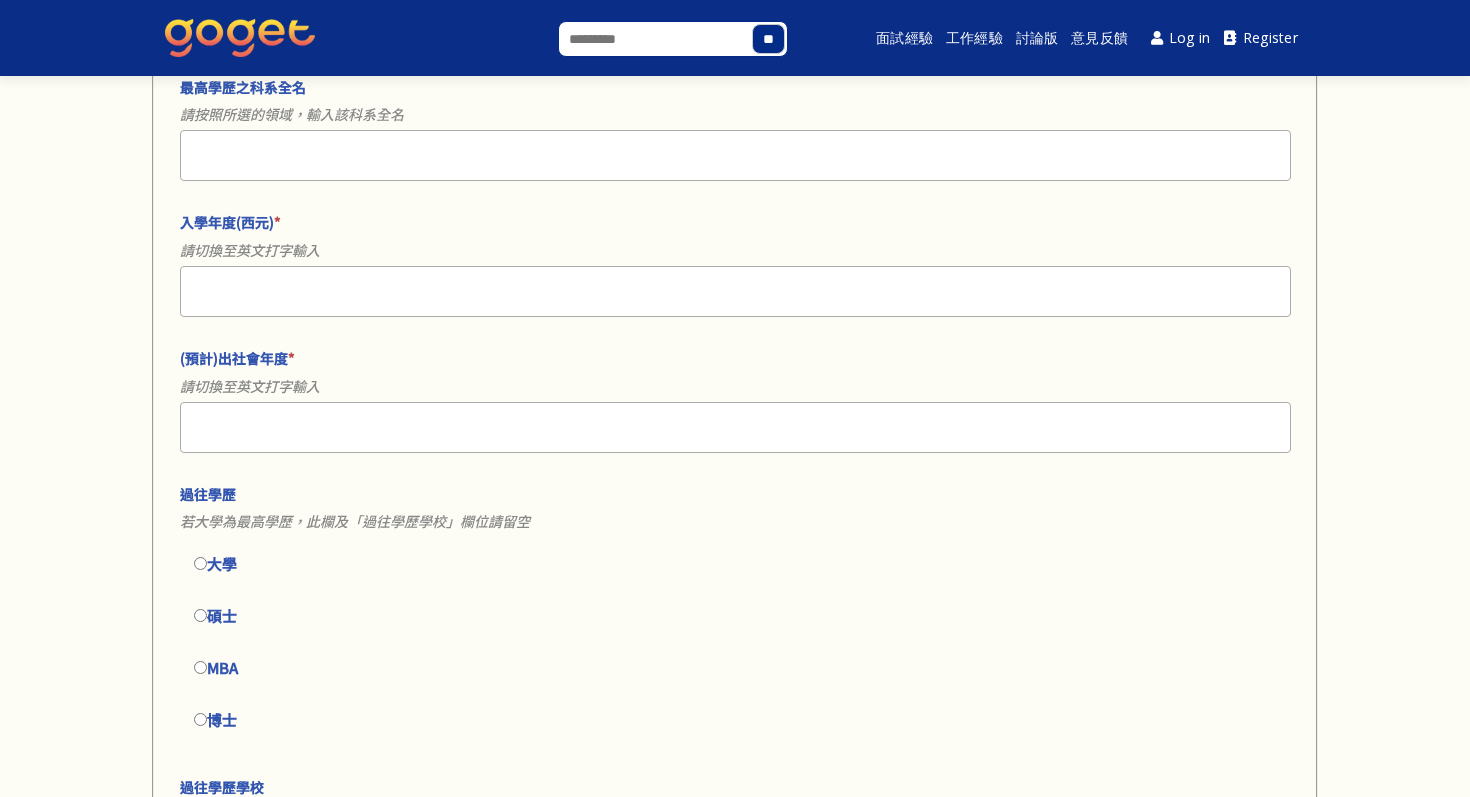 click on "大學" at bounding box center [735, 564] 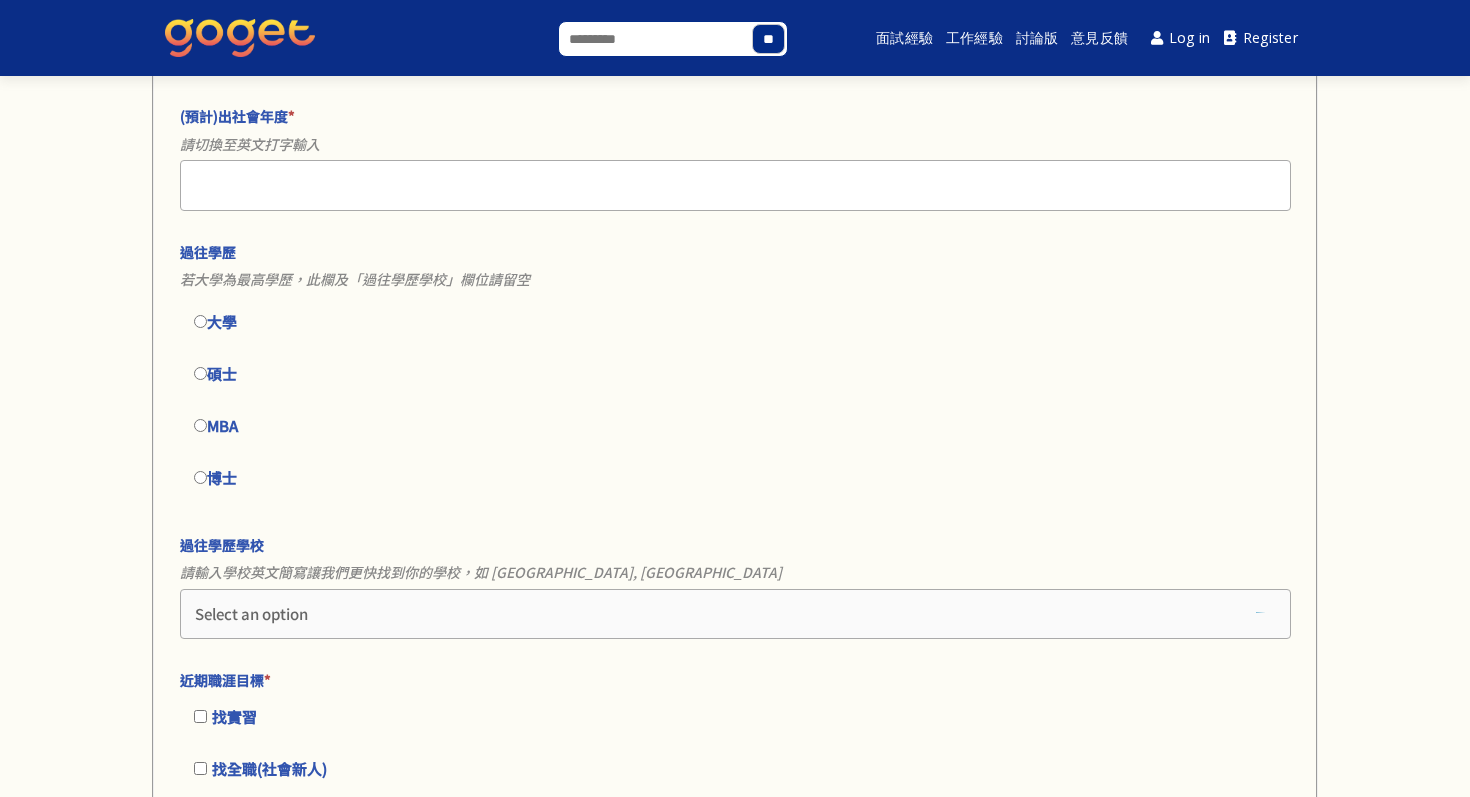 scroll, scrollTop: 1550, scrollLeft: 0, axis: vertical 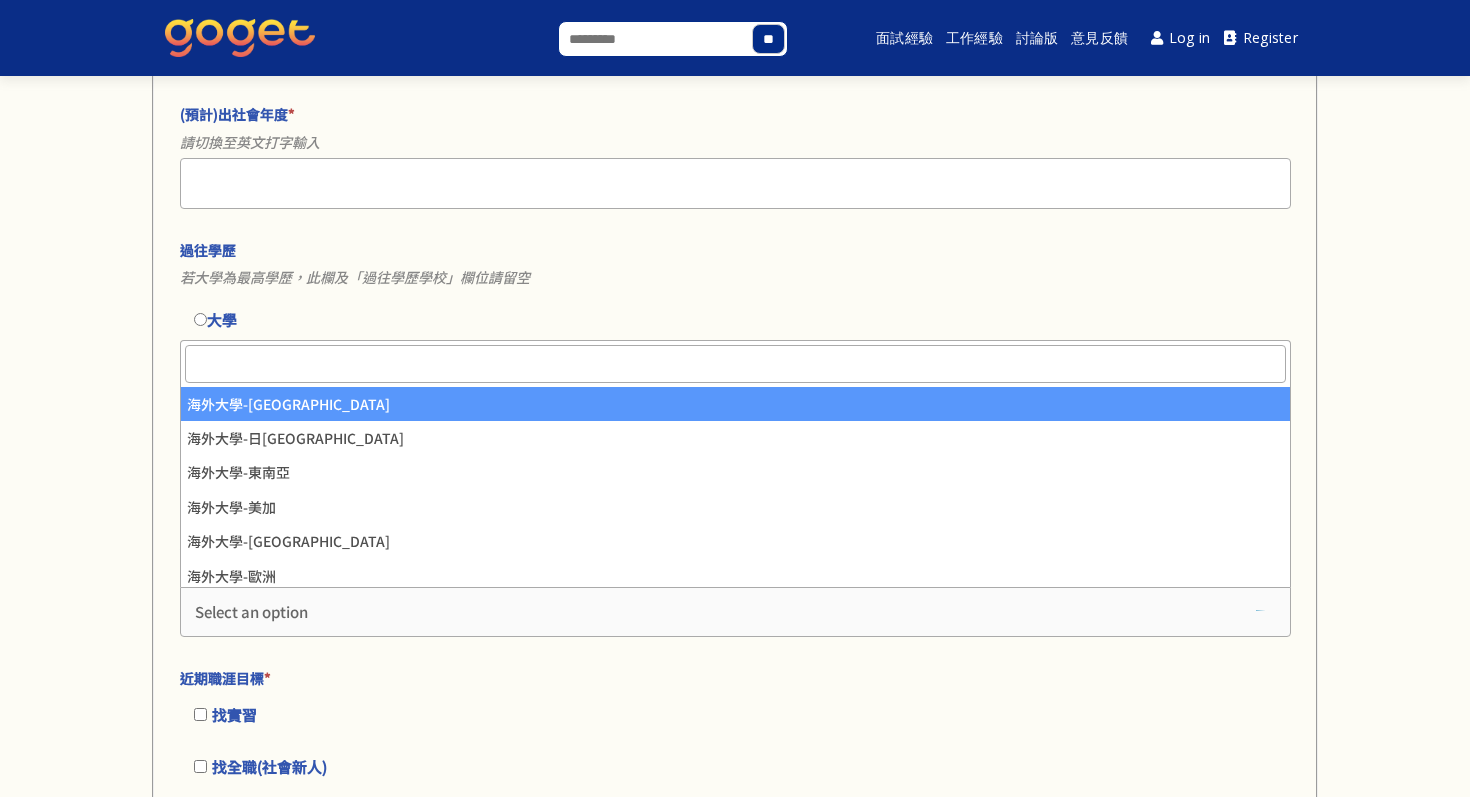 click on "Select an option" at bounding box center [251, 611] 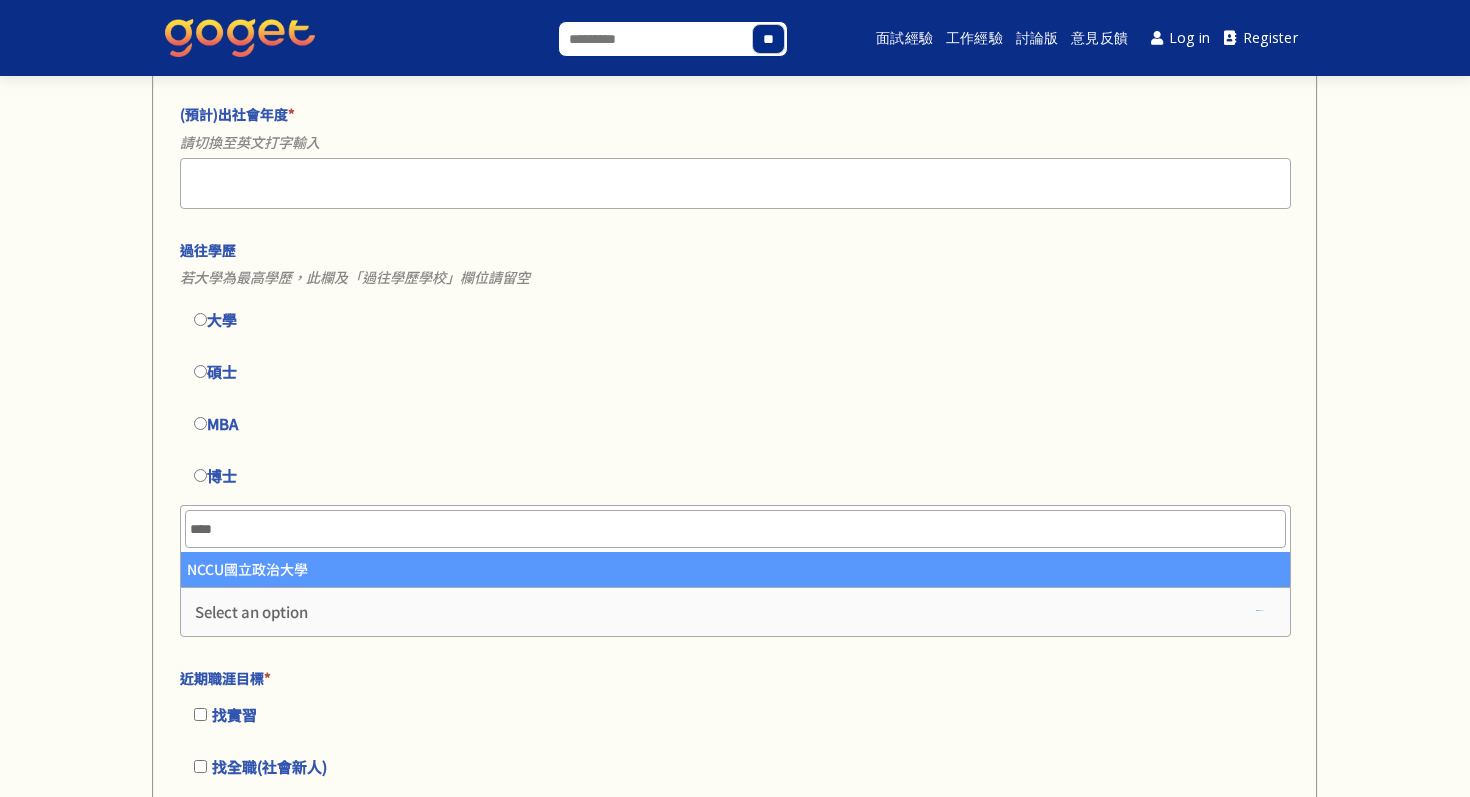 type on "****" 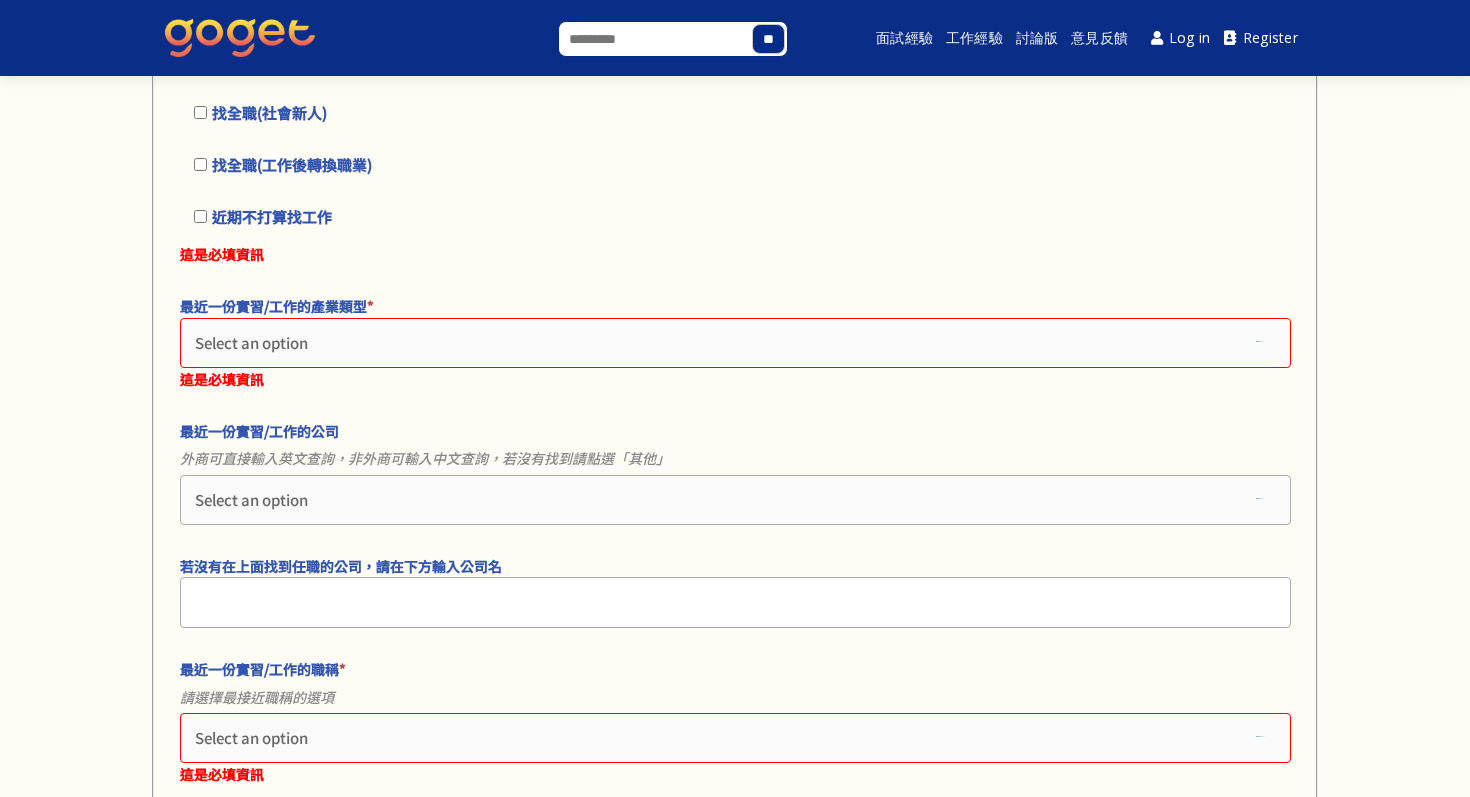 scroll, scrollTop: 2235, scrollLeft: 0, axis: vertical 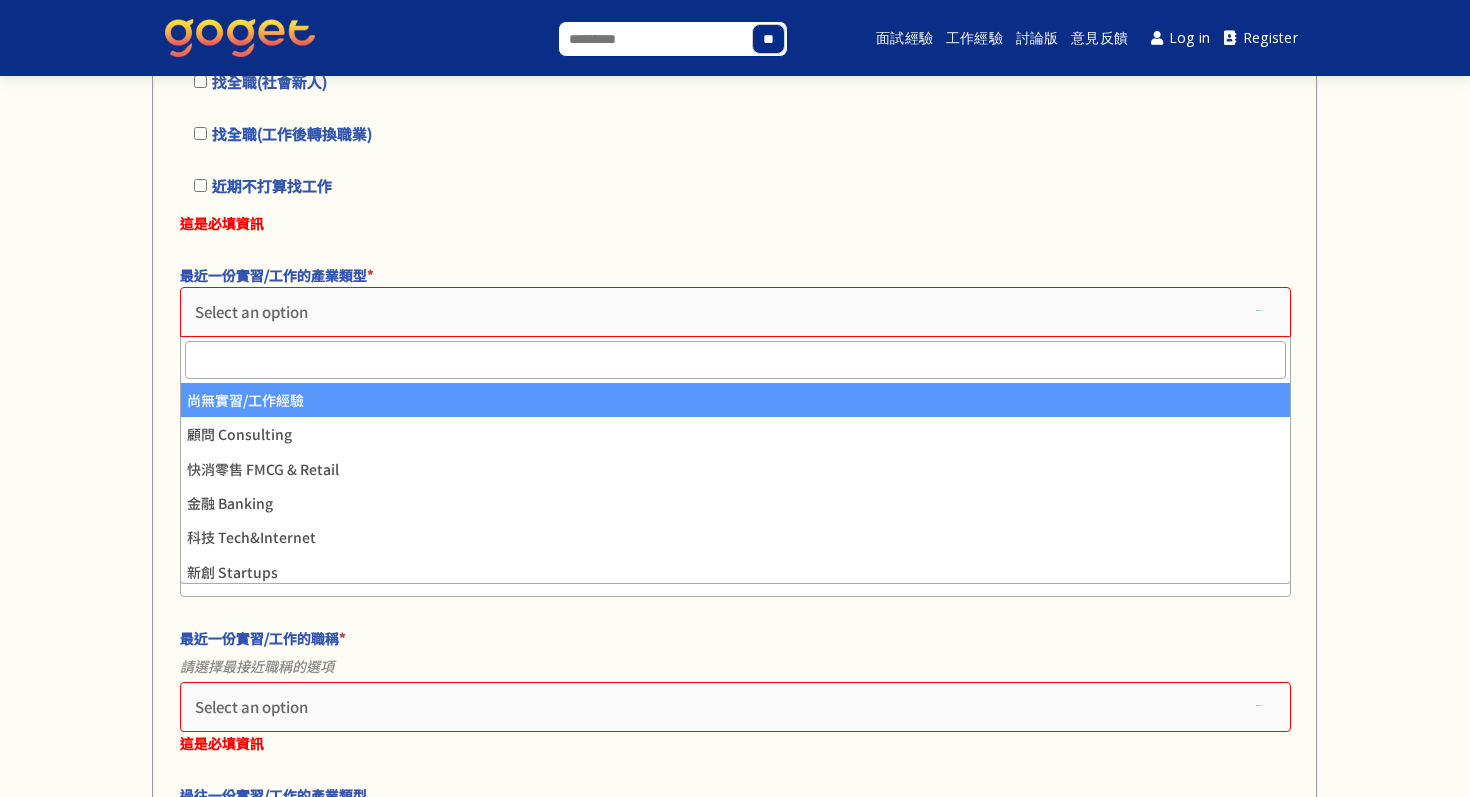 click on "Select an option" at bounding box center (251, 311) 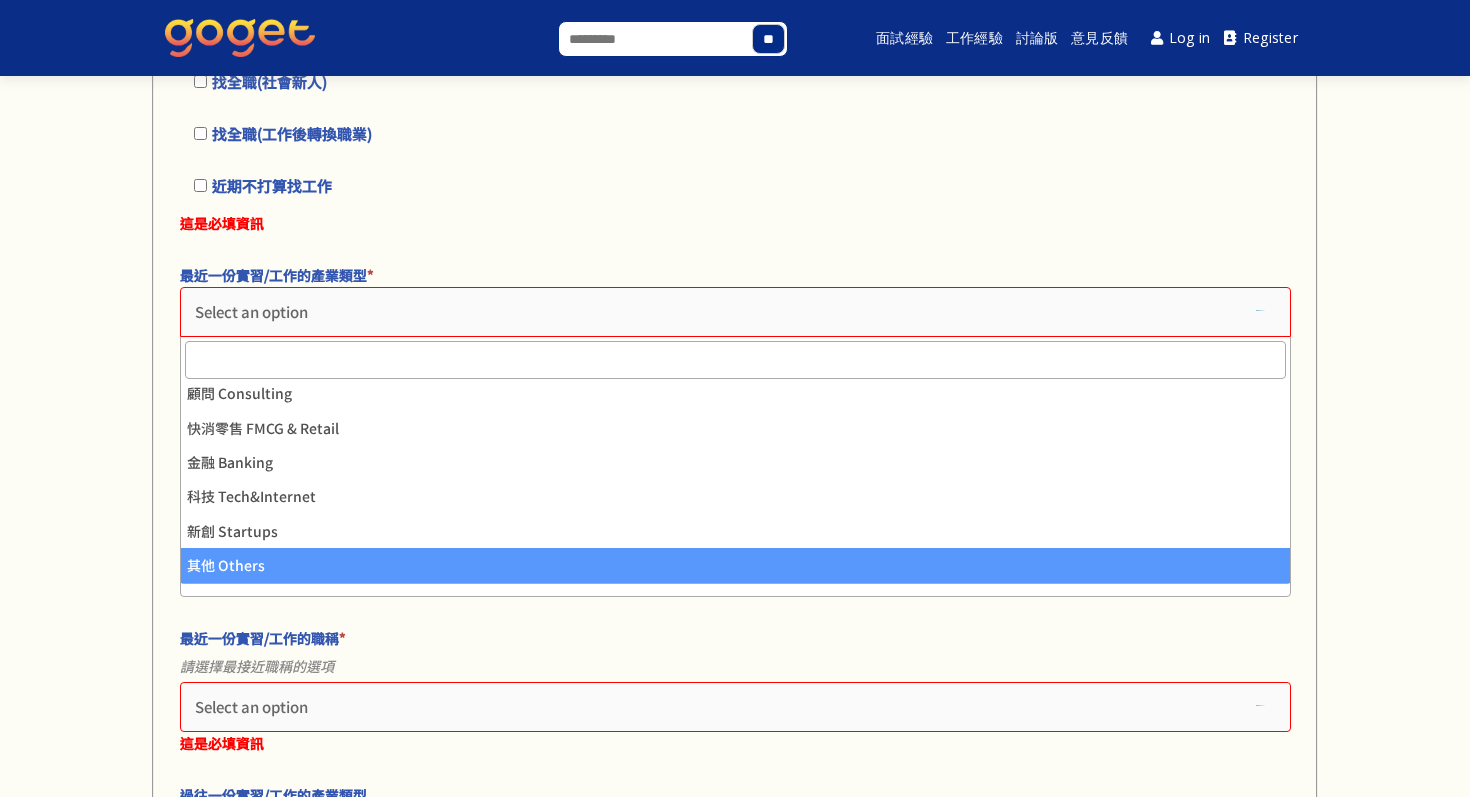 scroll, scrollTop: 41, scrollLeft: 0, axis: vertical 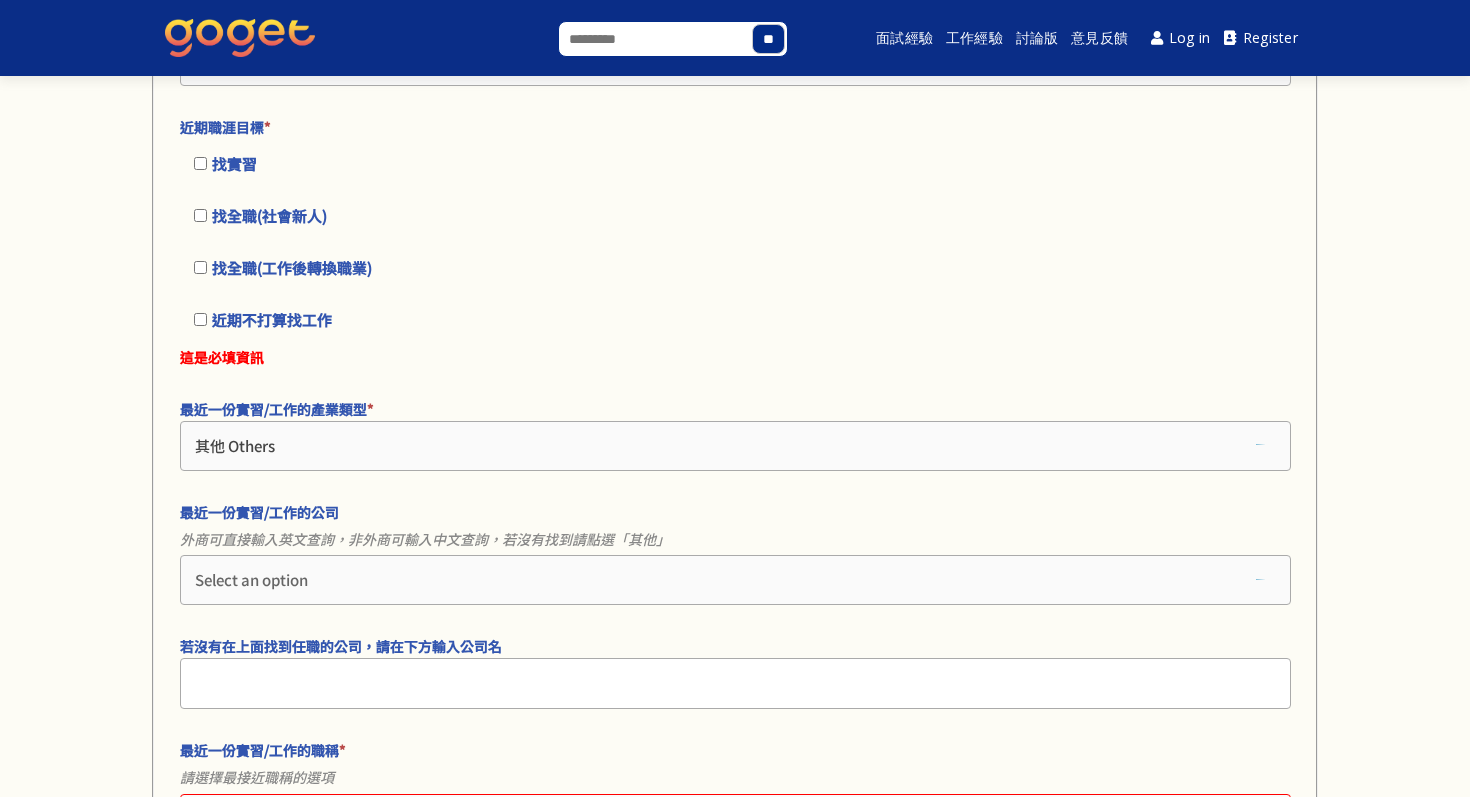 click on "Select an option" at bounding box center (251, 579) 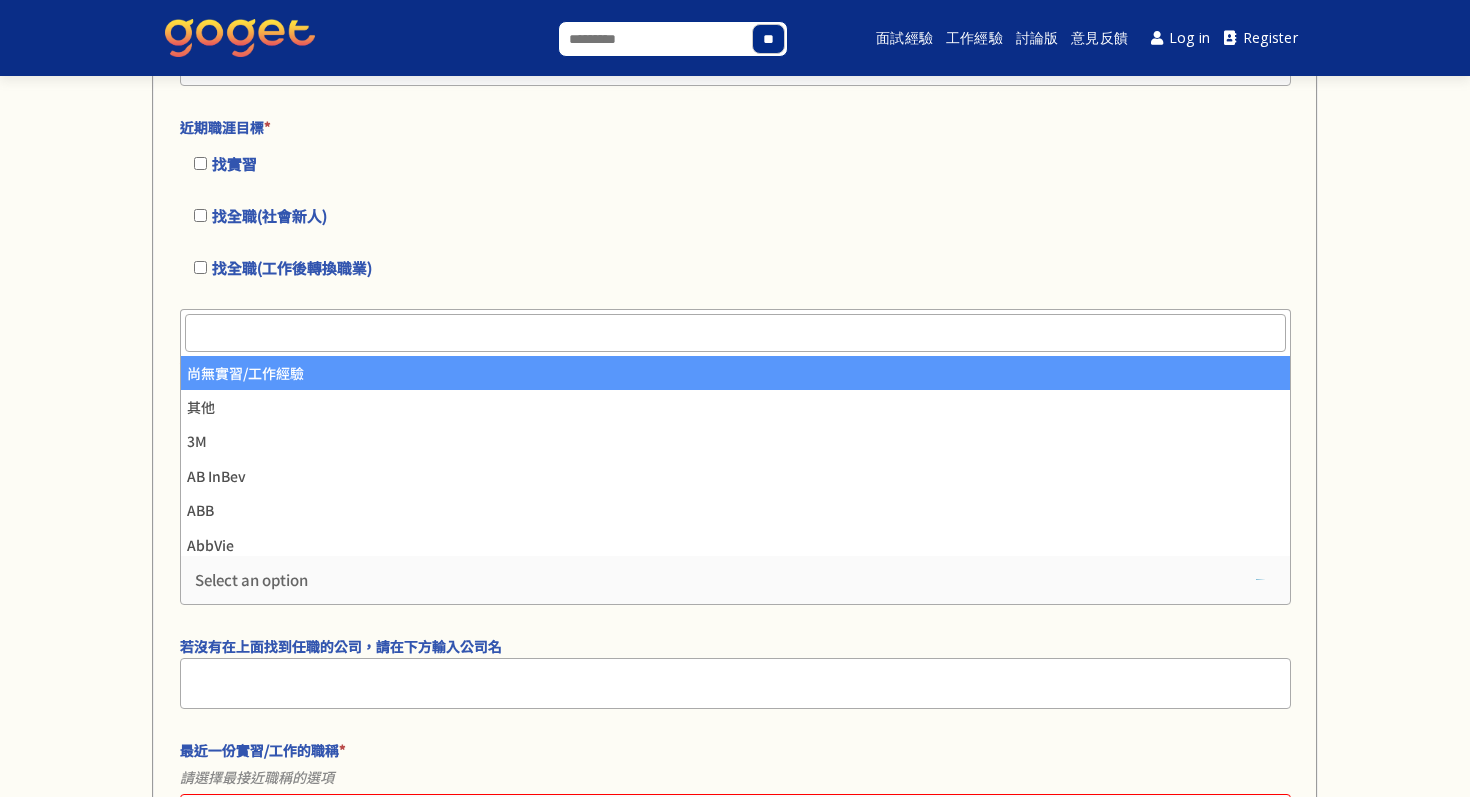 click on "找全職(工作後轉換職業)" at bounding box center [735, 268] 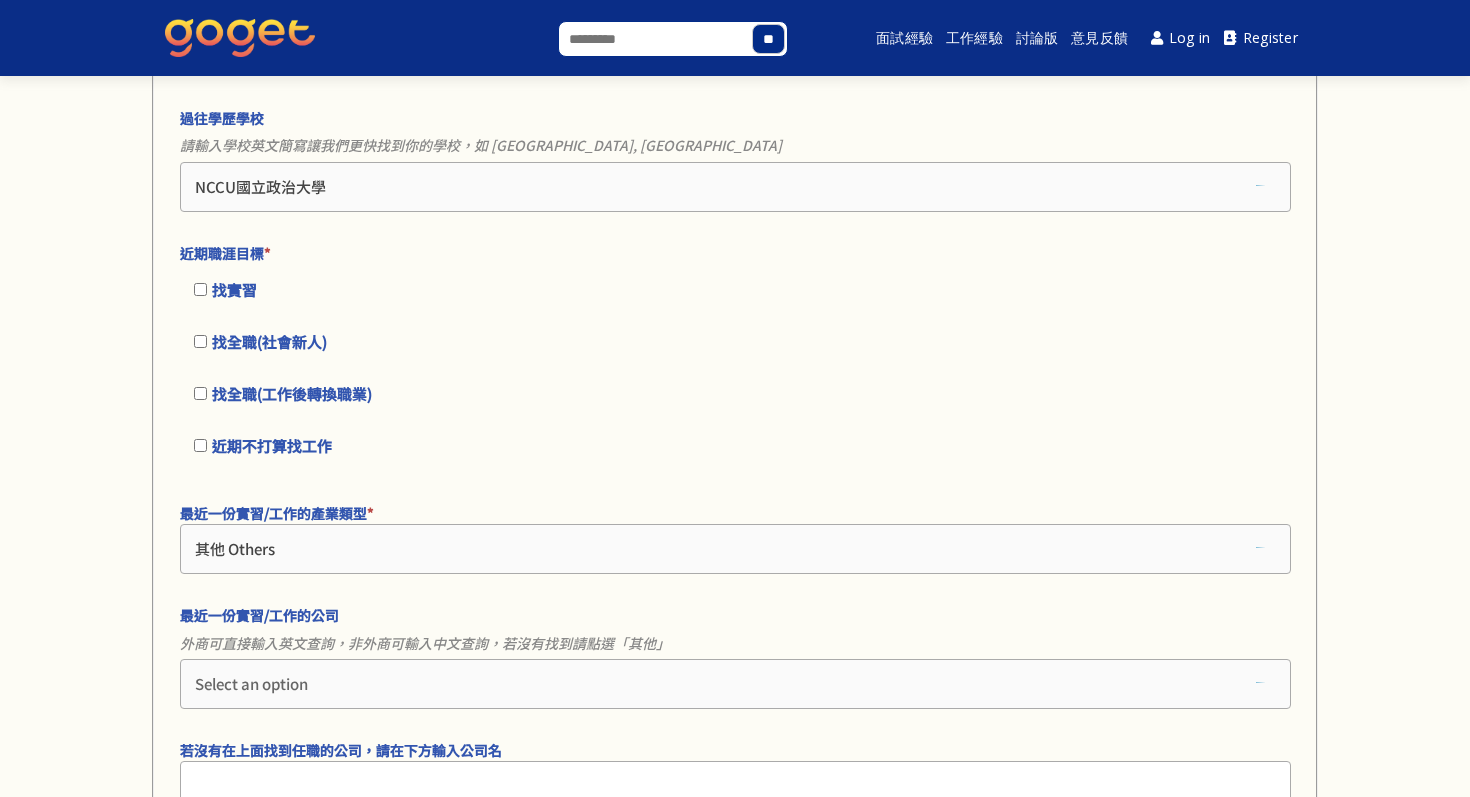 scroll, scrollTop: 1942, scrollLeft: 0, axis: vertical 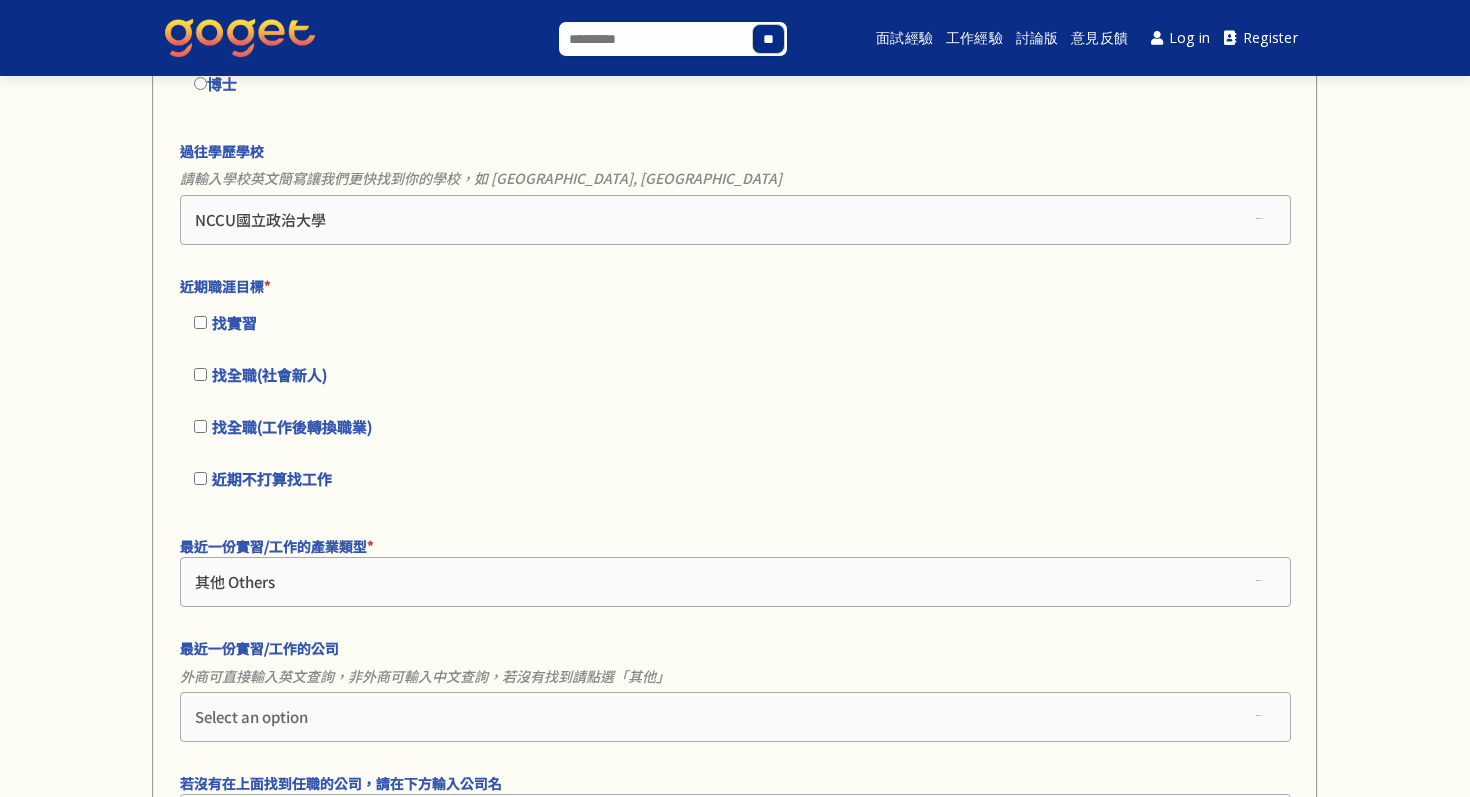 click on "找實習" at bounding box center (234, 322) 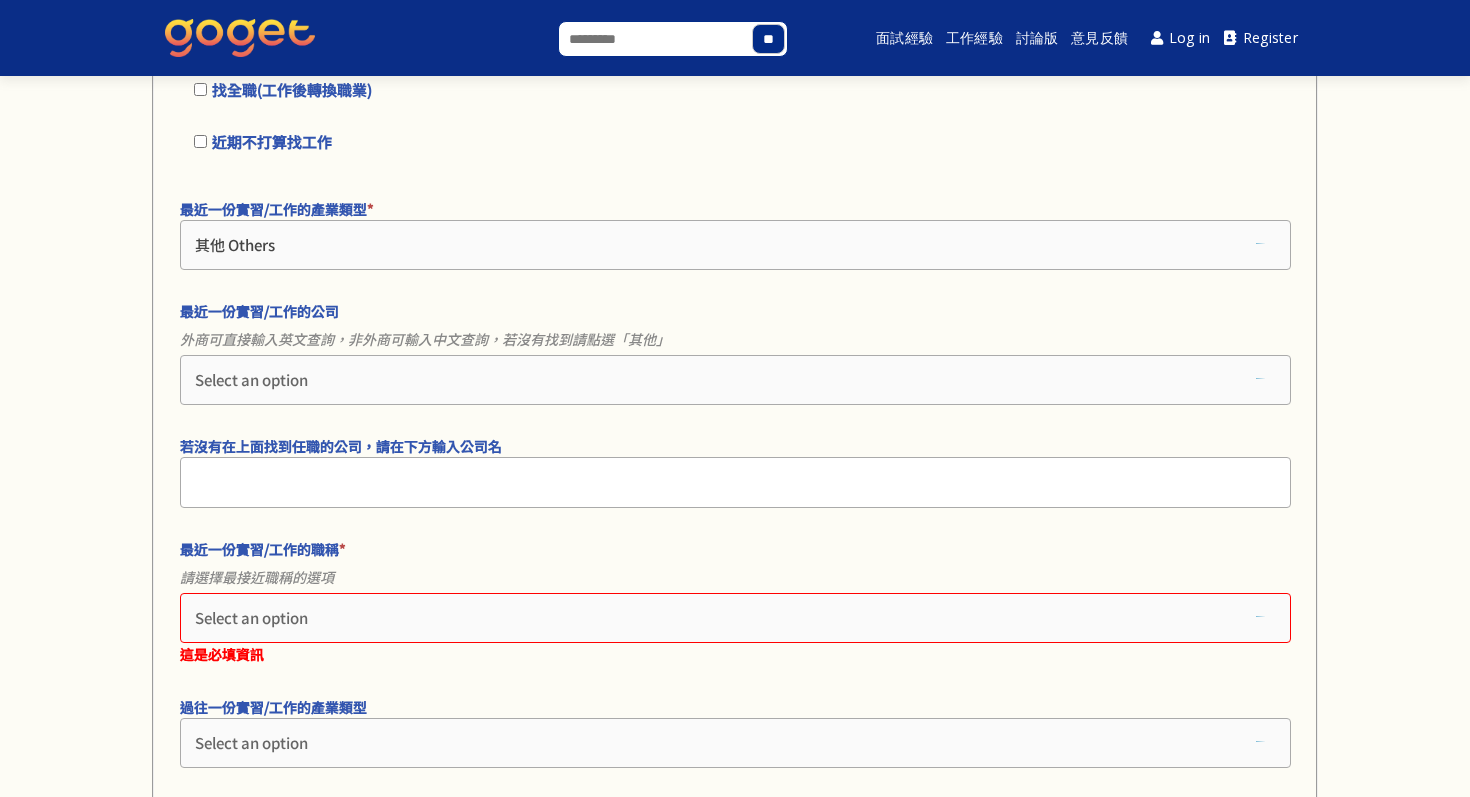 scroll, scrollTop: 2281, scrollLeft: 0, axis: vertical 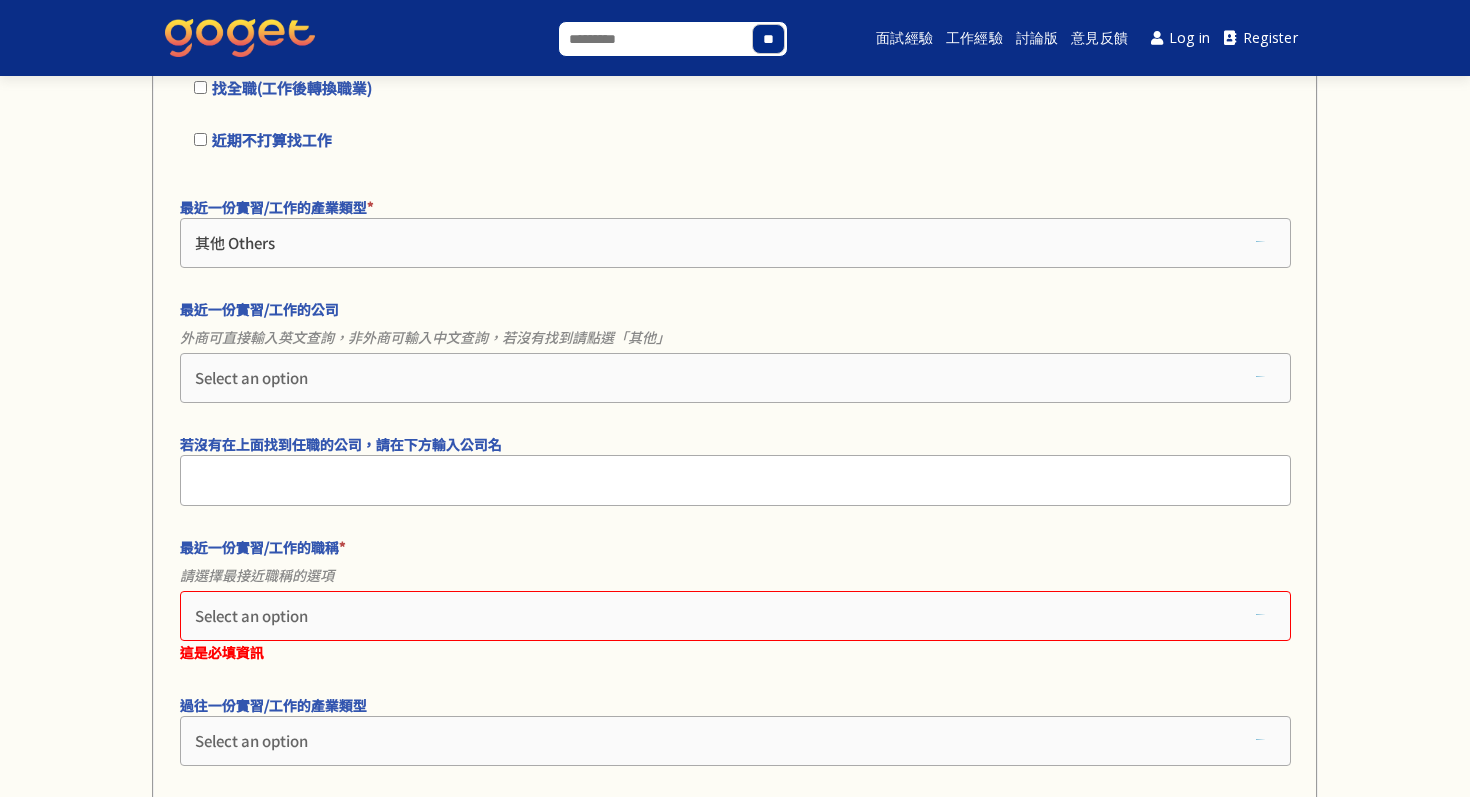 click on "Select an option" at bounding box center (251, 615) 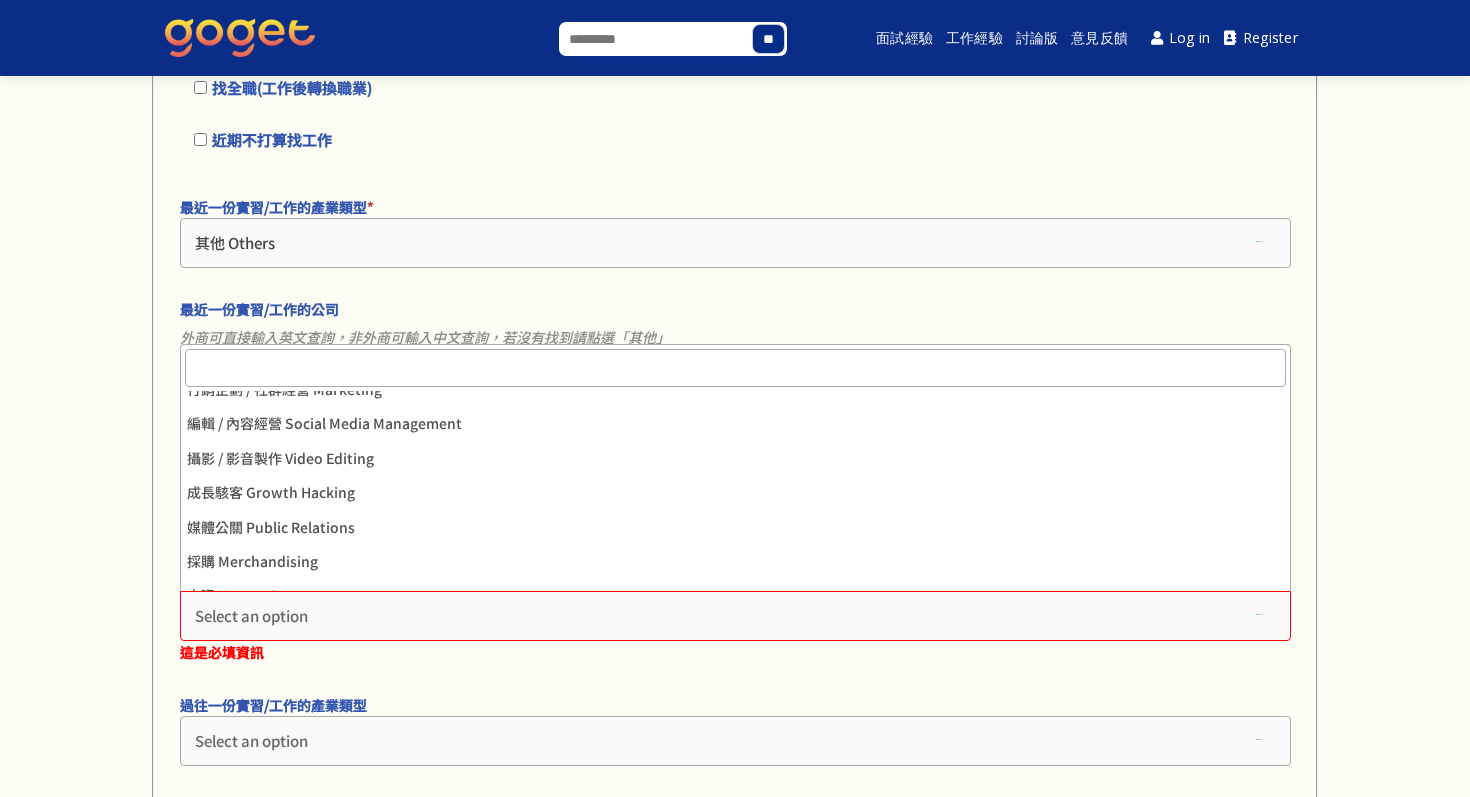 scroll, scrollTop: 200, scrollLeft: 0, axis: vertical 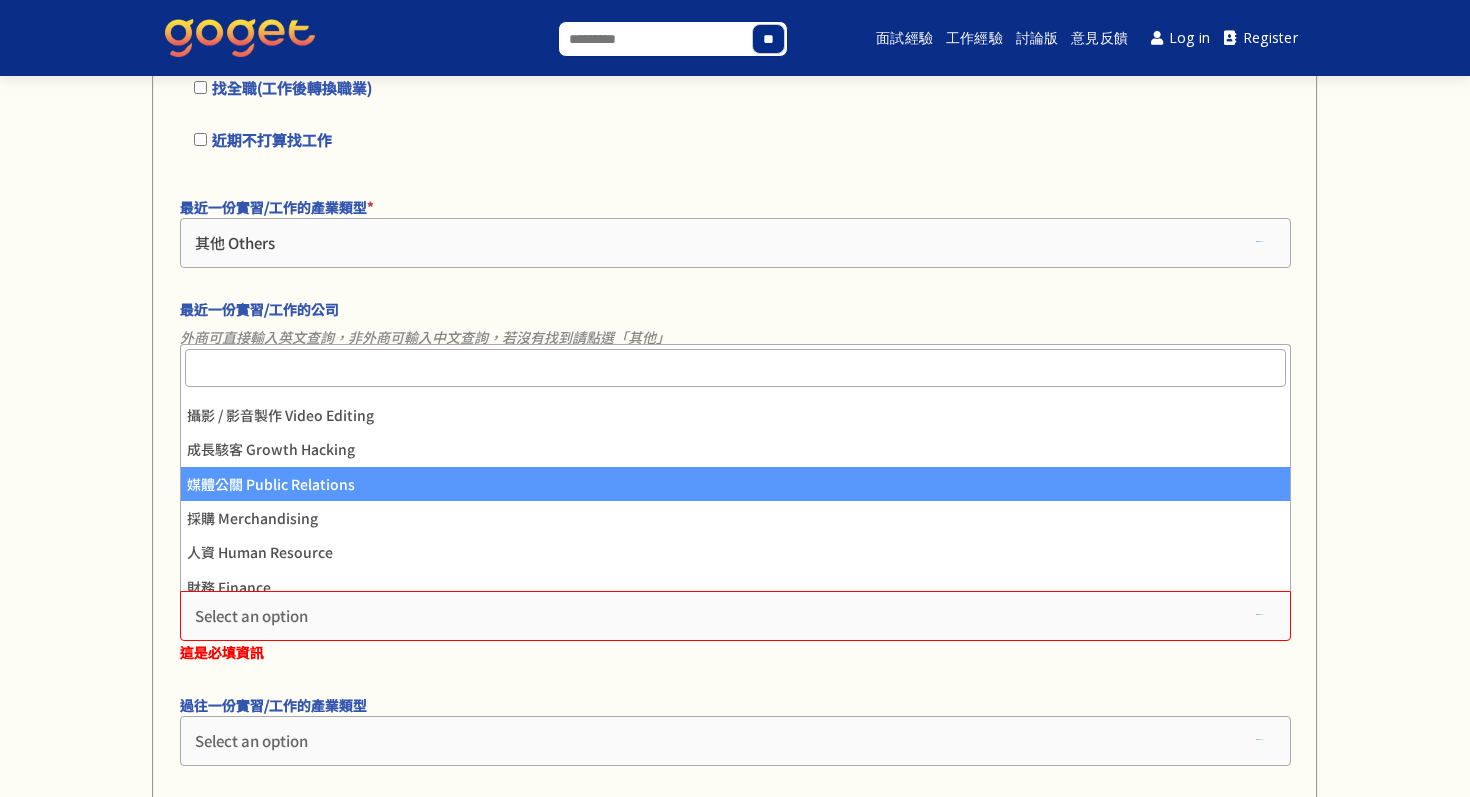 select on "**********" 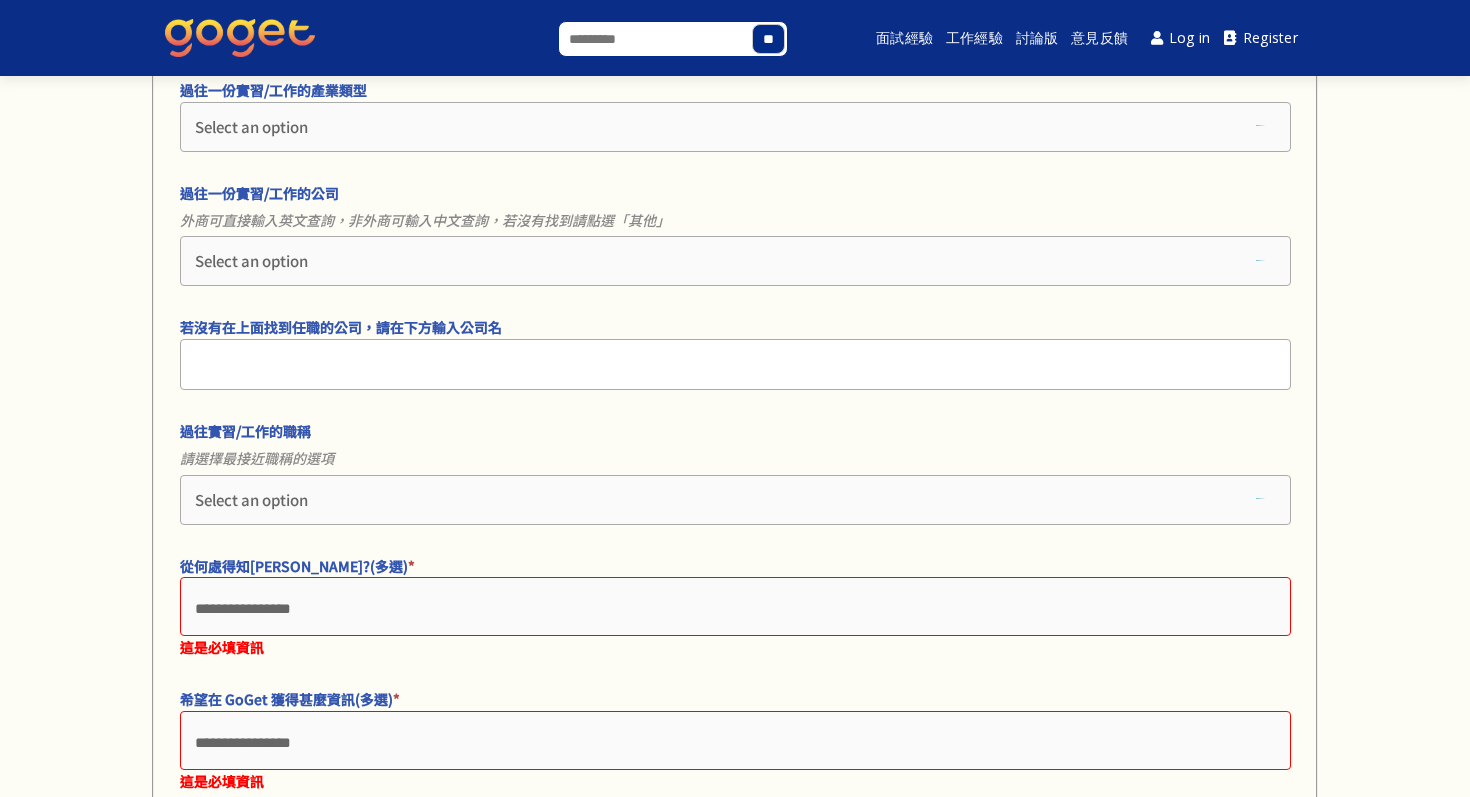 scroll, scrollTop: 2874, scrollLeft: 0, axis: vertical 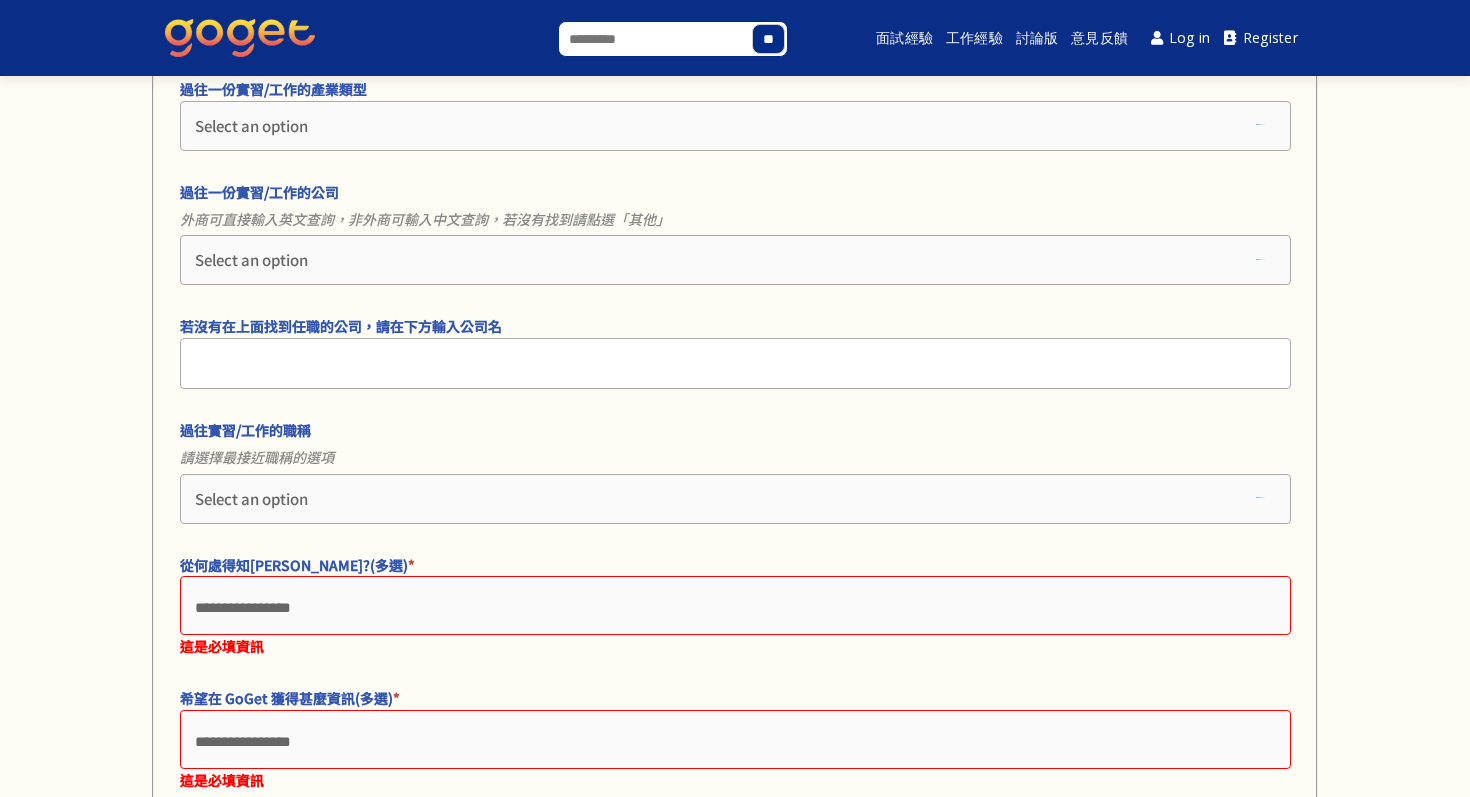 click at bounding box center (735, 608) 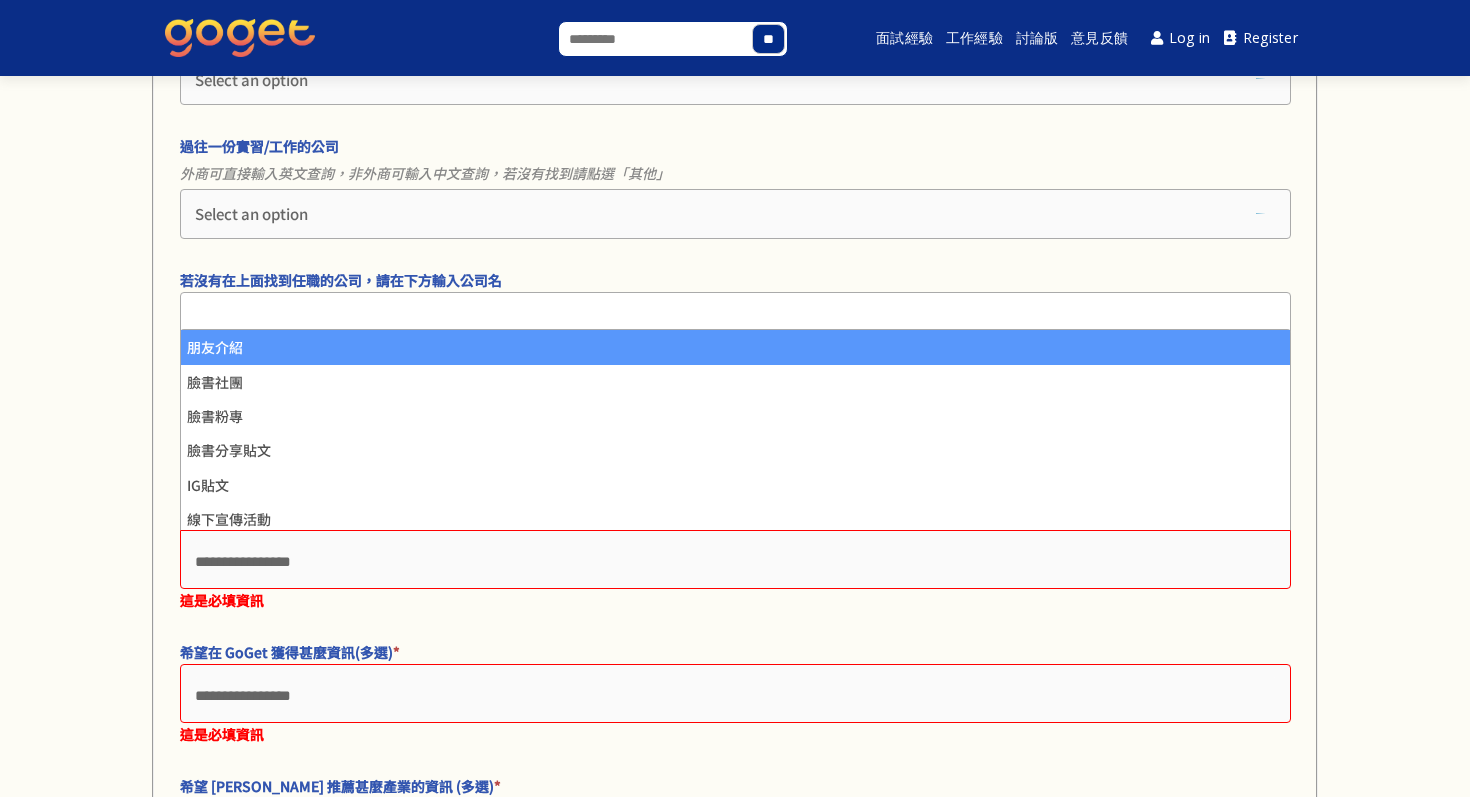 scroll, scrollTop: 2928, scrollLeft: 0, axis: vertical 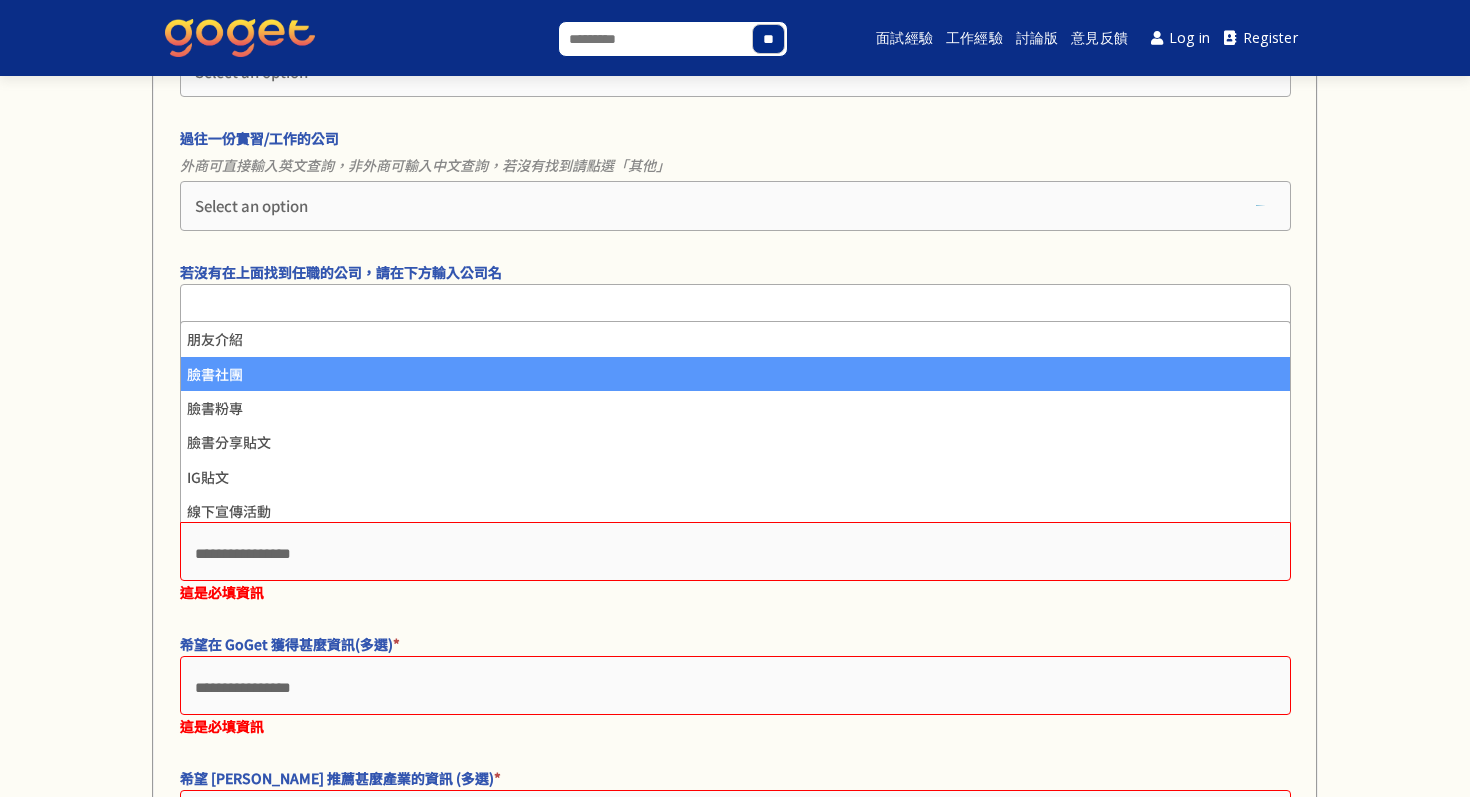 select on "****" 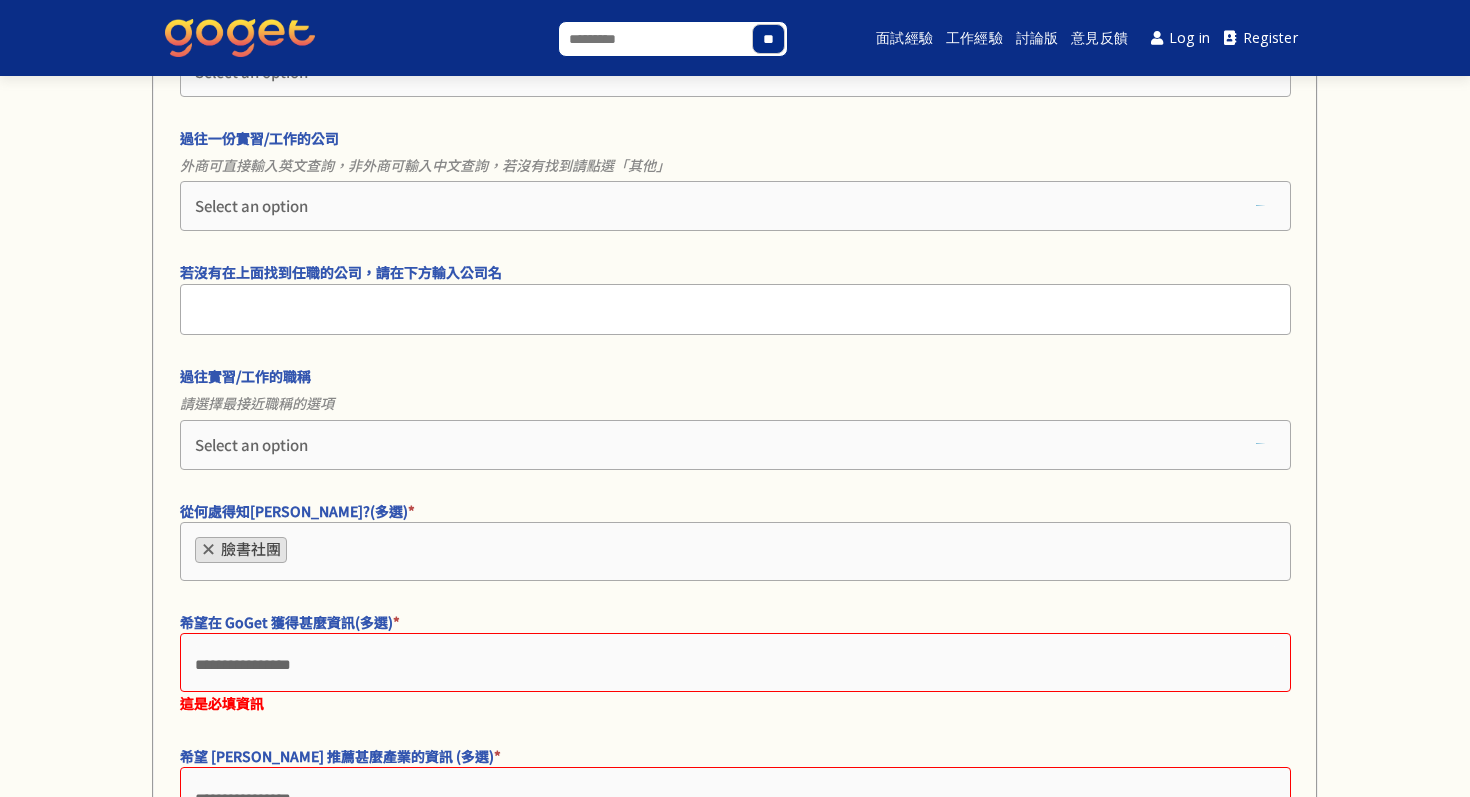 scroll, scrollTop: 3445, scrollLeft: 0, axis: vertical 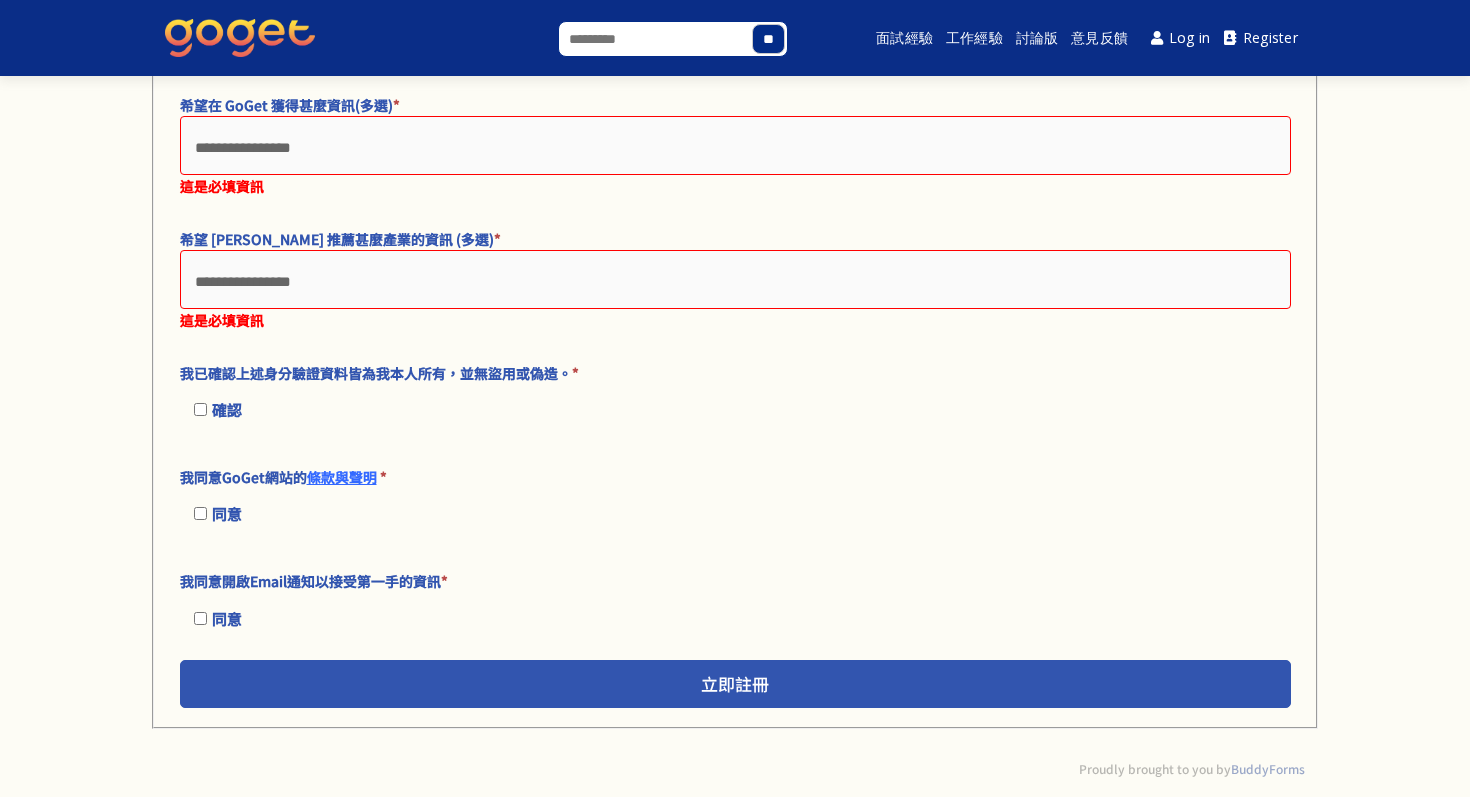 click at bounding box center (735, 279) 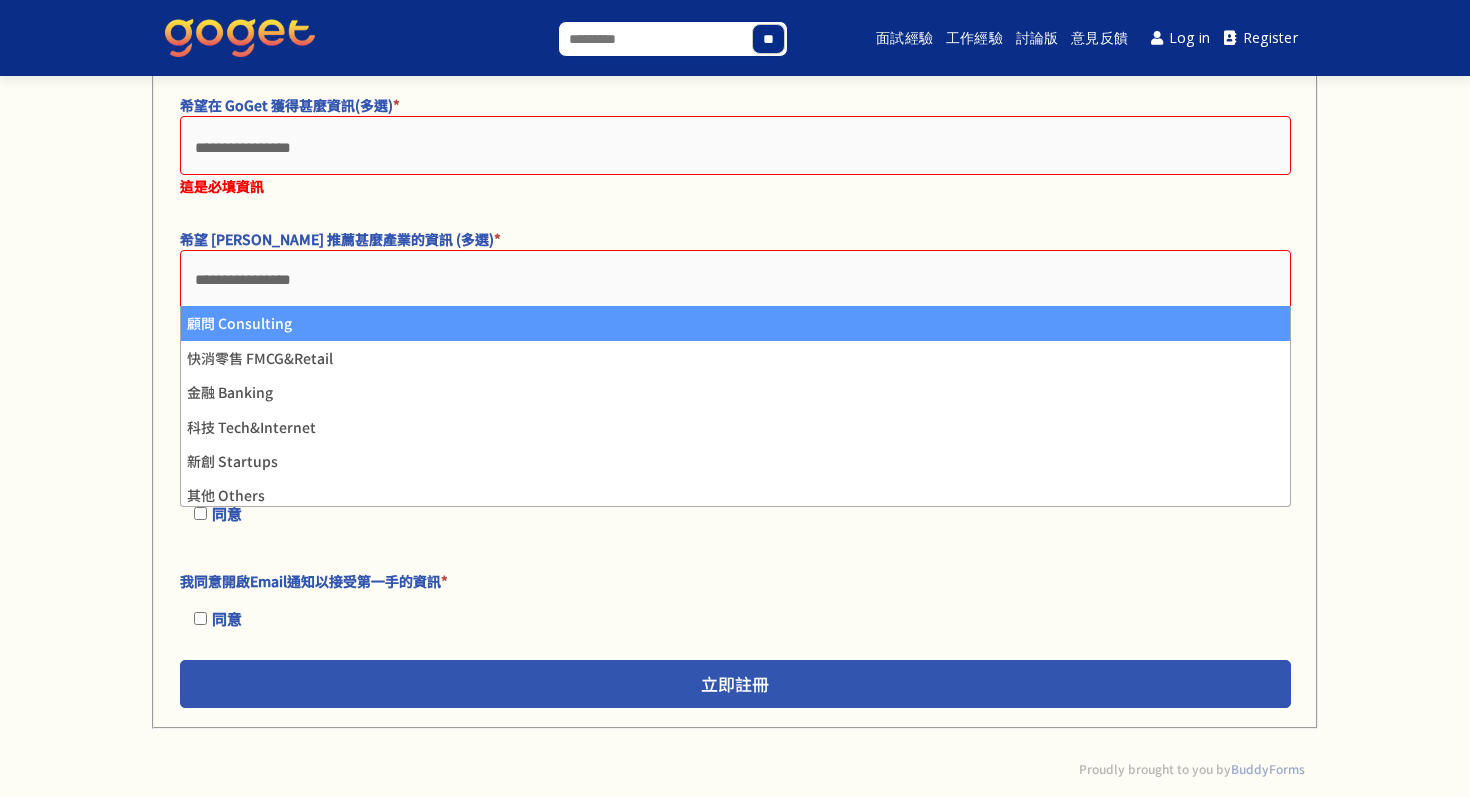 select on "**********" 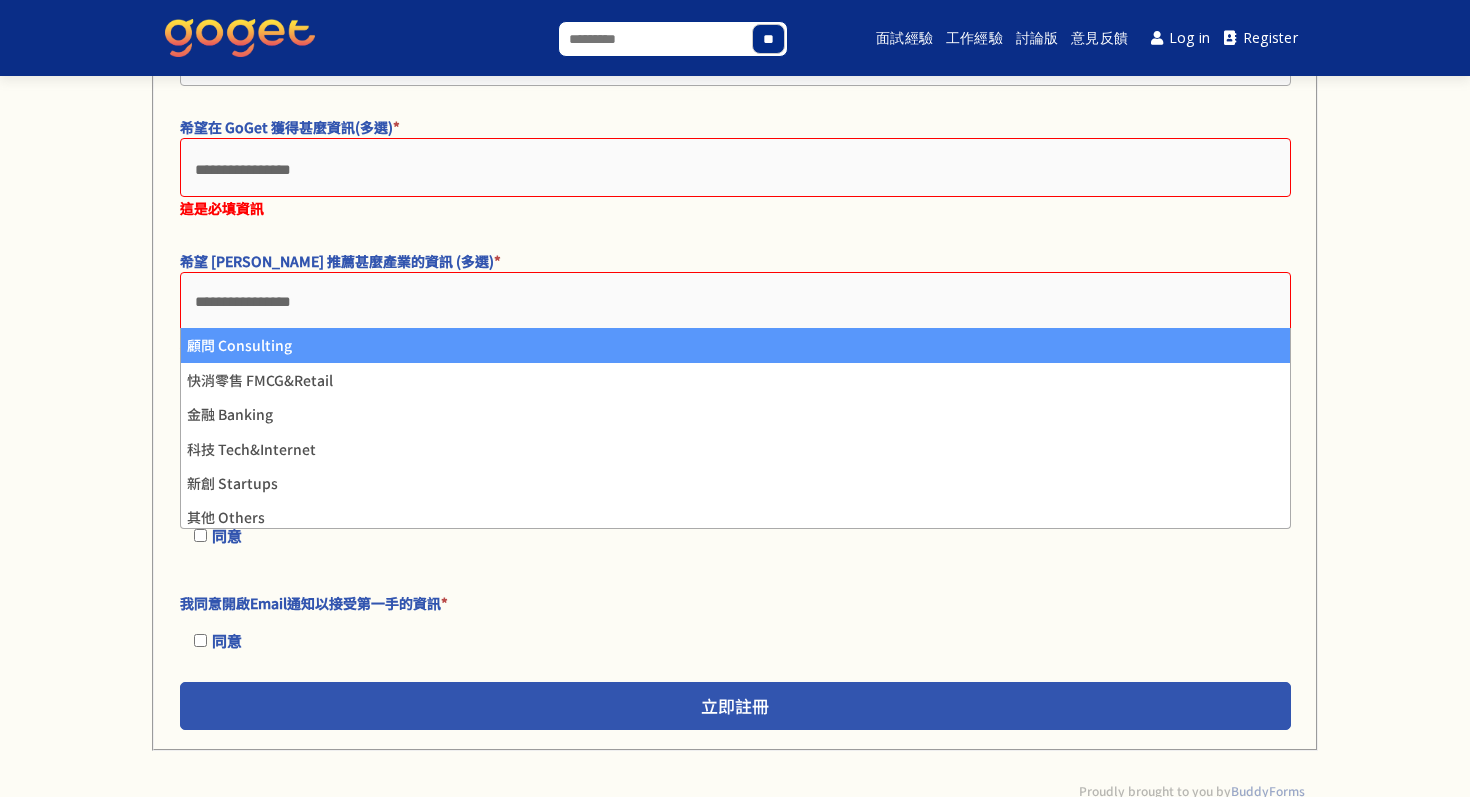 scroll, scrollTop: 8, scrollLeft: 0, axis: vertical 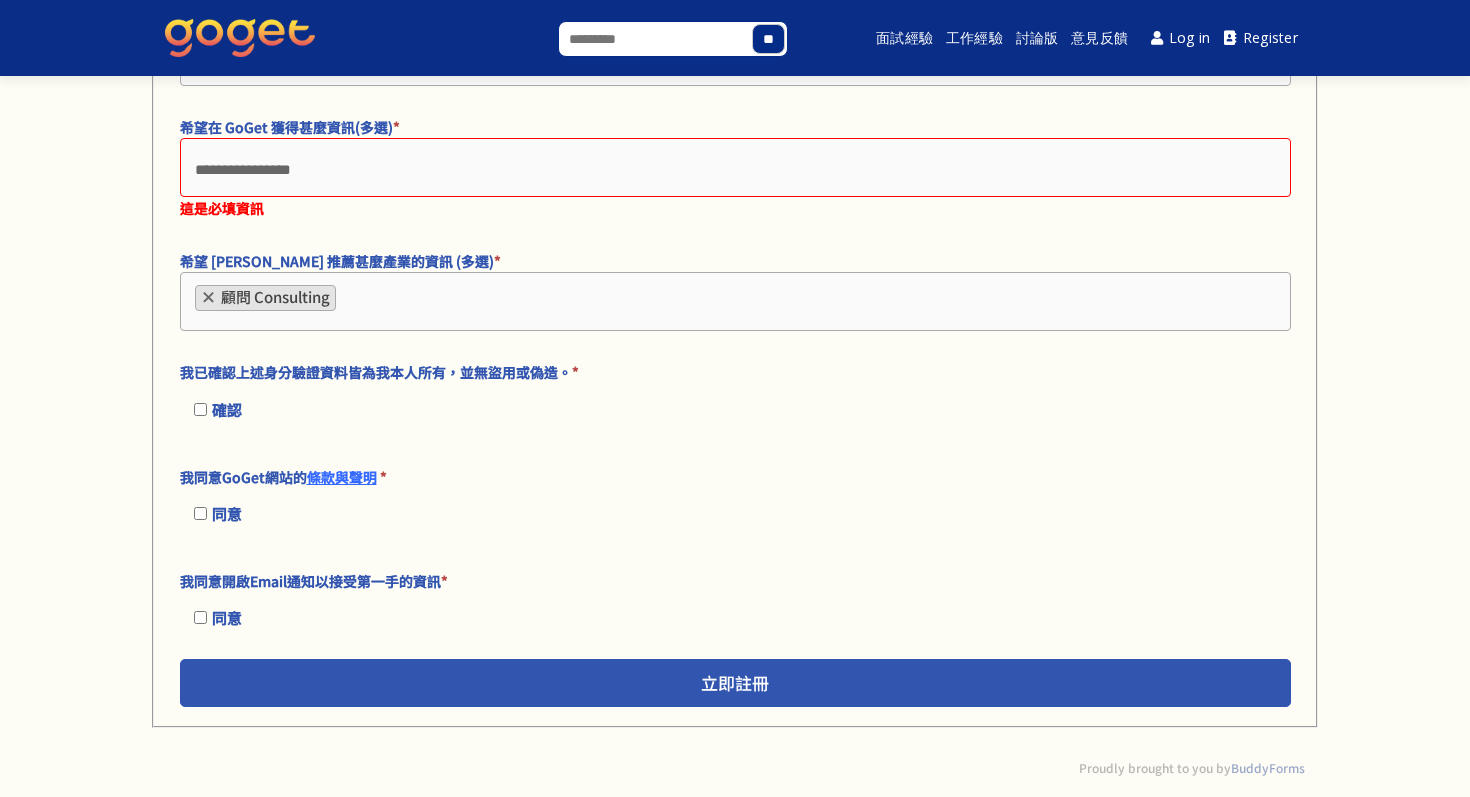 click on "× 顧問 Consulting" at bounding box center (735, 301) 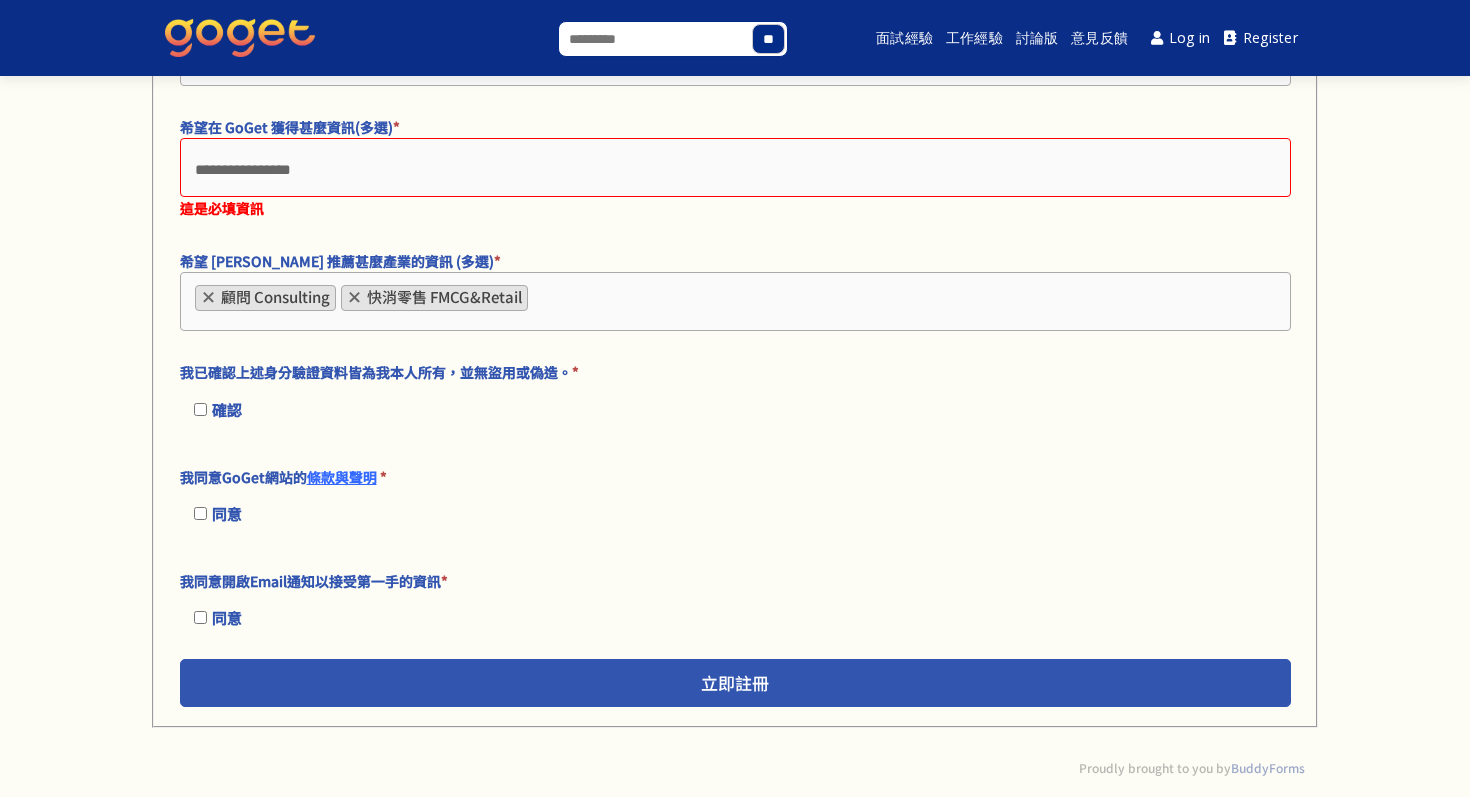 click on "× 顧問 Consulting × 快消零售 FMCG&Retail" at bounding box center (735, 301) 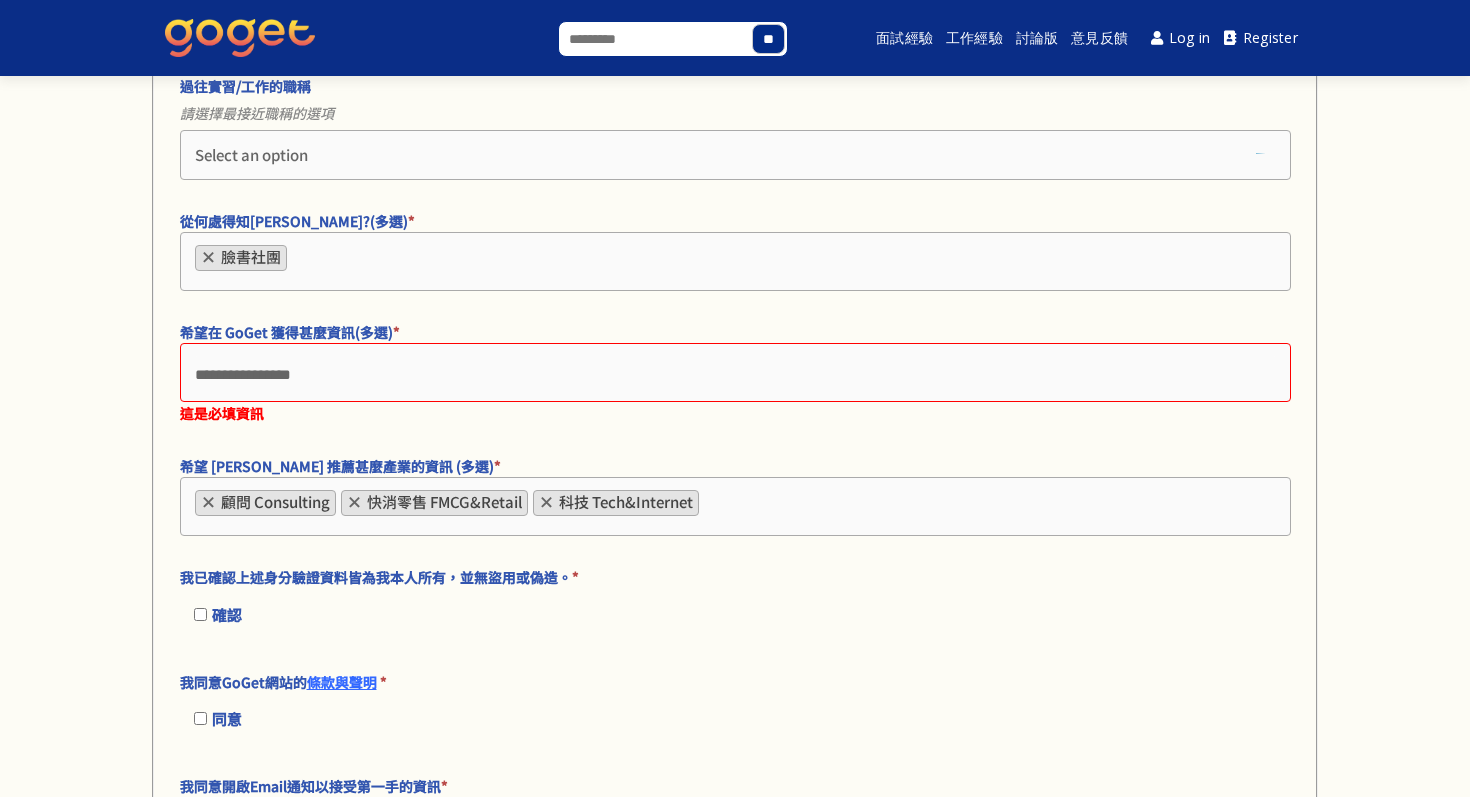 scroll, scrollTop: 3189, scrollLeft: 0, axis: vertical 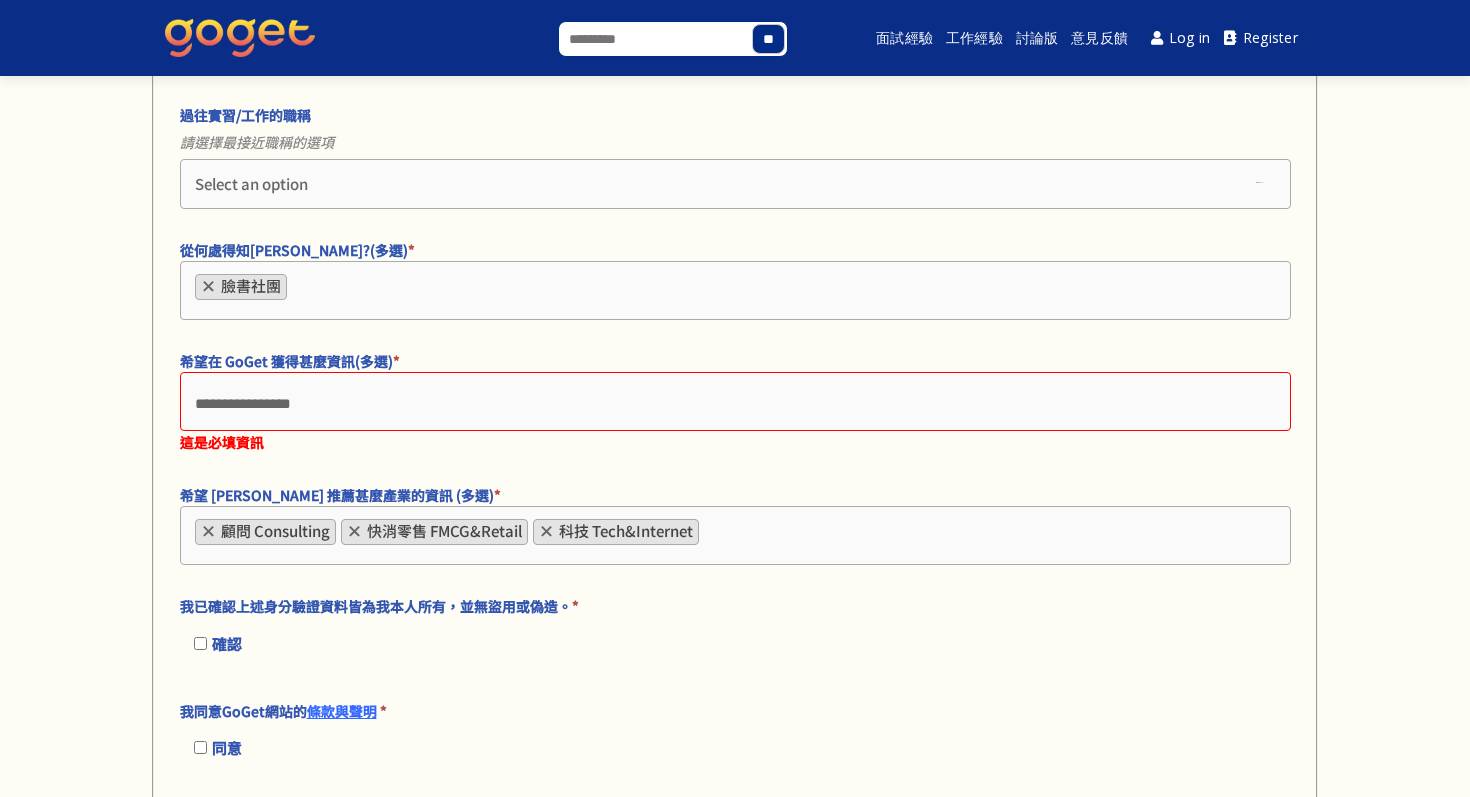 click at bounding box center [735, 401] 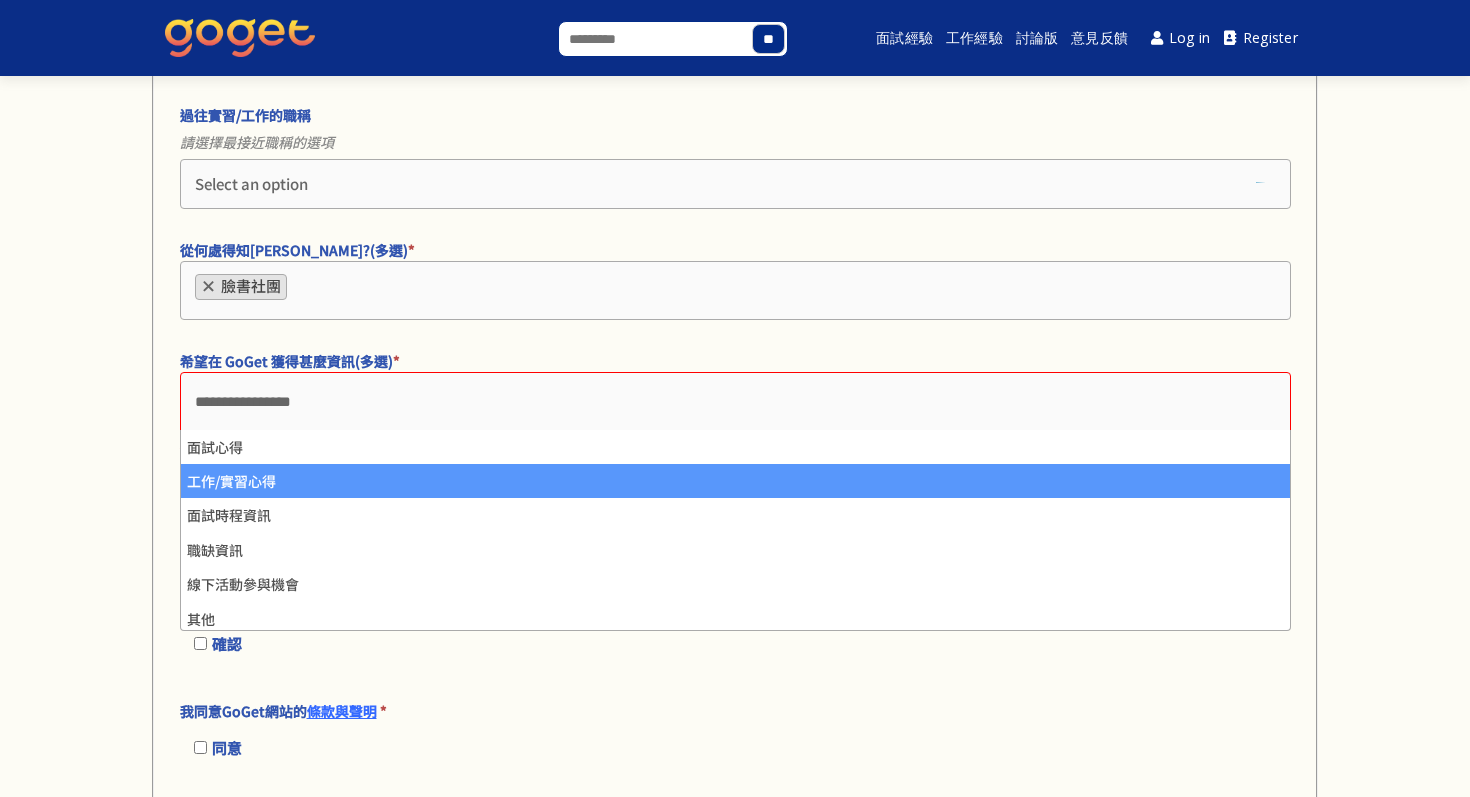 scroll, scrollTop: 31, scrollLeft: 0, axis: vertical 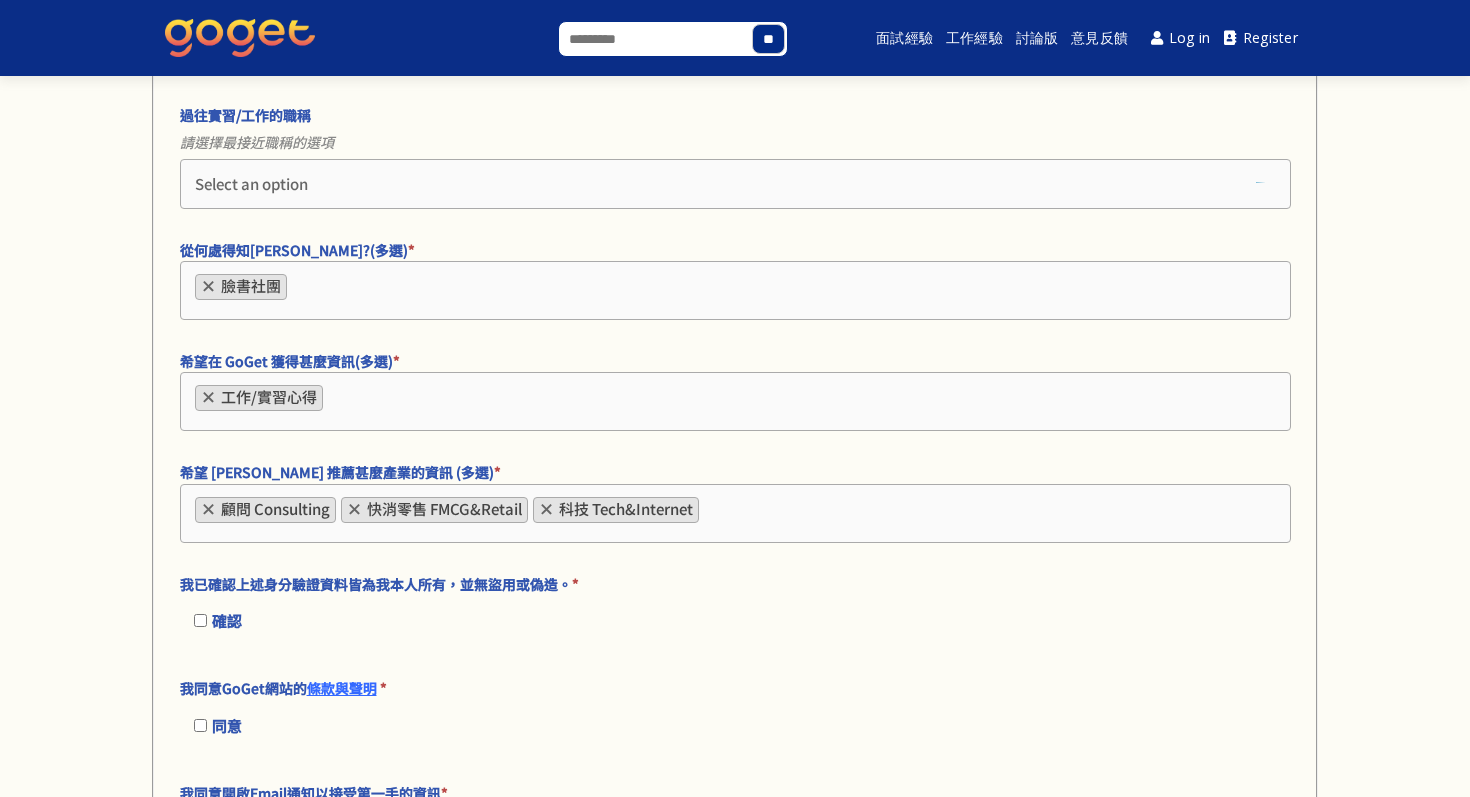 click on "× 工作/實習心得" at bounding box center [735, 401] 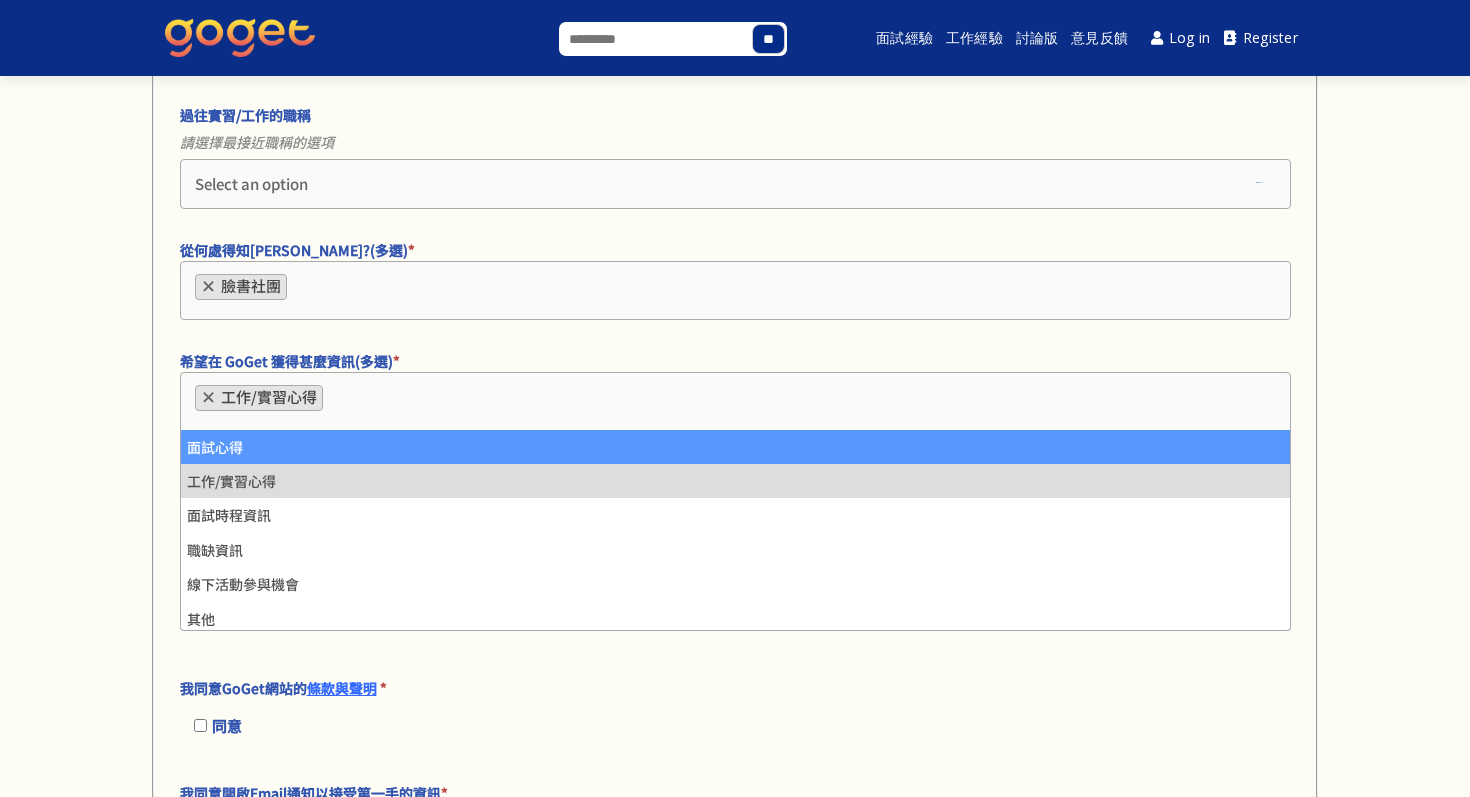 select on "****" 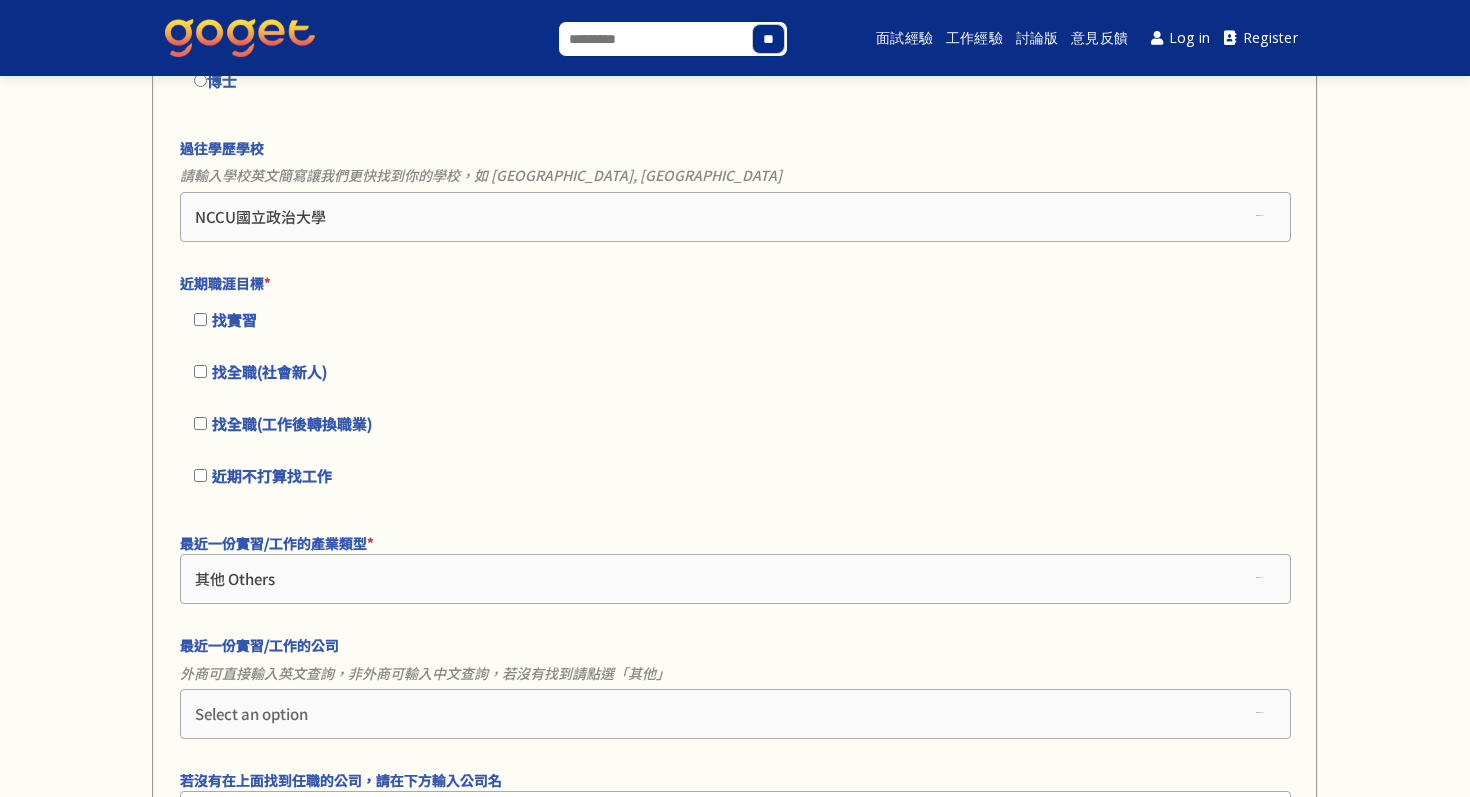 scroll, scrollTop: 1941, scrollLeft: 0, axis: vertical 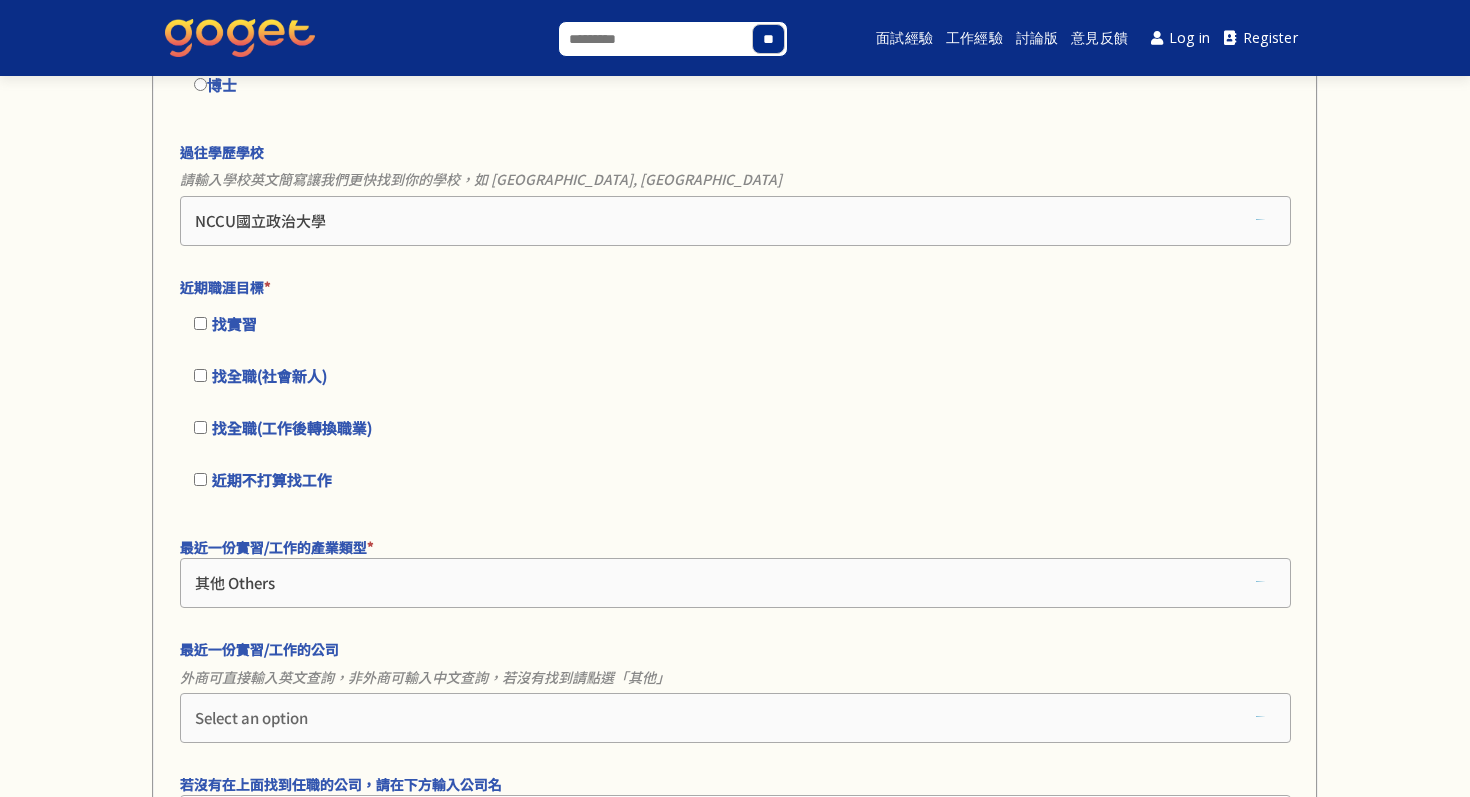 click on "其他 Others" at bounding box center [735, 583] 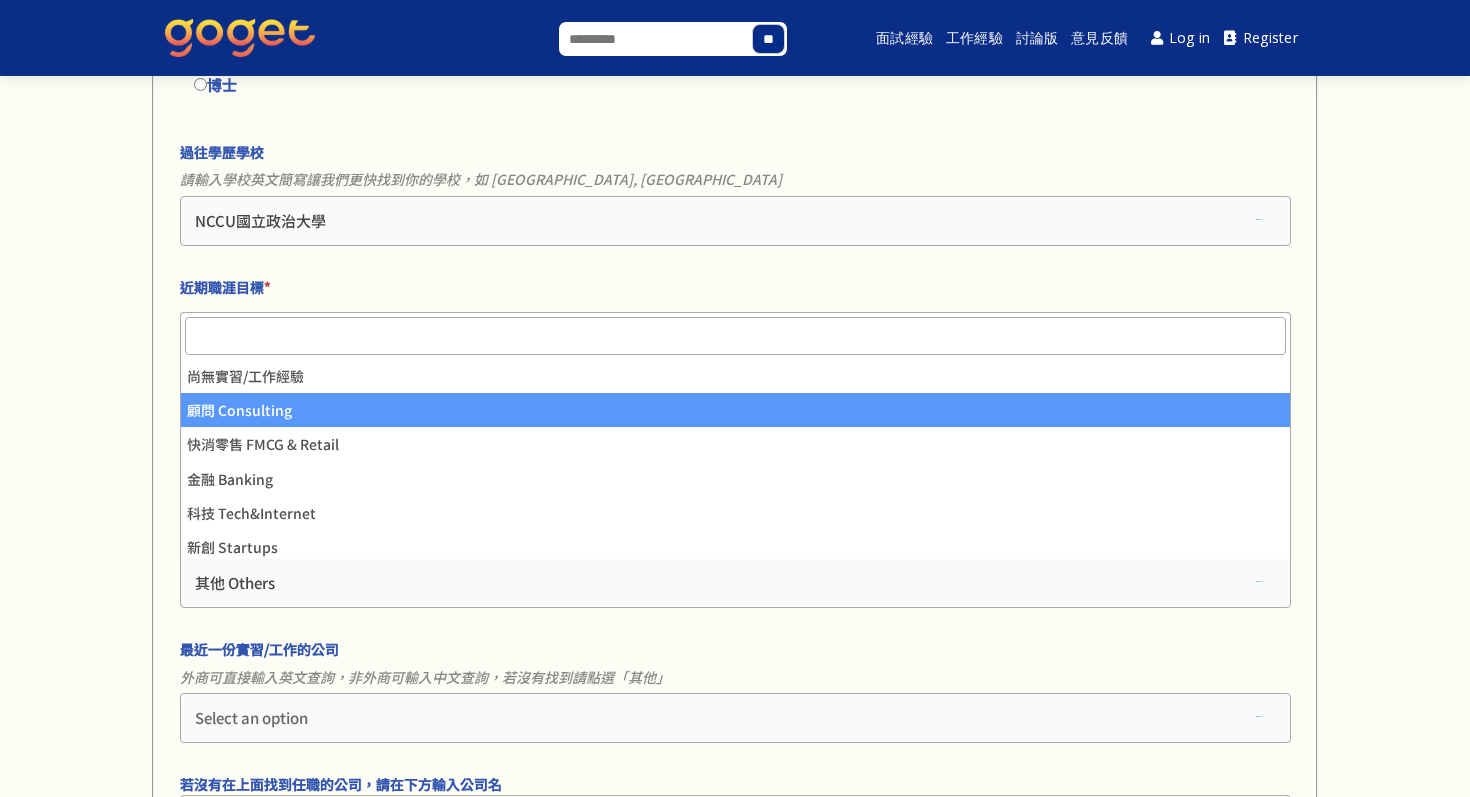 scroll, scrollTop: 41, scrollLeft: 0, axis: vertical 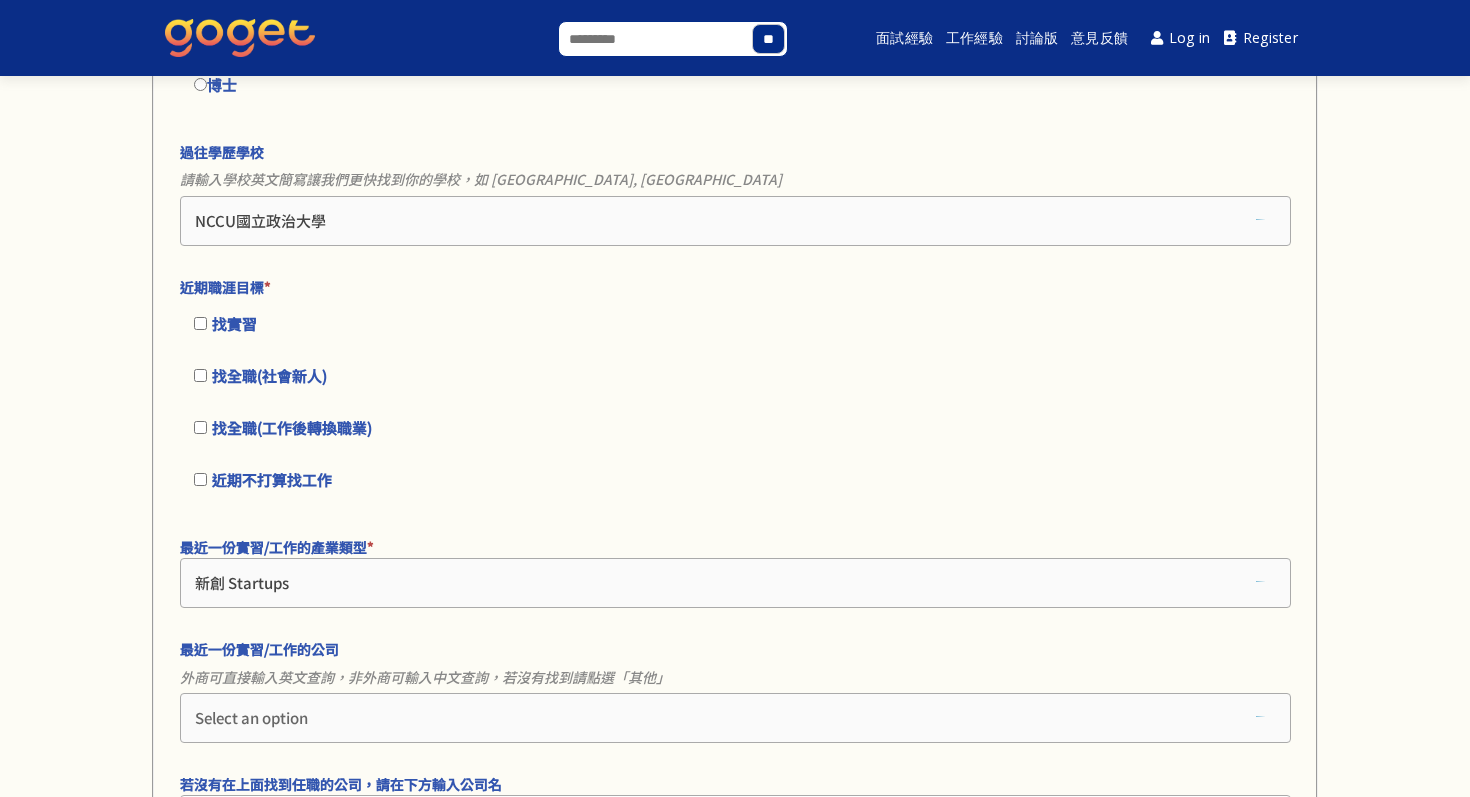 click on "近期不打算找工作" at bounding box center (735, 480) 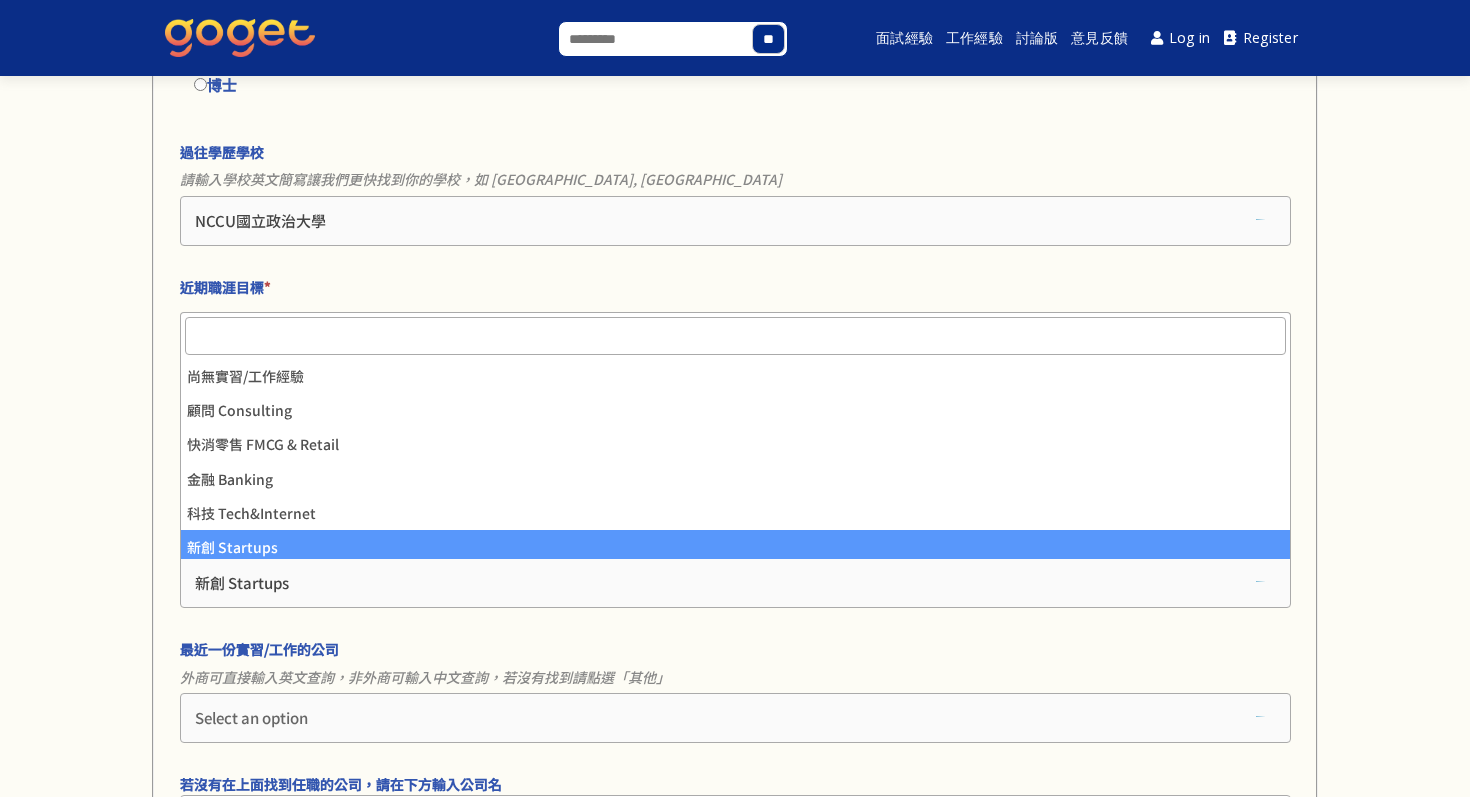 click on "新創 Startups" at bounding box center (242, 583) 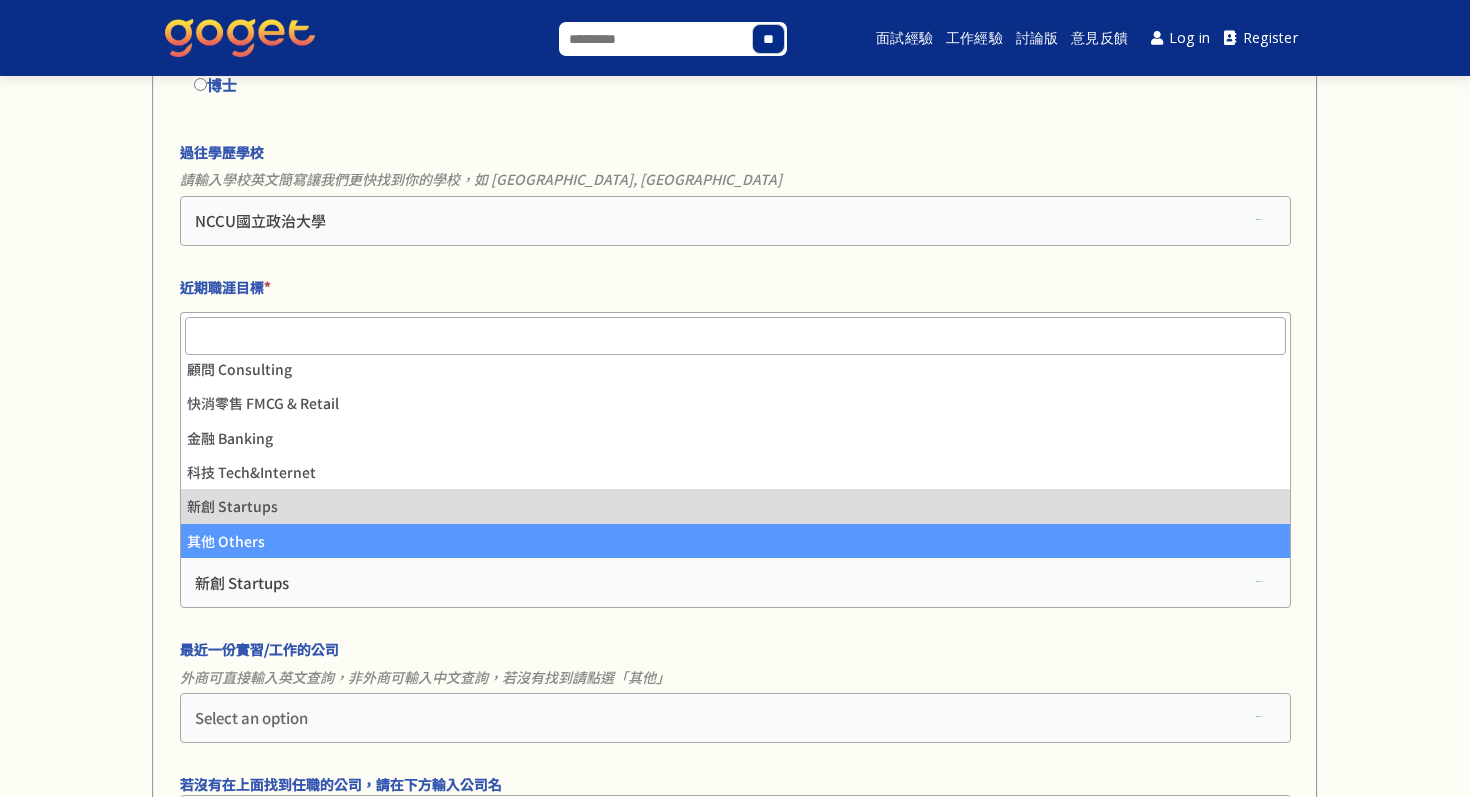 select on "*********" 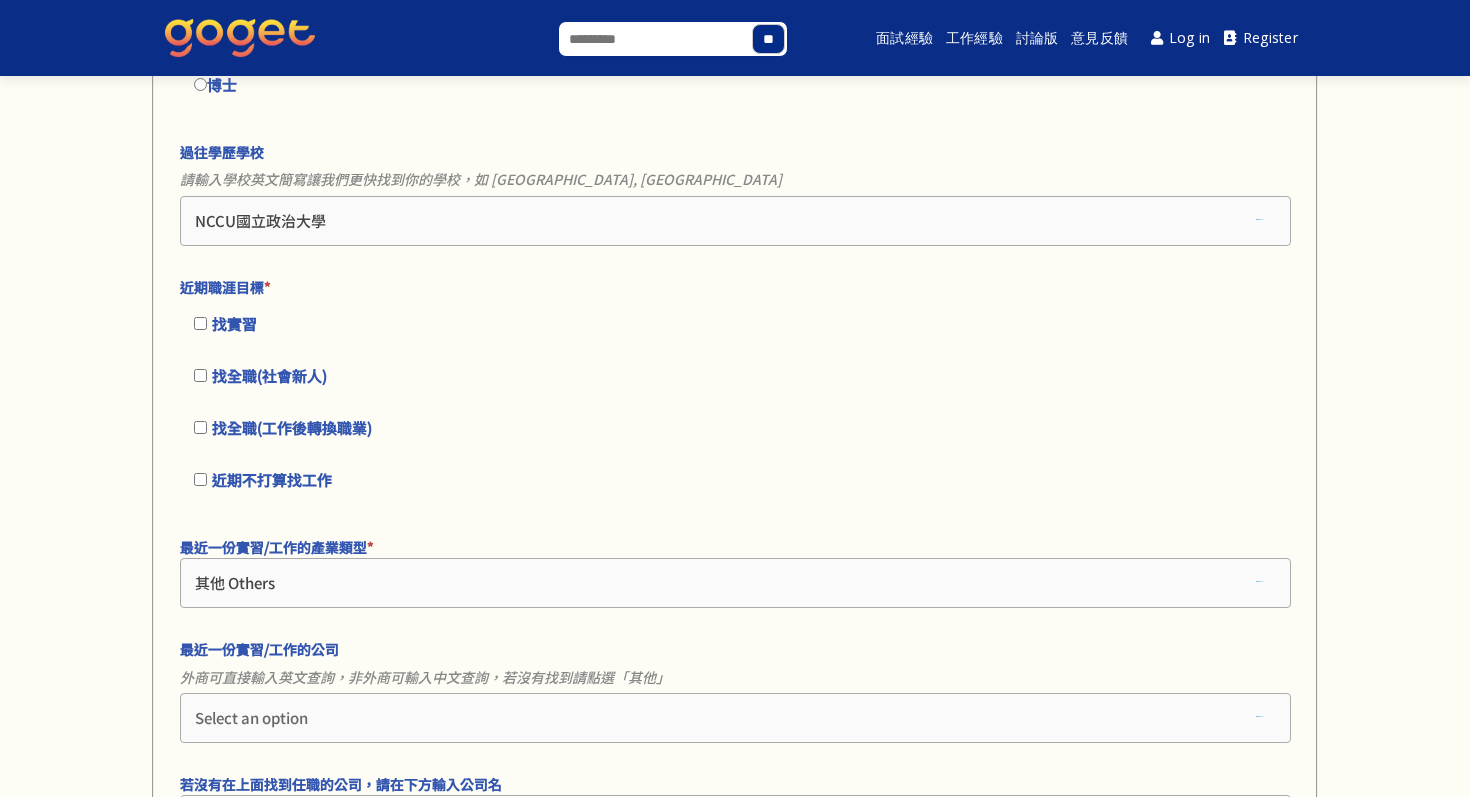 click on "近期不打算找工作" at bounding box center [735, 480] 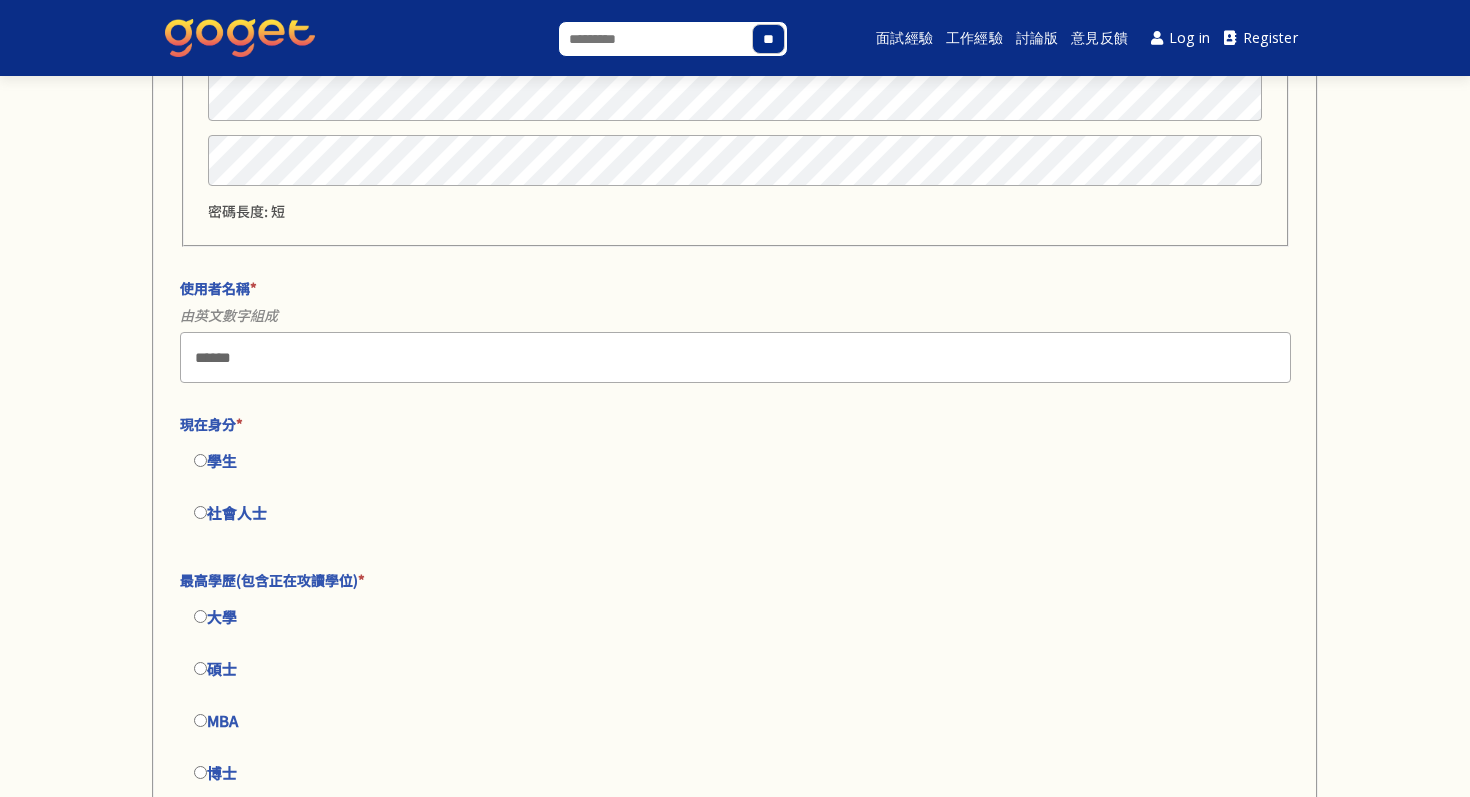 scroll, scrollTop: 0, scrollLeft: 0, axis: both 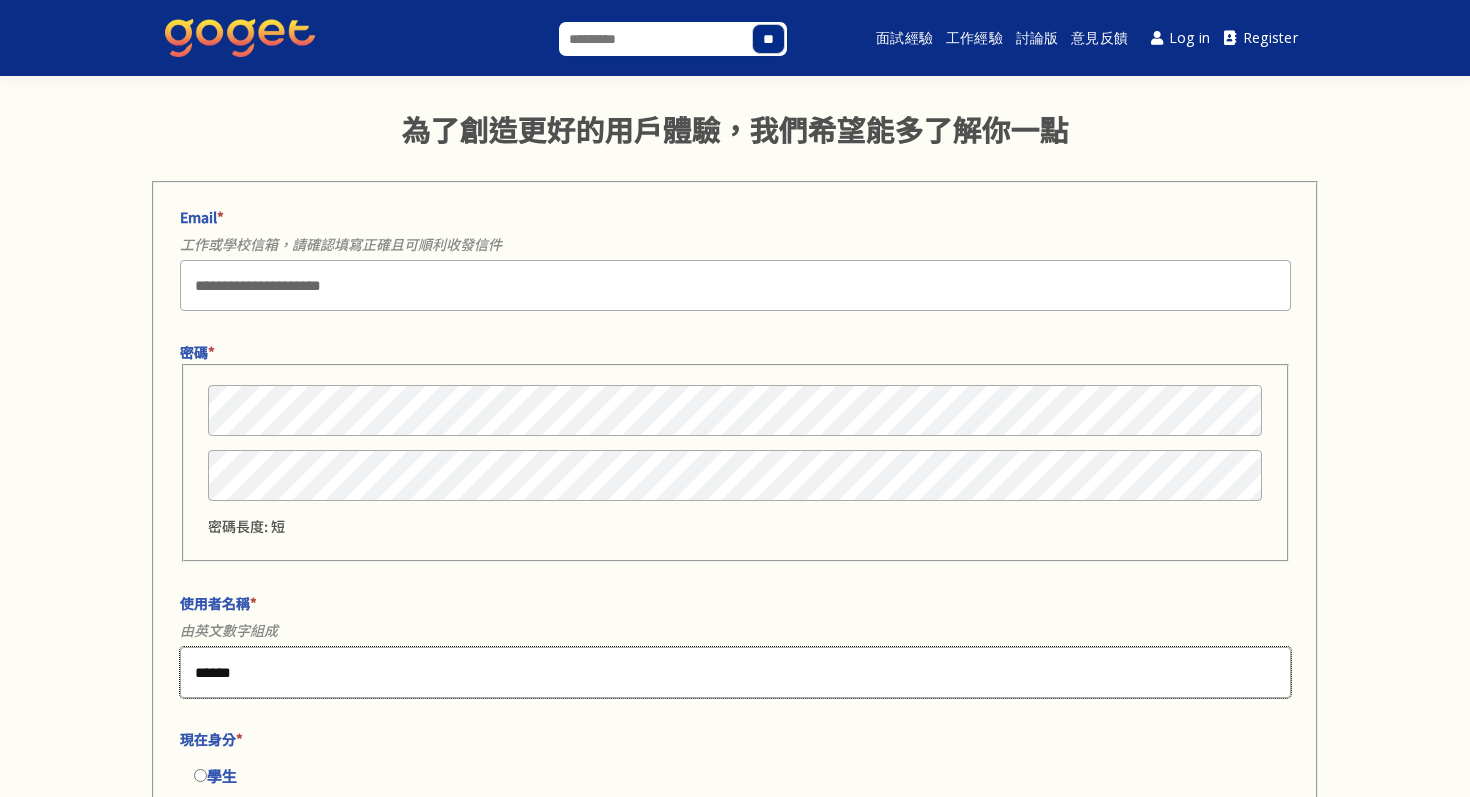 drag, startPoint x: 290, startPoint y: 682, endPoint x: 169, endPoint y: 670, distance: 121.59358 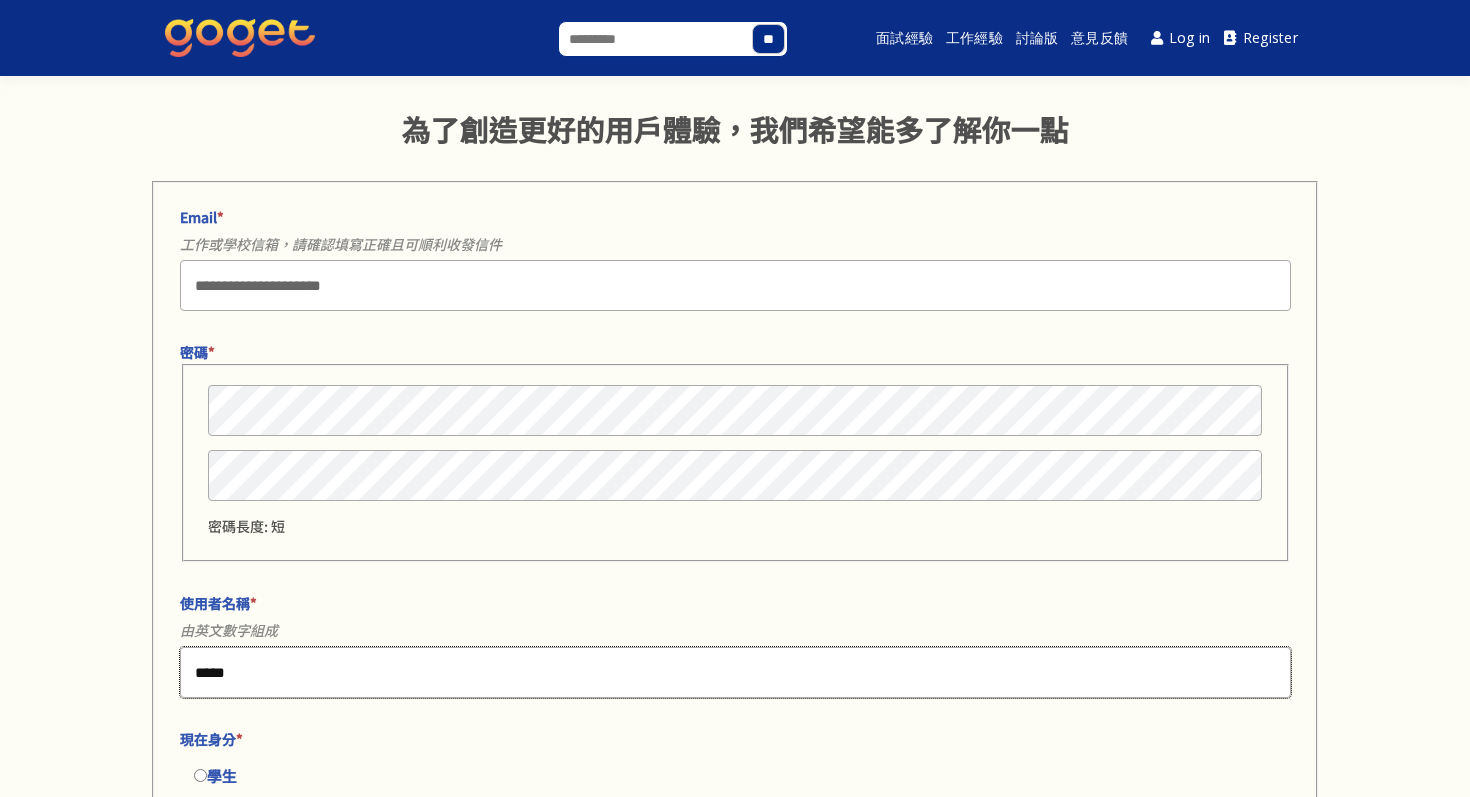 type on "******" 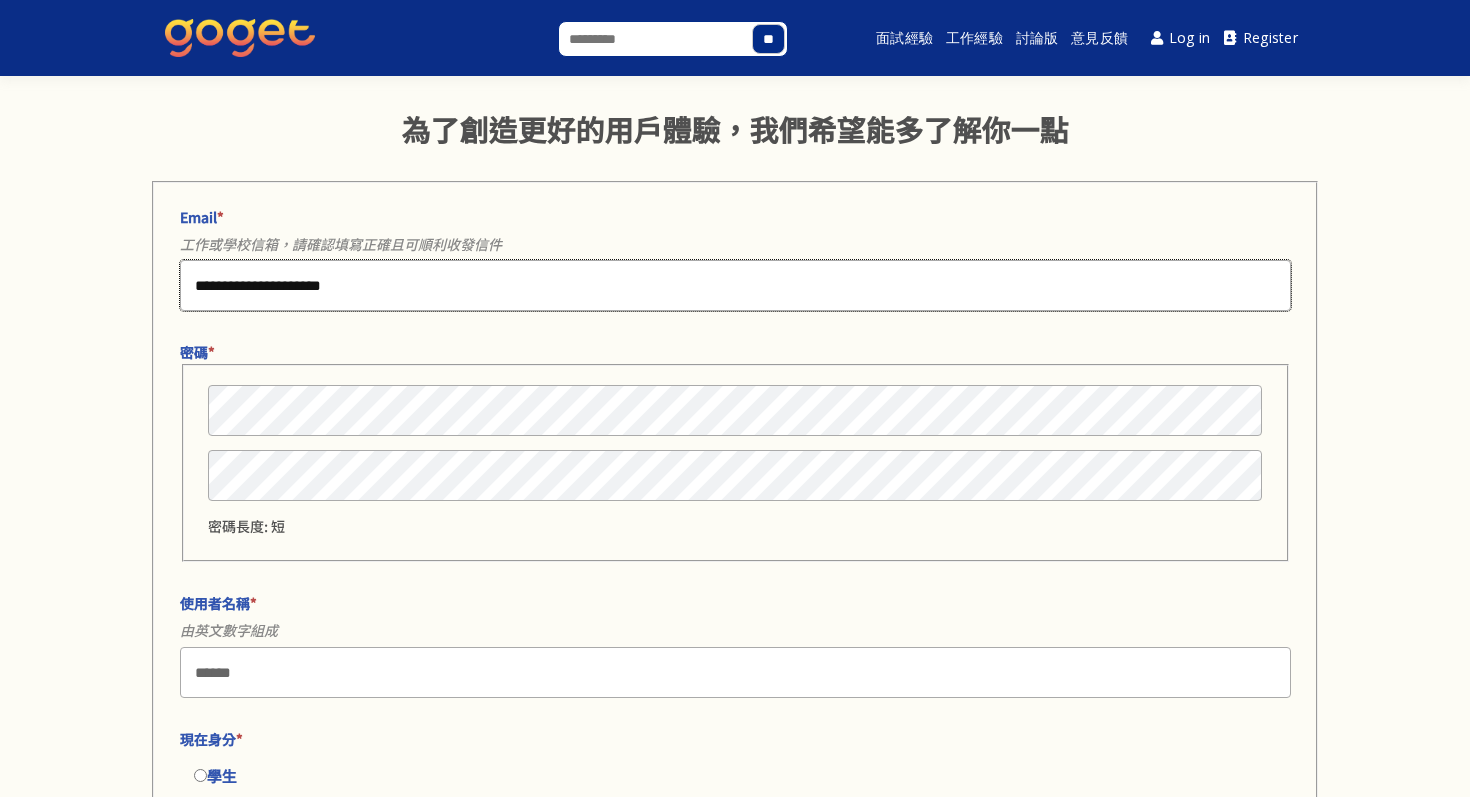 drag, startPoint x: 446, startPoint y: 297, endPoint x: 150, endPoint y: 306, distance: 296.13678 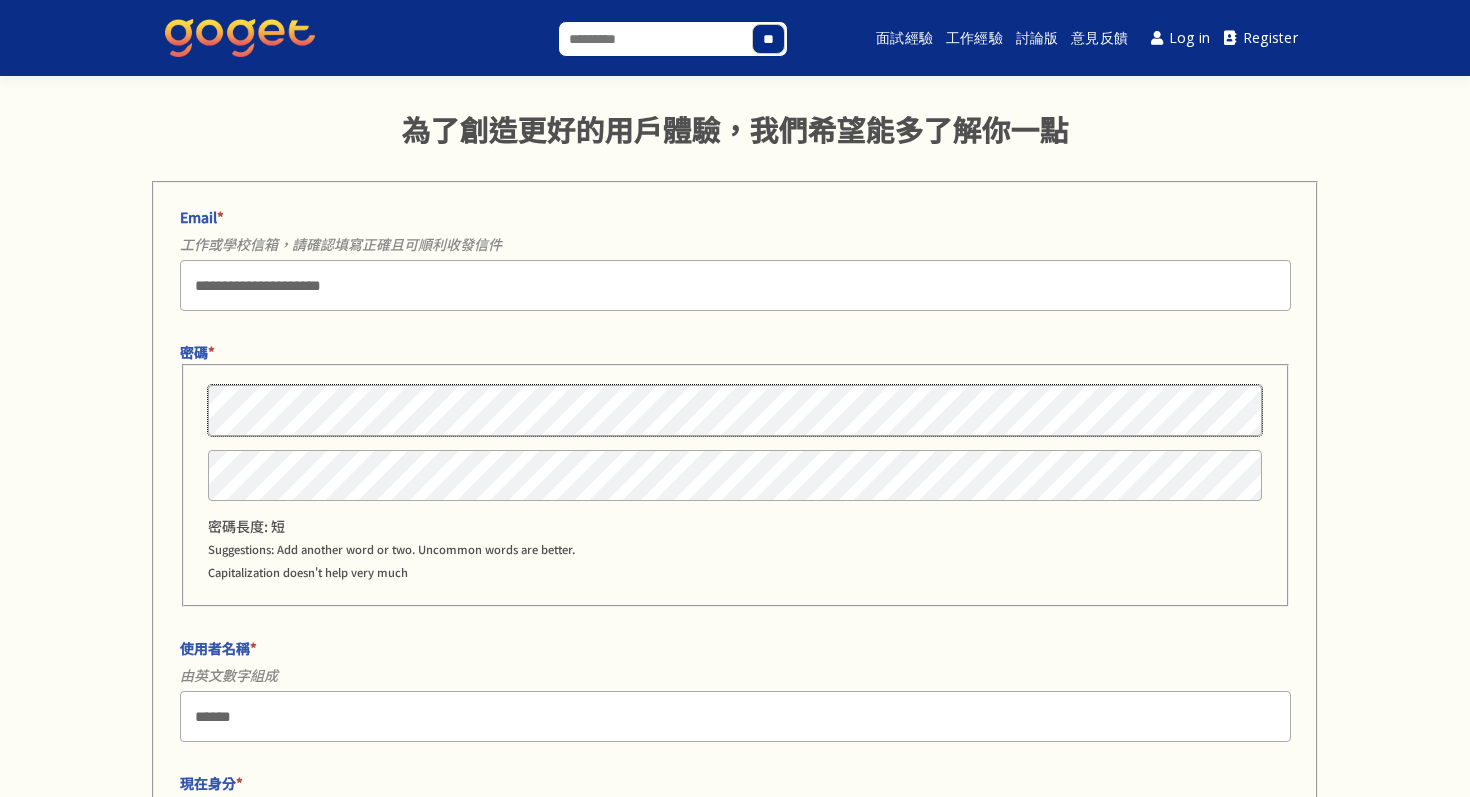 click on "密碼長度: 短 Suggestions: Add another word or two. Uncommon words are better. Capitalization doesn't help very much" at bounding box center [735, 485] 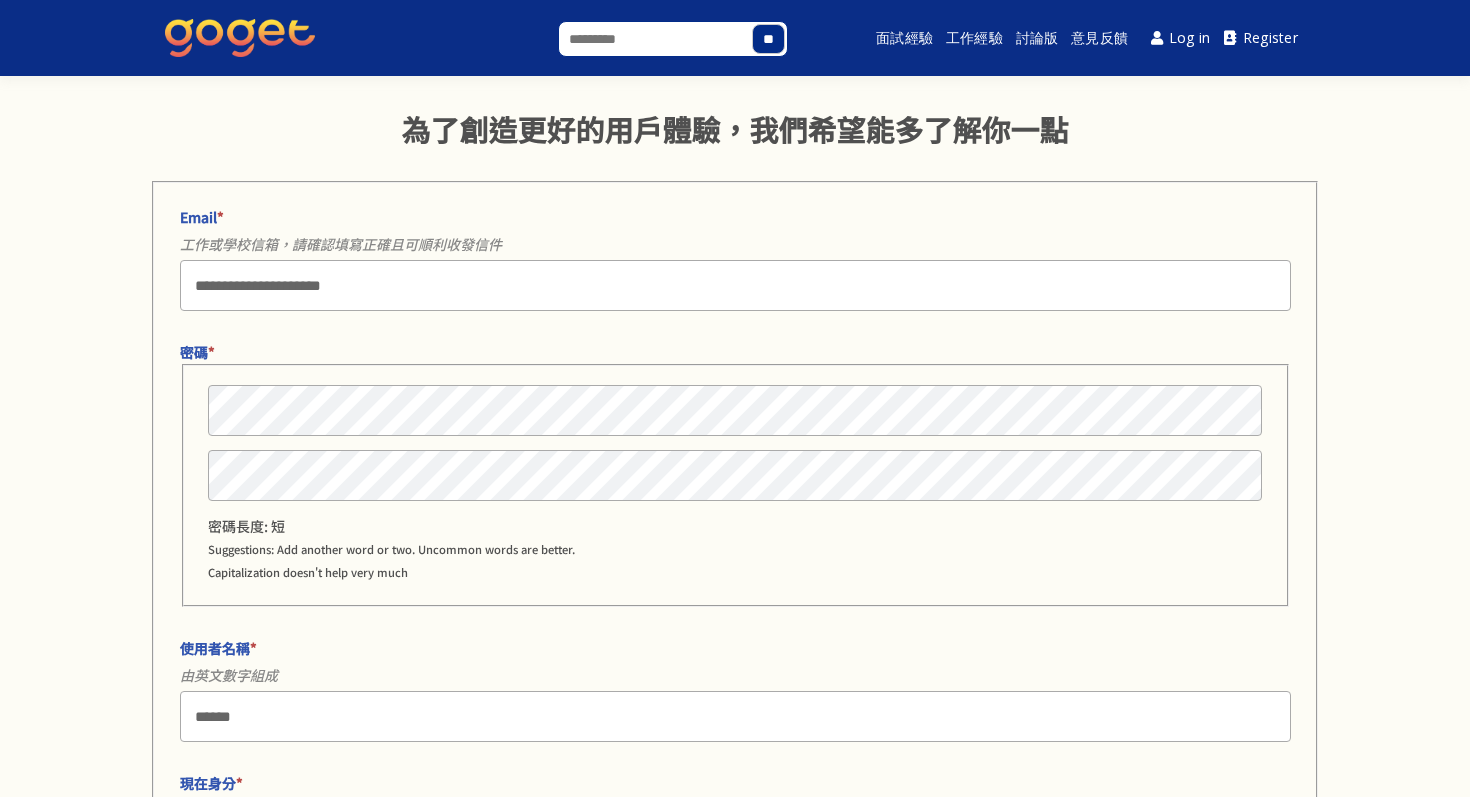 click on "密碼長度: 短 Suggestions: Add another word or two. Uncommon words are better. Capitalization doesn't help very much" at bounding box center [735, 548] 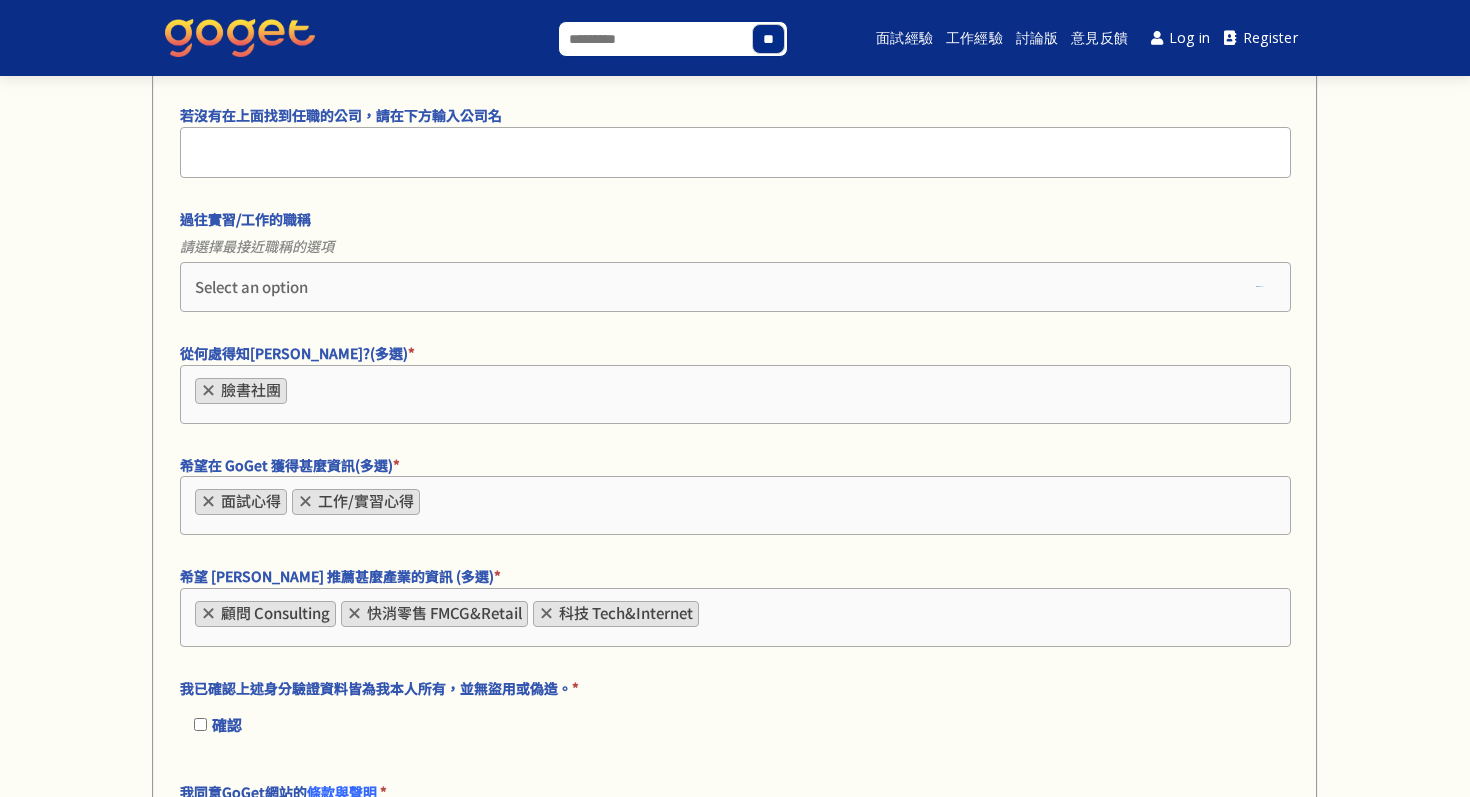 scroll, scrollTop: 3547, scrollLeft: 0, axis: vertical 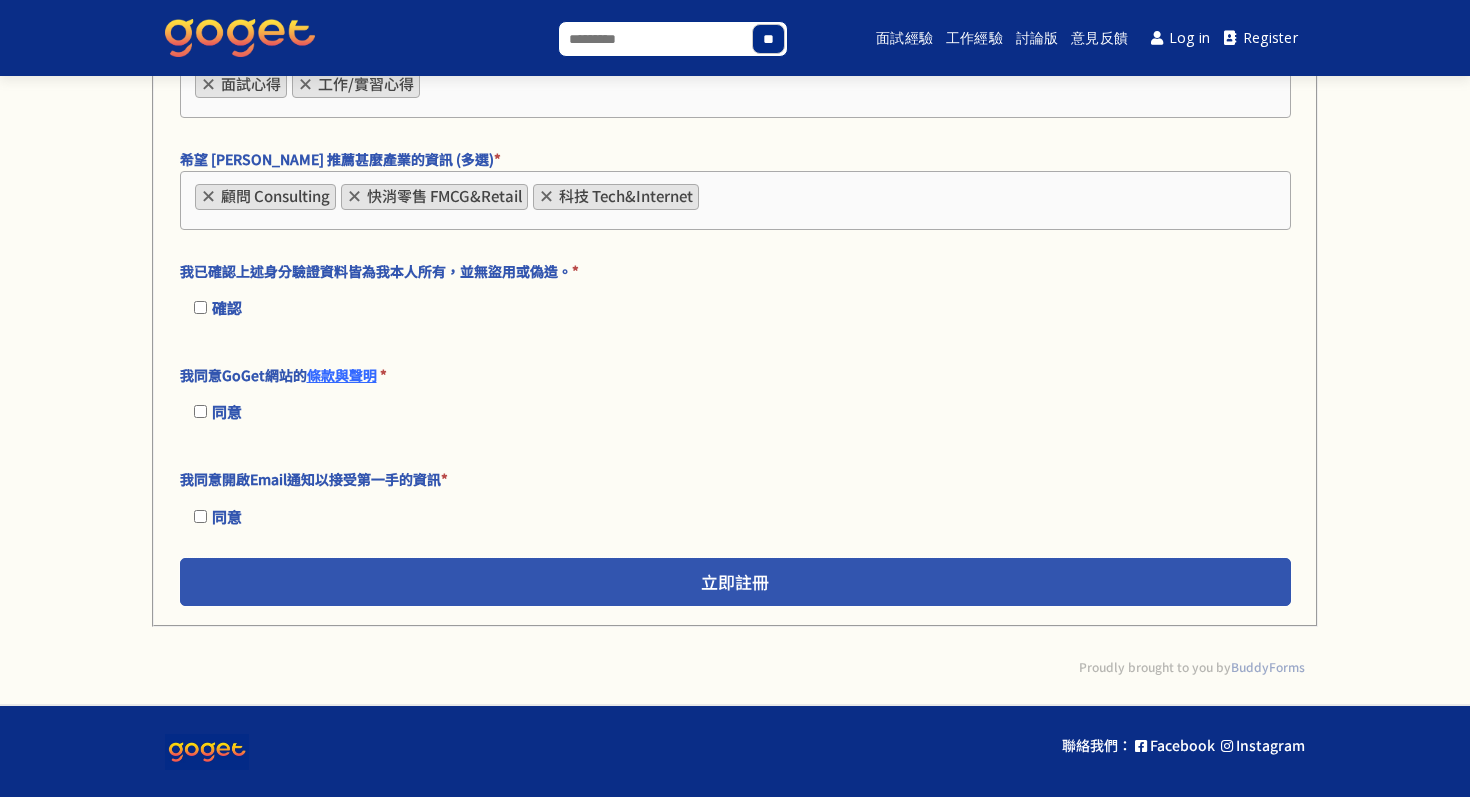 click on "立即註冊" at bounding box center [735, 582] 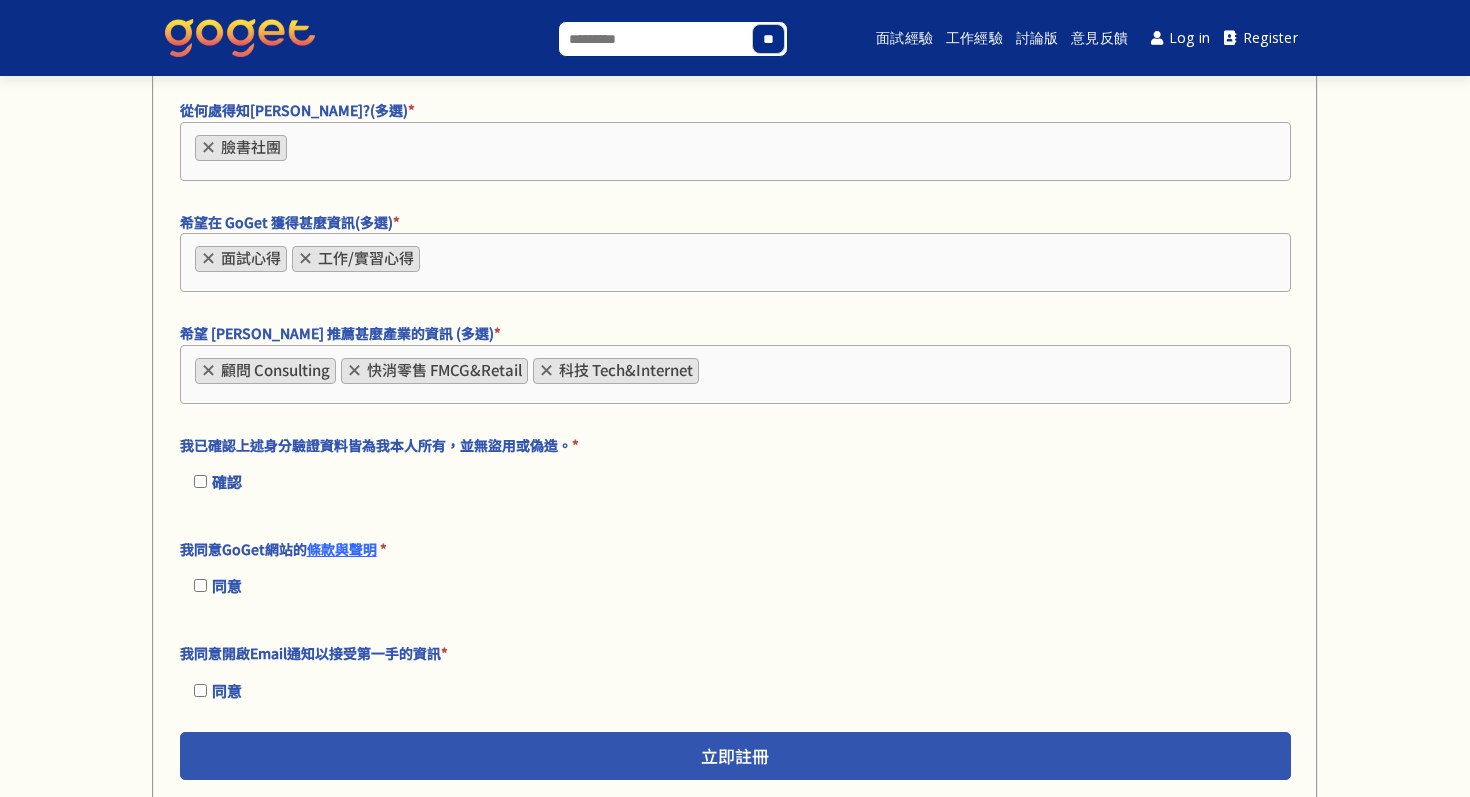 scroll, scrollTop: 3547, scrollLeft: 0, axis: vertical 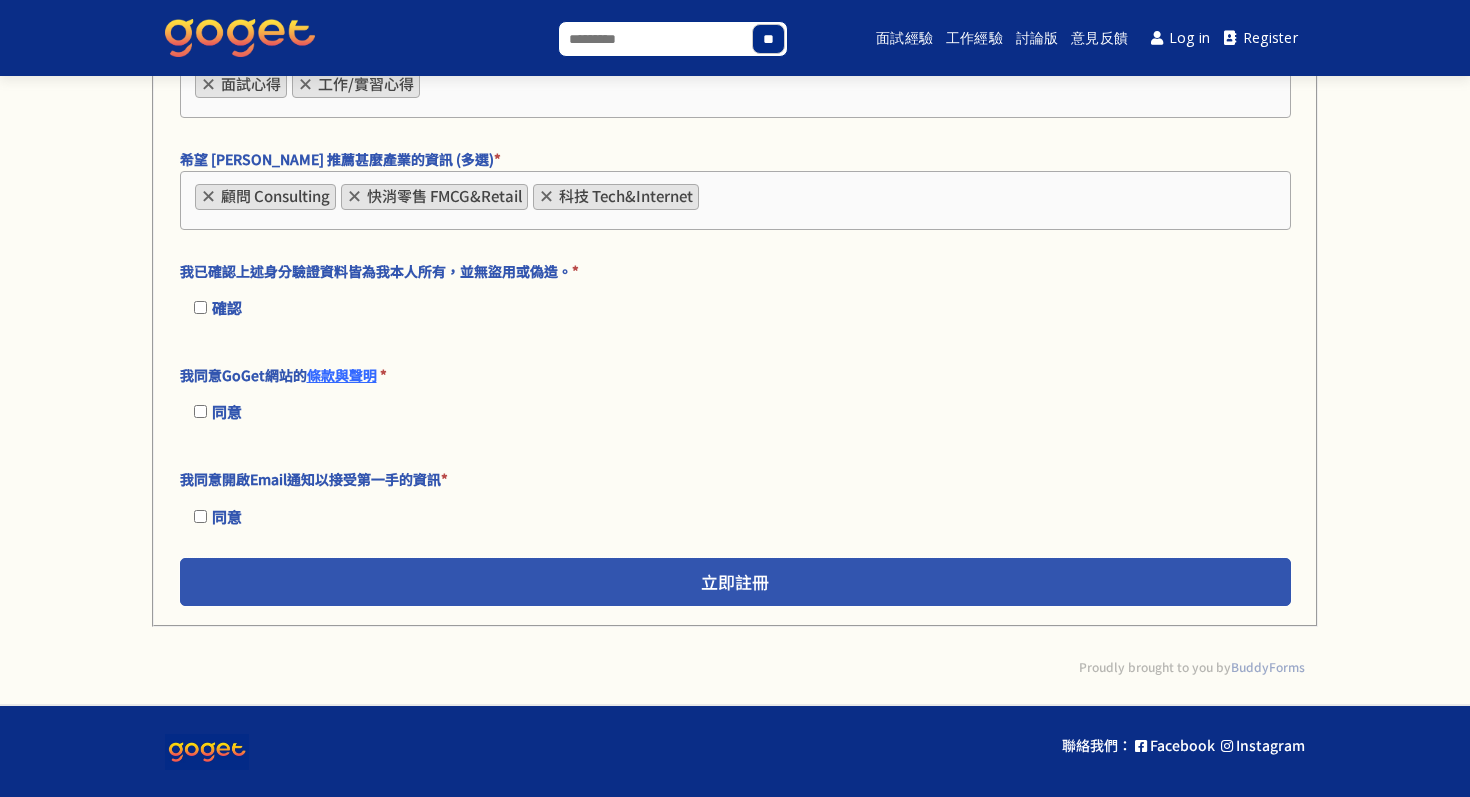 click on "立即註冊" at bounding box center [735, 582] 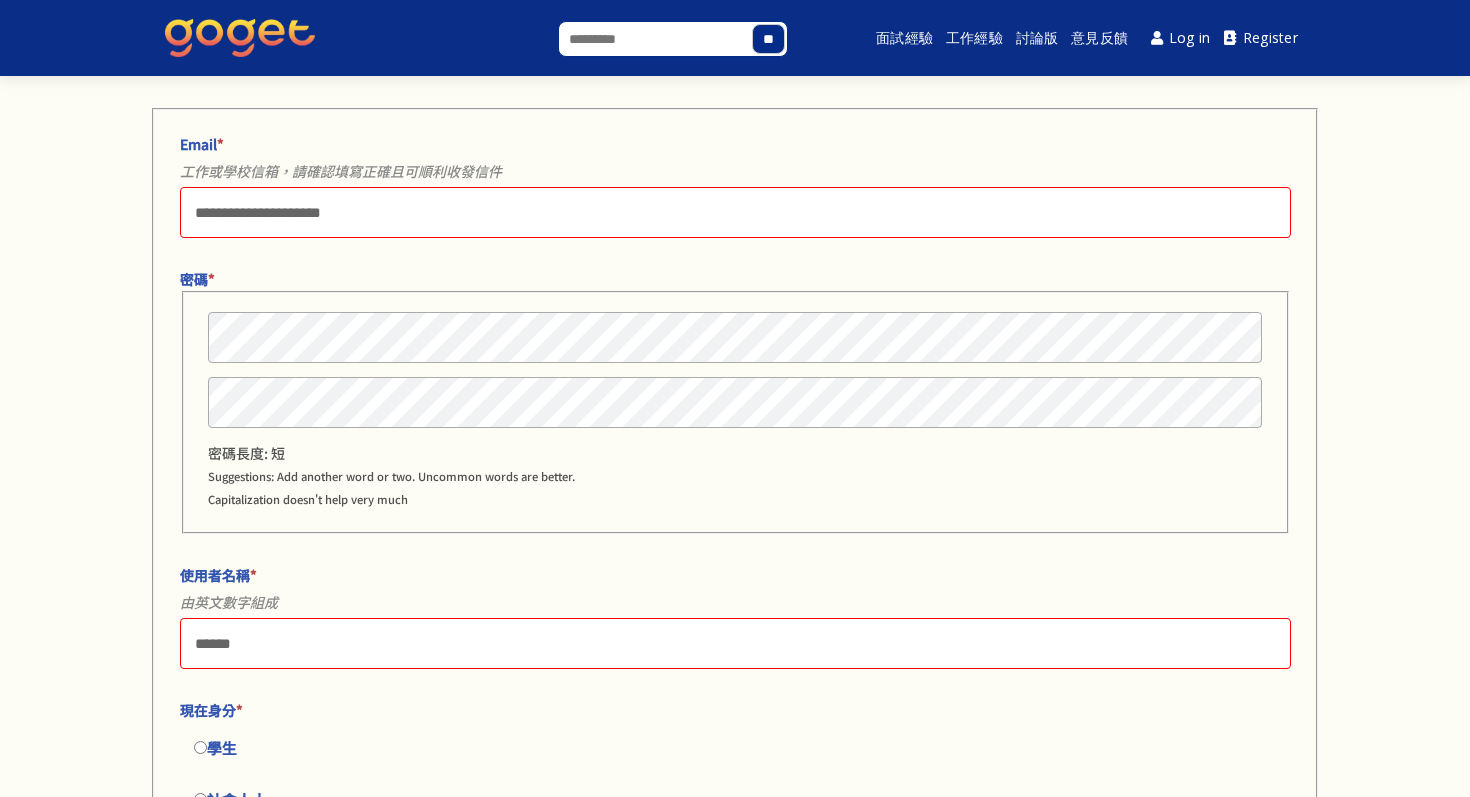 scroll, scrollTop: 81, scrollLeft: 0, axis: vertical 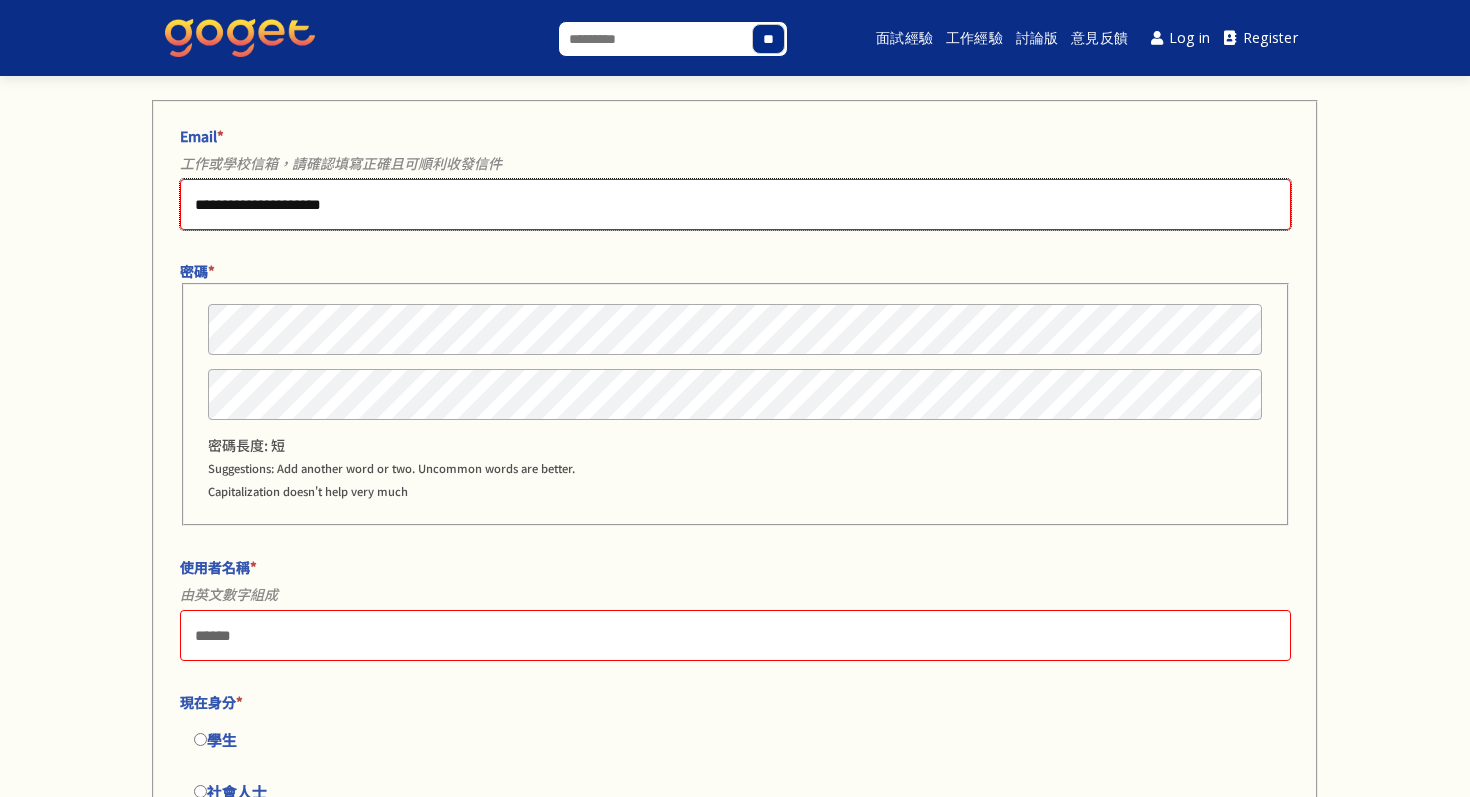 click on "**********" at bounding box center [735, 204] 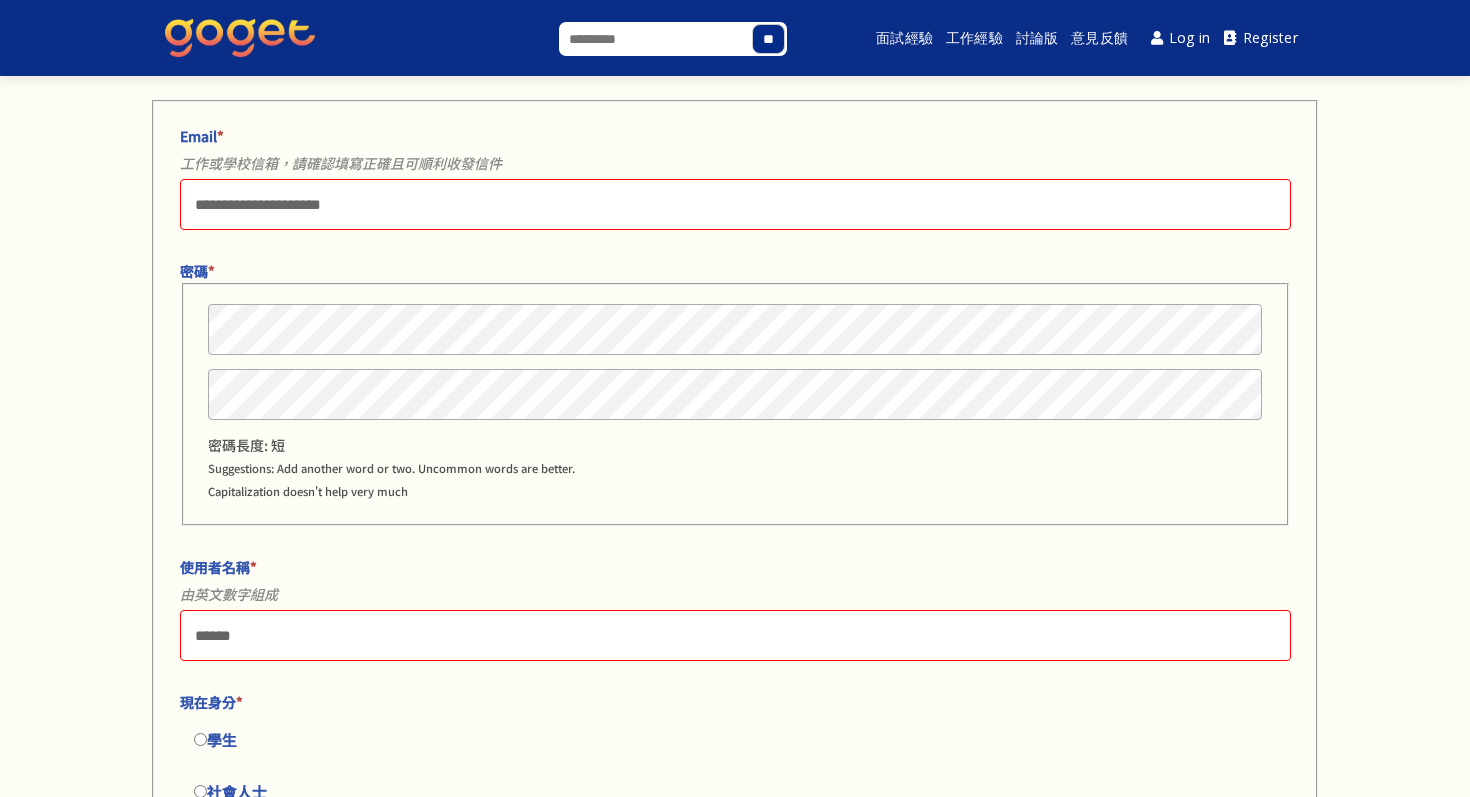 click on "密碼   *" at bounding box center [730, 271] 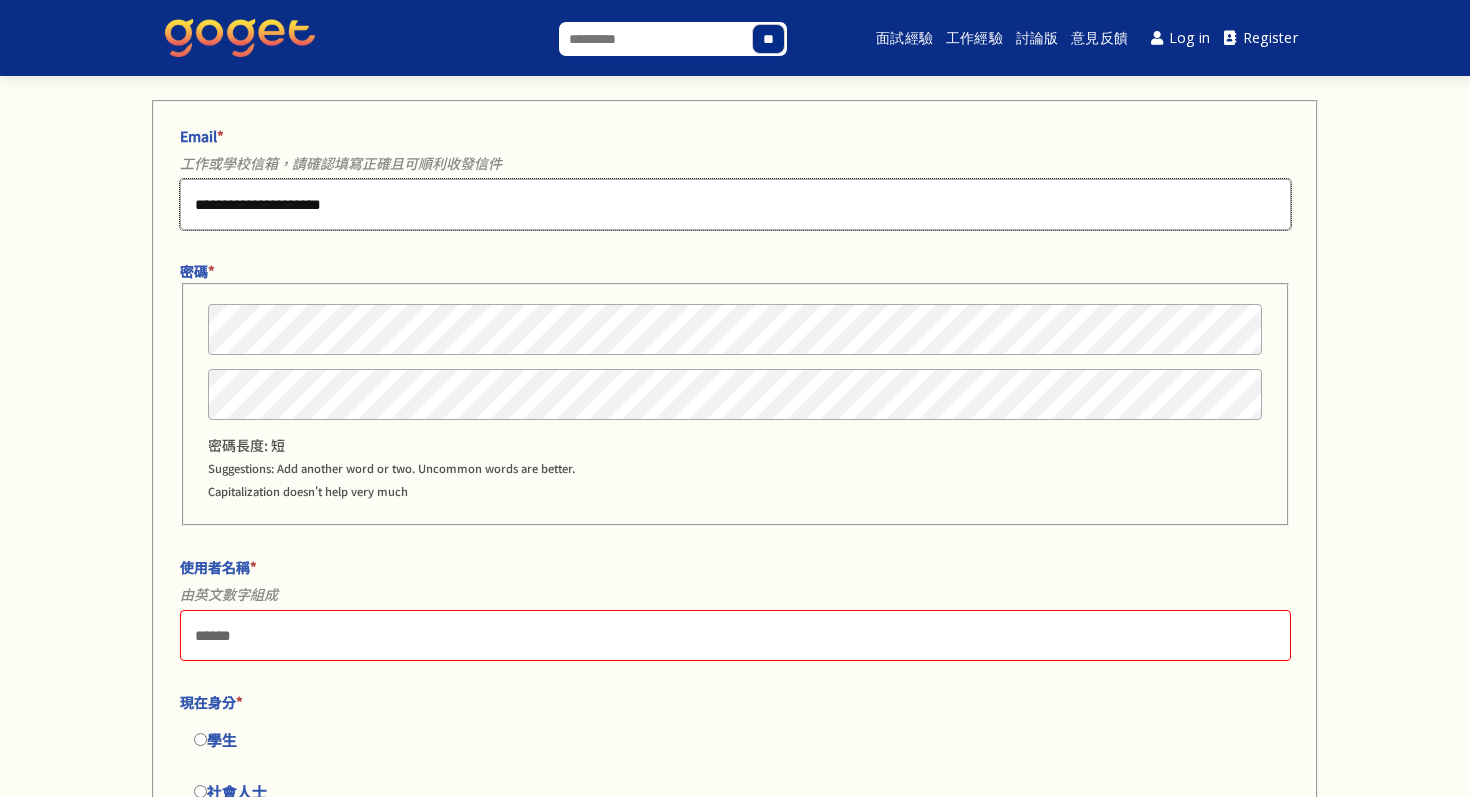 click on "**********" at bounding box center [735, 204] 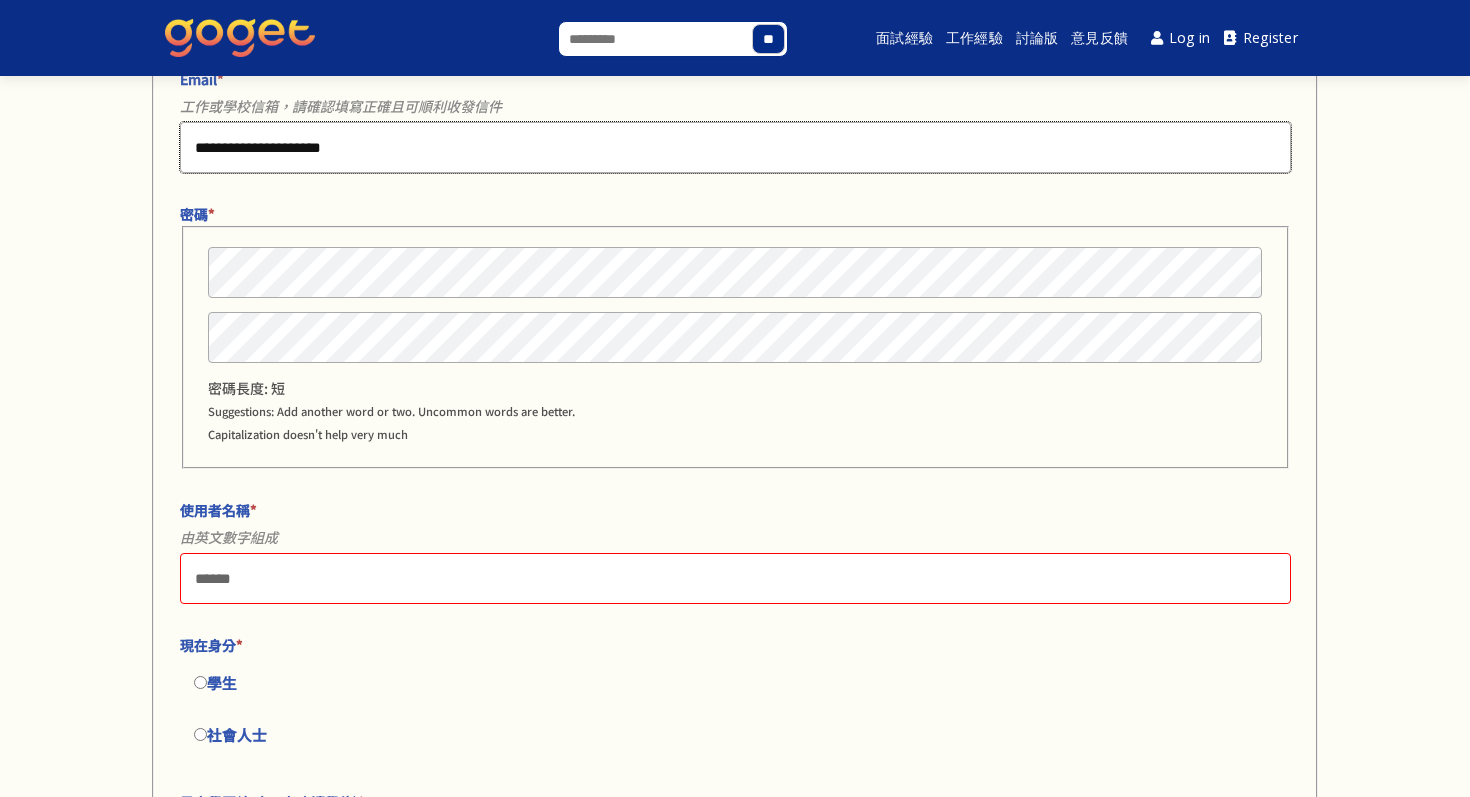 scroll, scrollTop: 146, scrollLeft: 0, axis: vertical 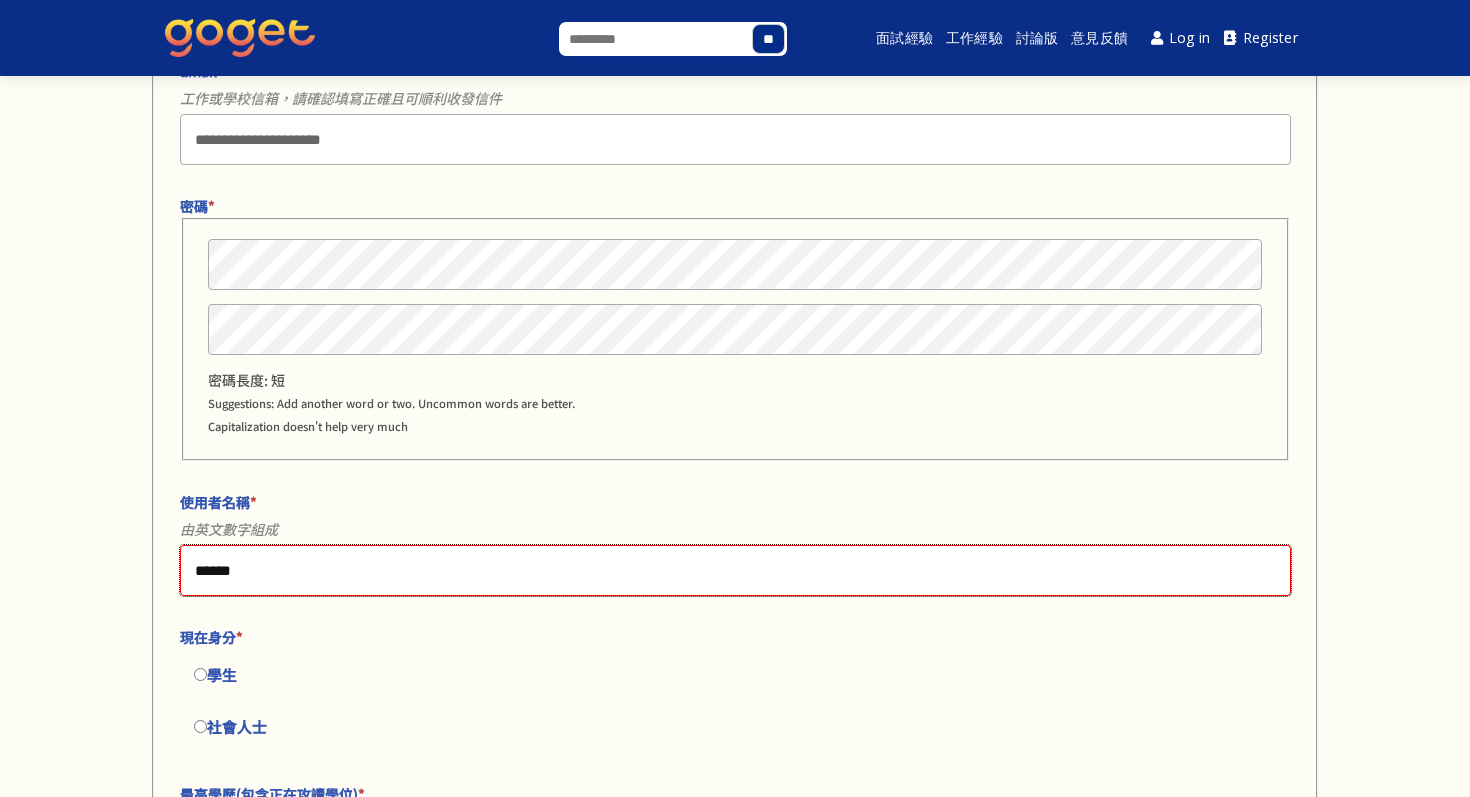 click on "******" at bounding box center (735, 570) 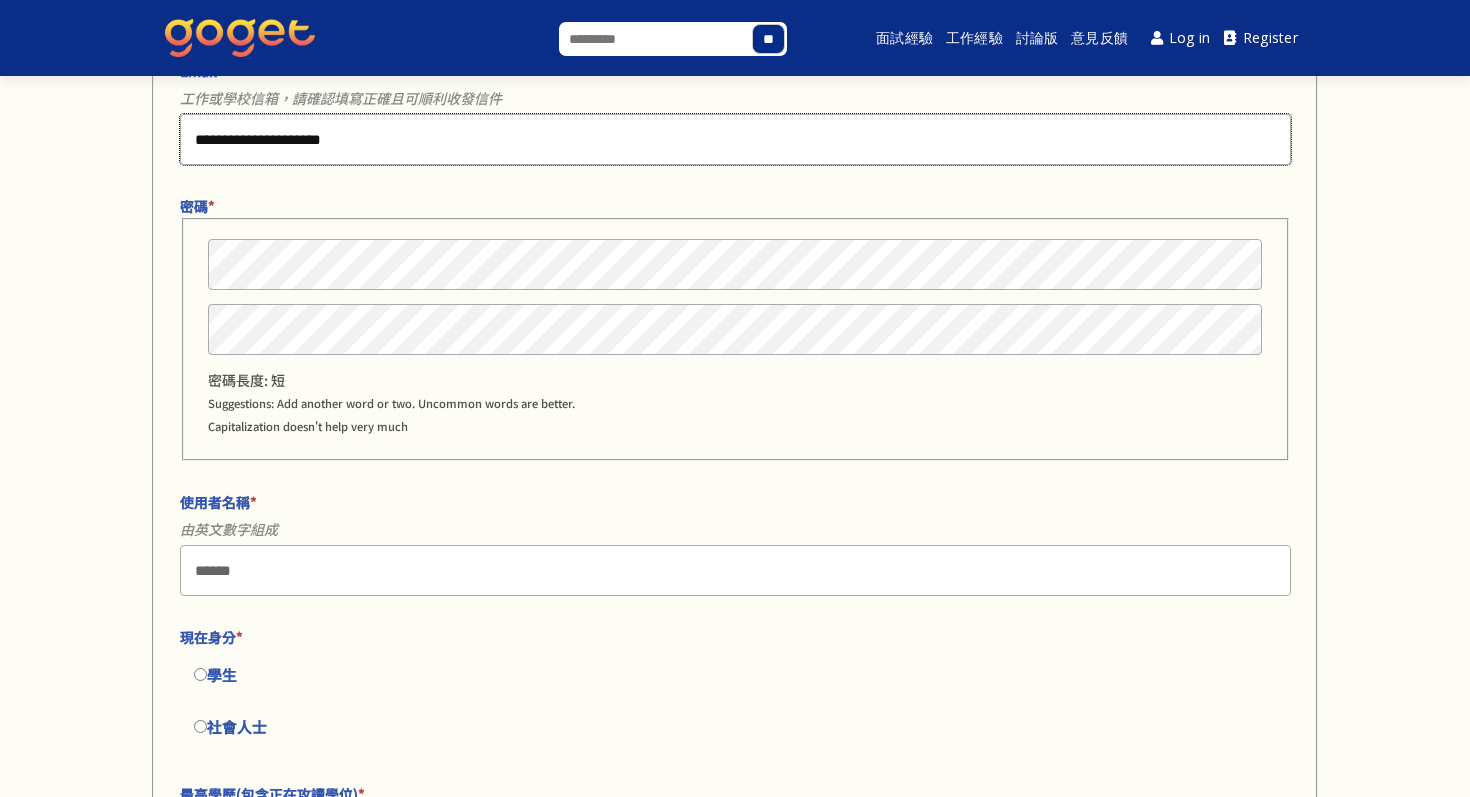 click on "**********" at bounding box center [735, 139] 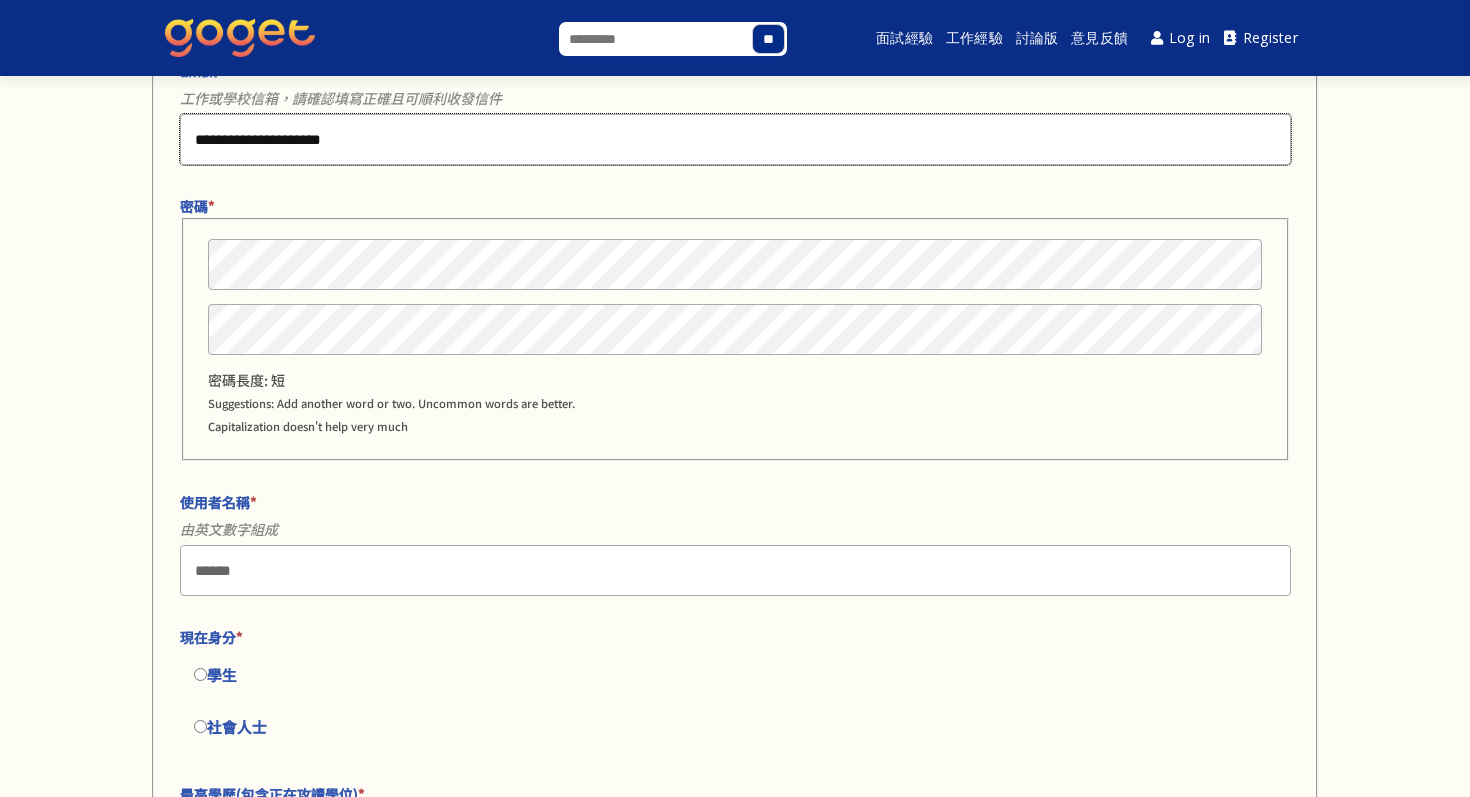 type on "**********" 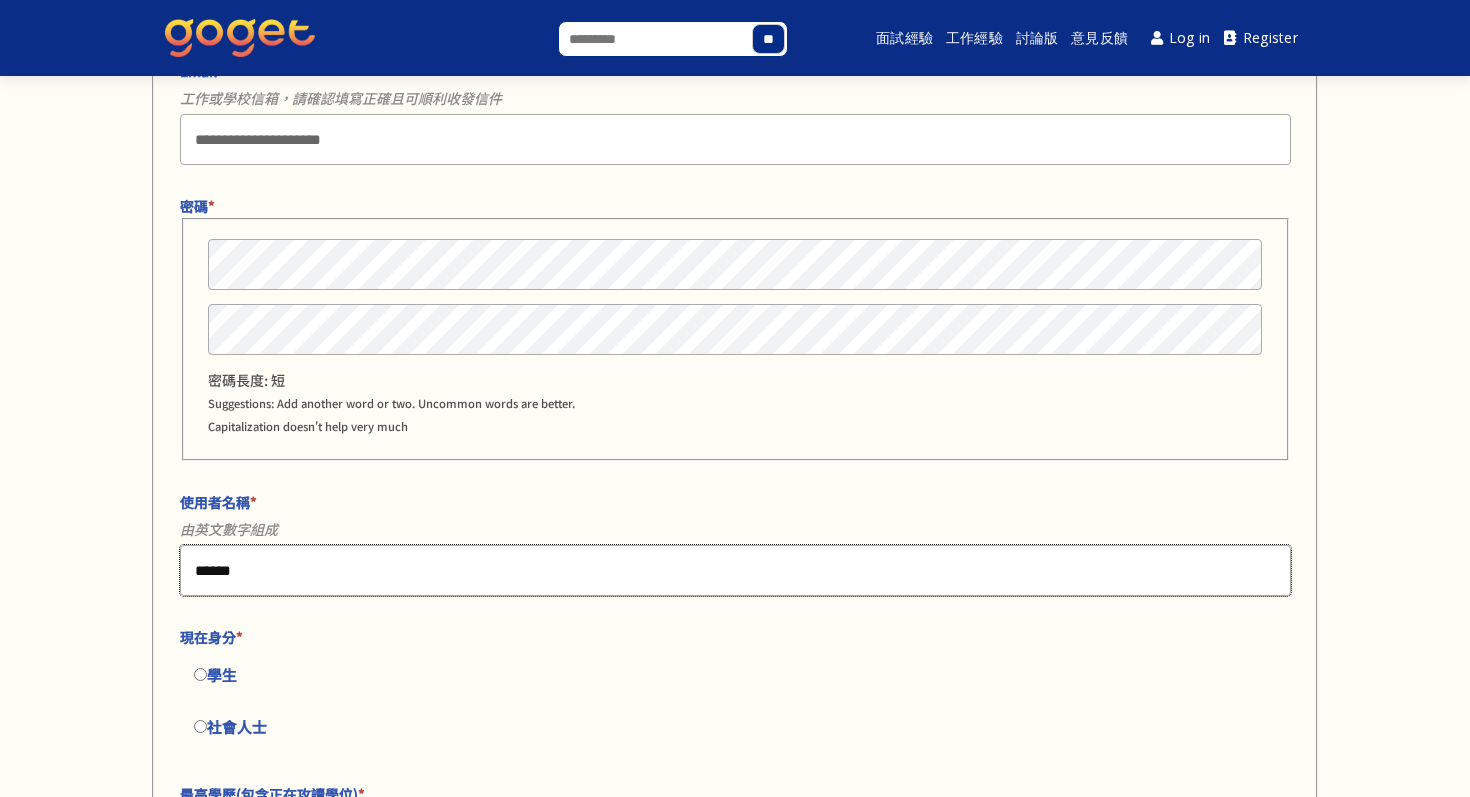 click on "******" at bounding box center [735, 570] 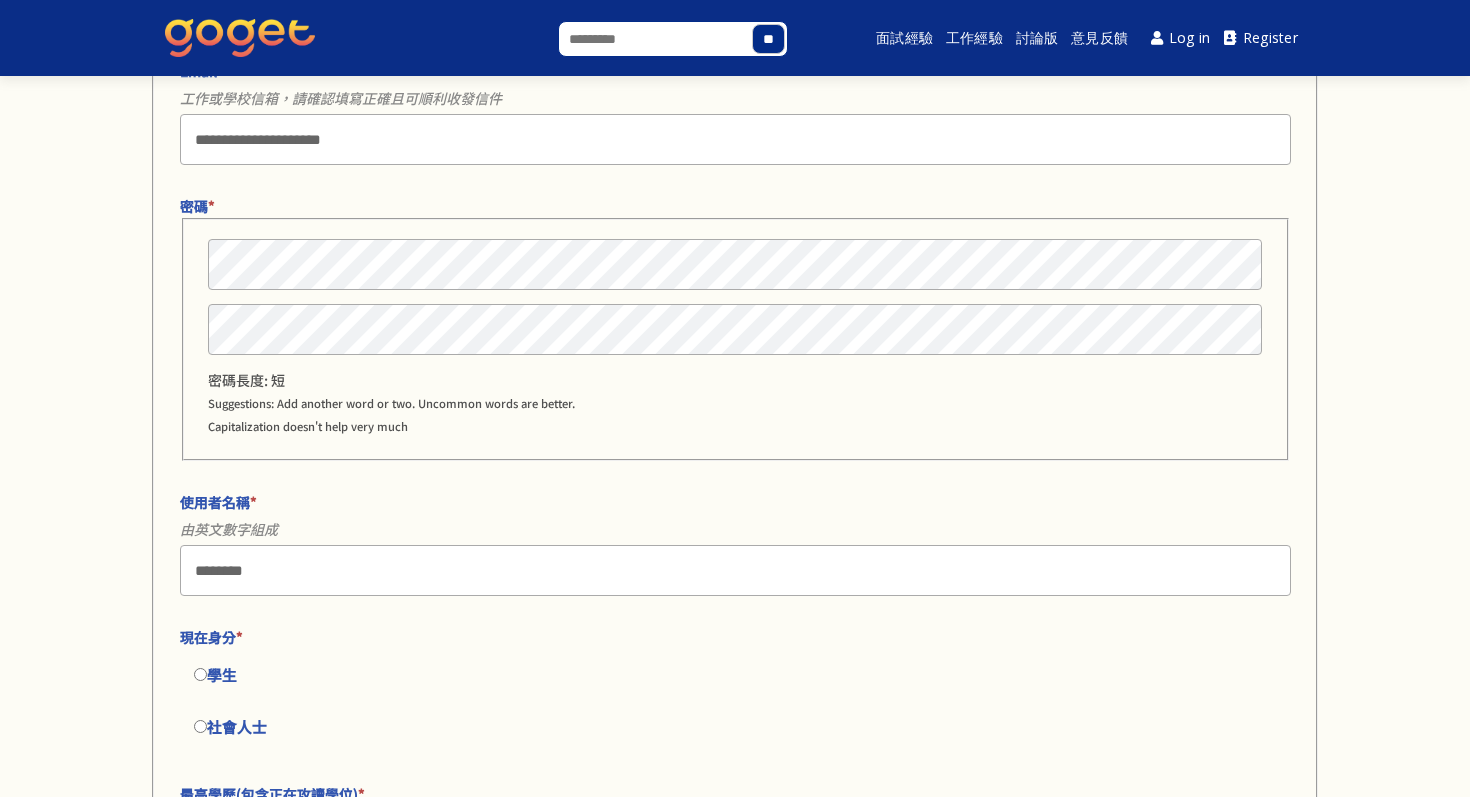 click on "學生" at bounding box center (735, 675) 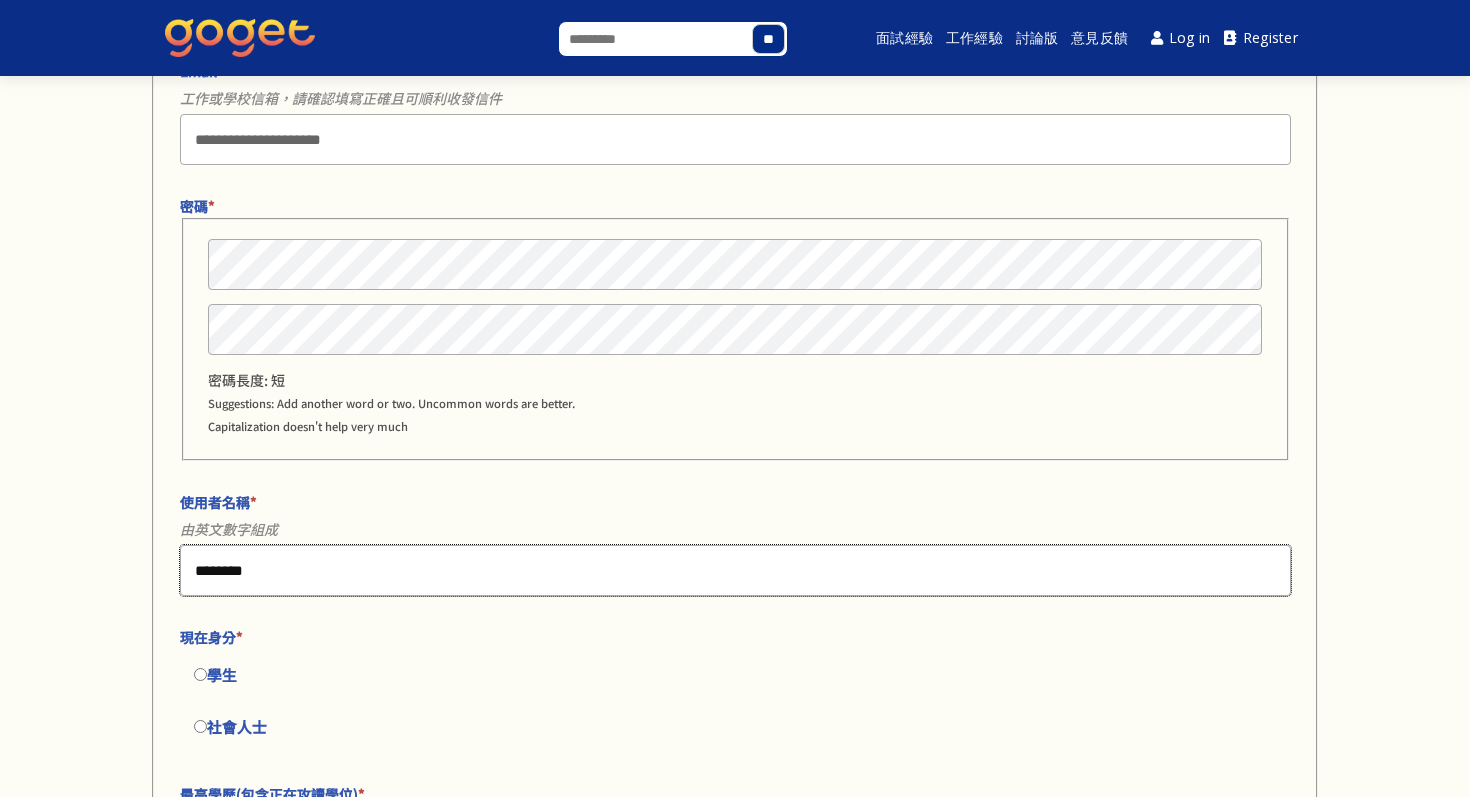 click on "********" at bounding box center [735, 570] 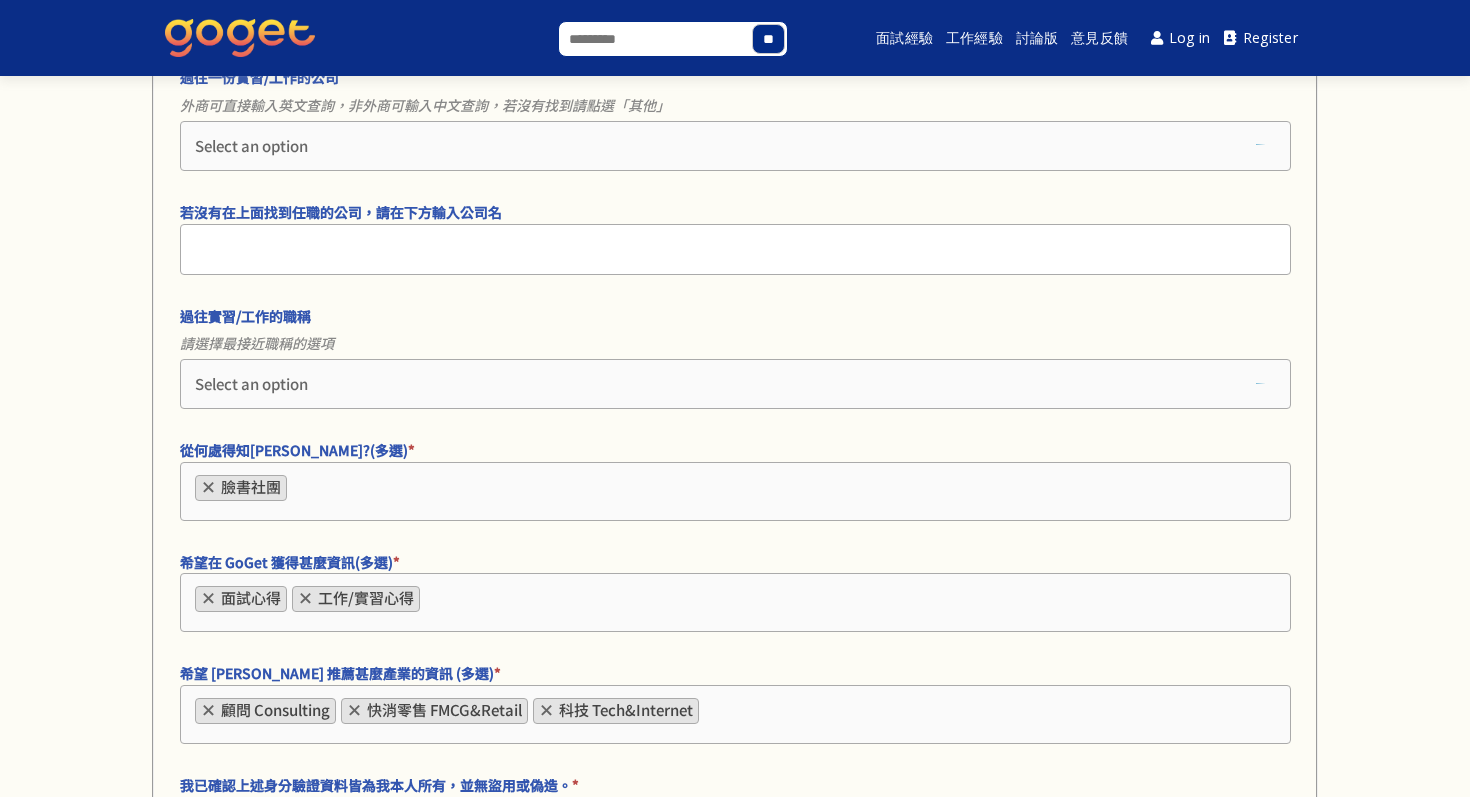 scroll, scrollTop: 3547, scrollLeft: 0, axis: vertical 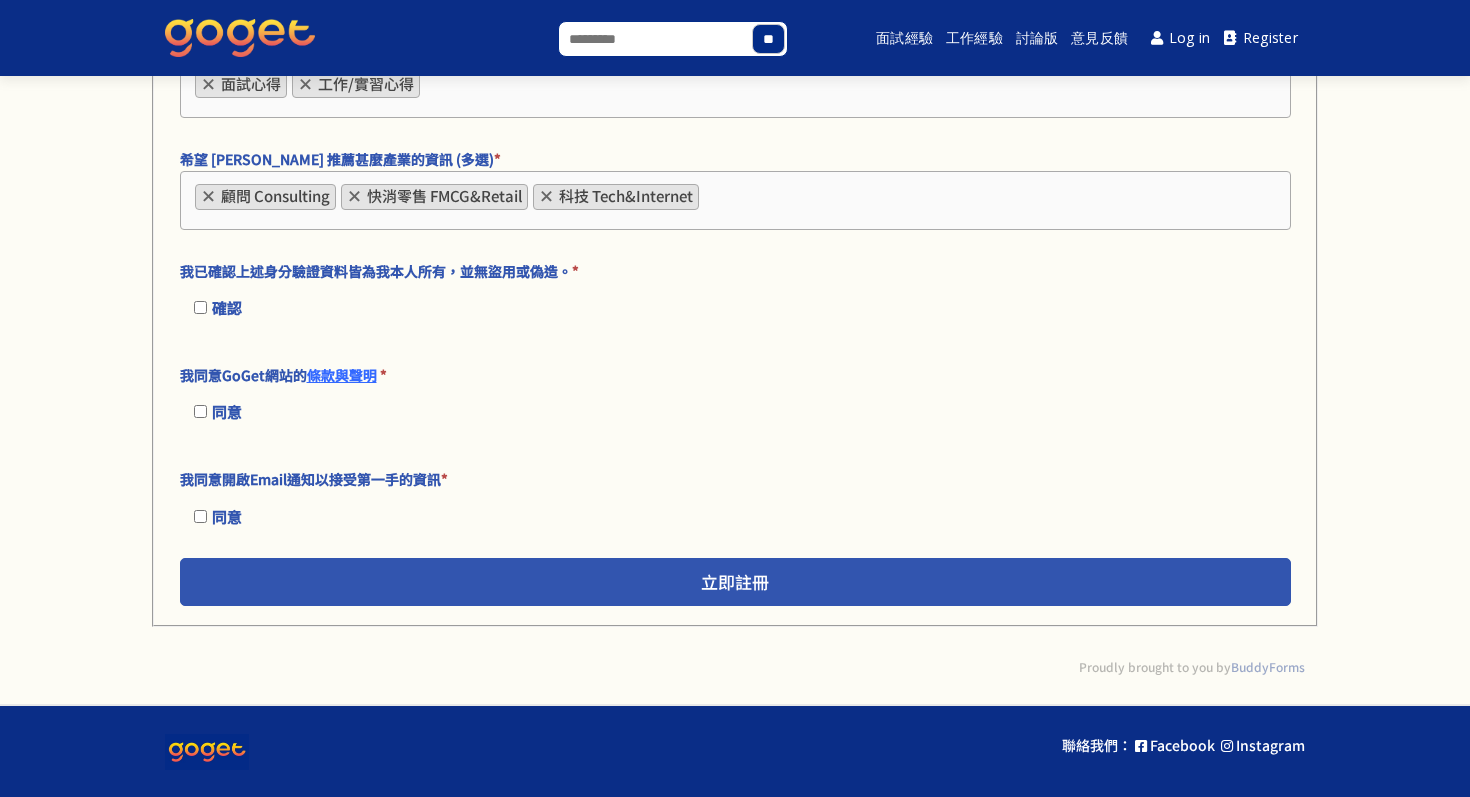 type on "********" 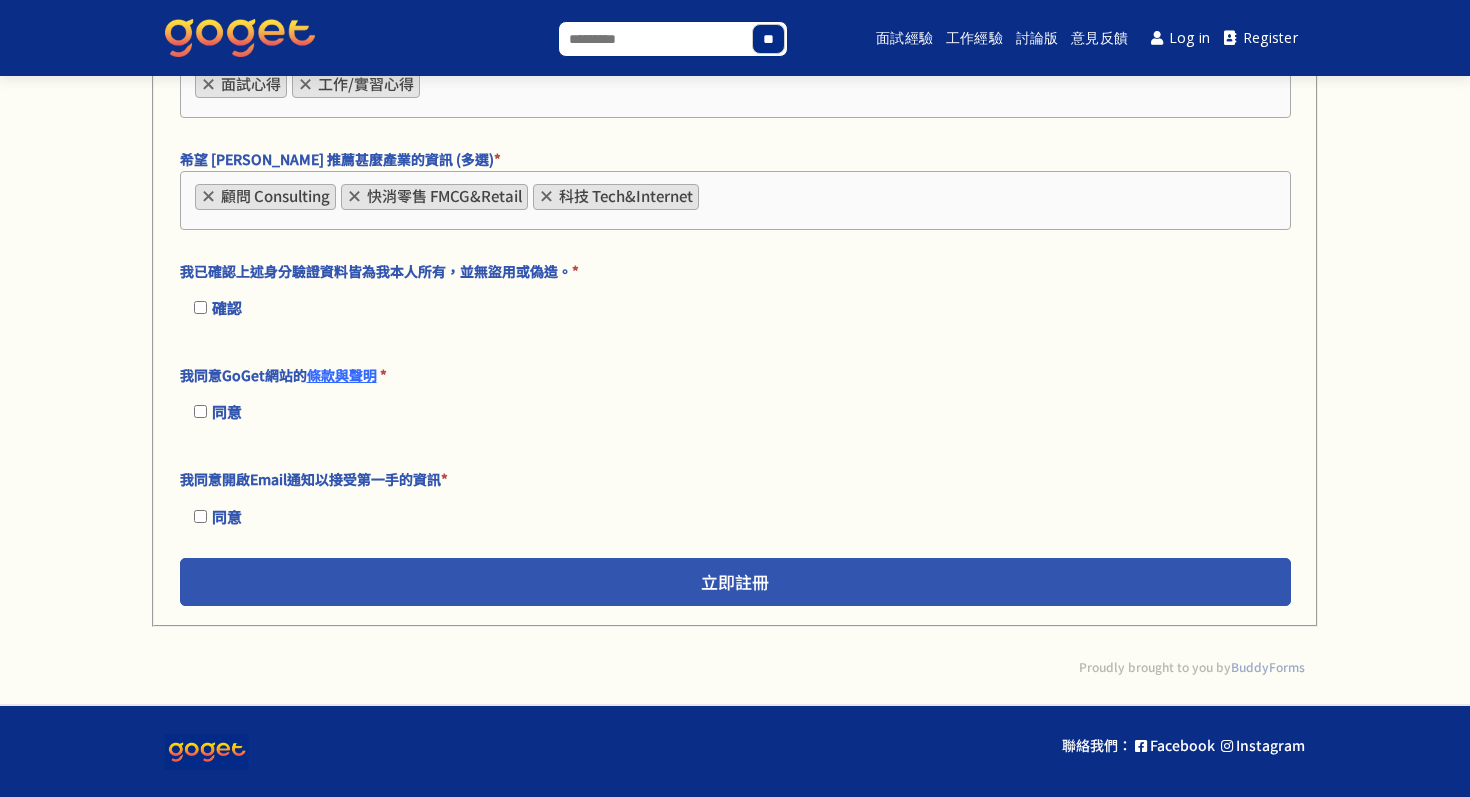 click on "立即註冊" at bounding box center [735, 582] 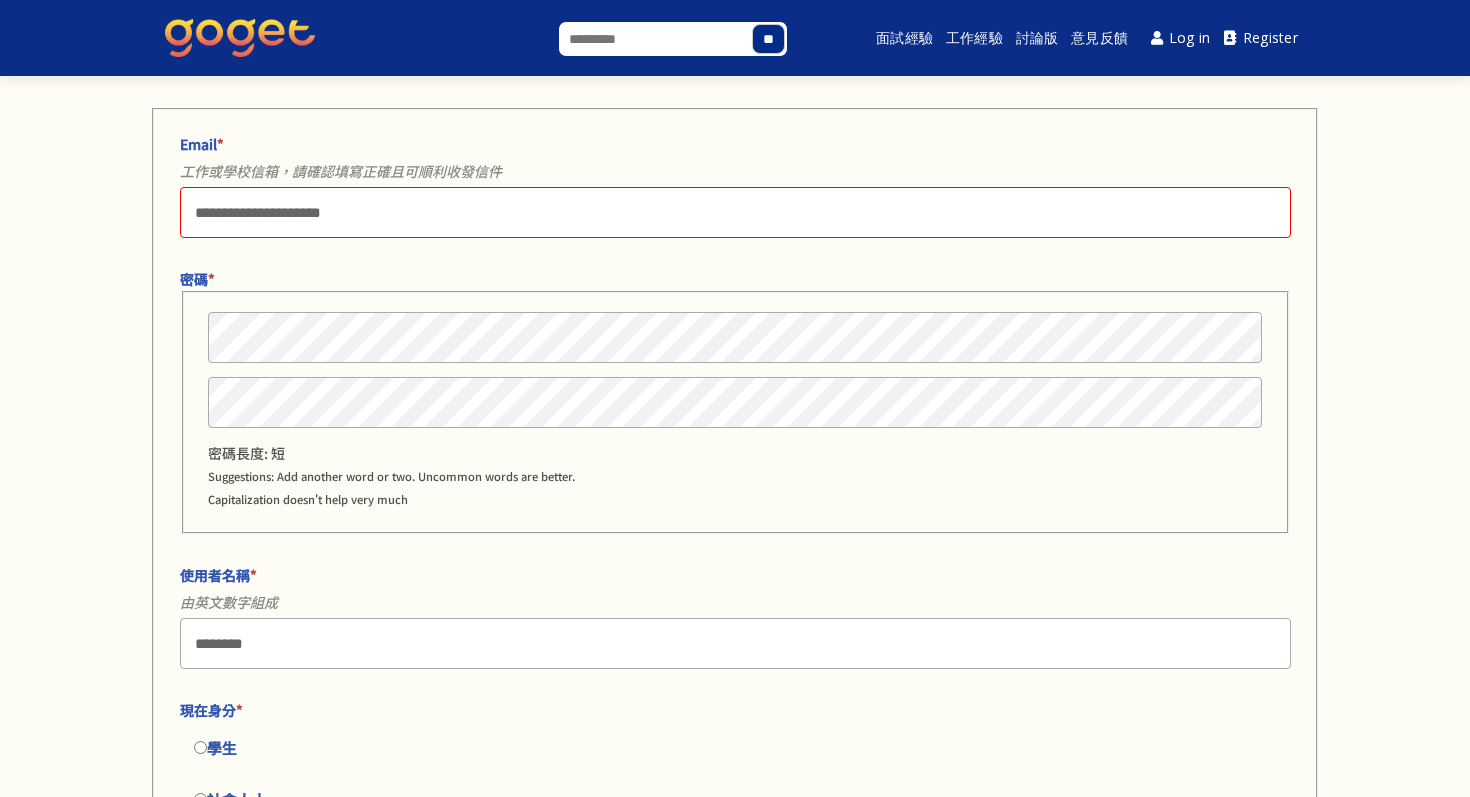 scroll, scrollTop: 81, scrollLeft: 0, axis: vertical 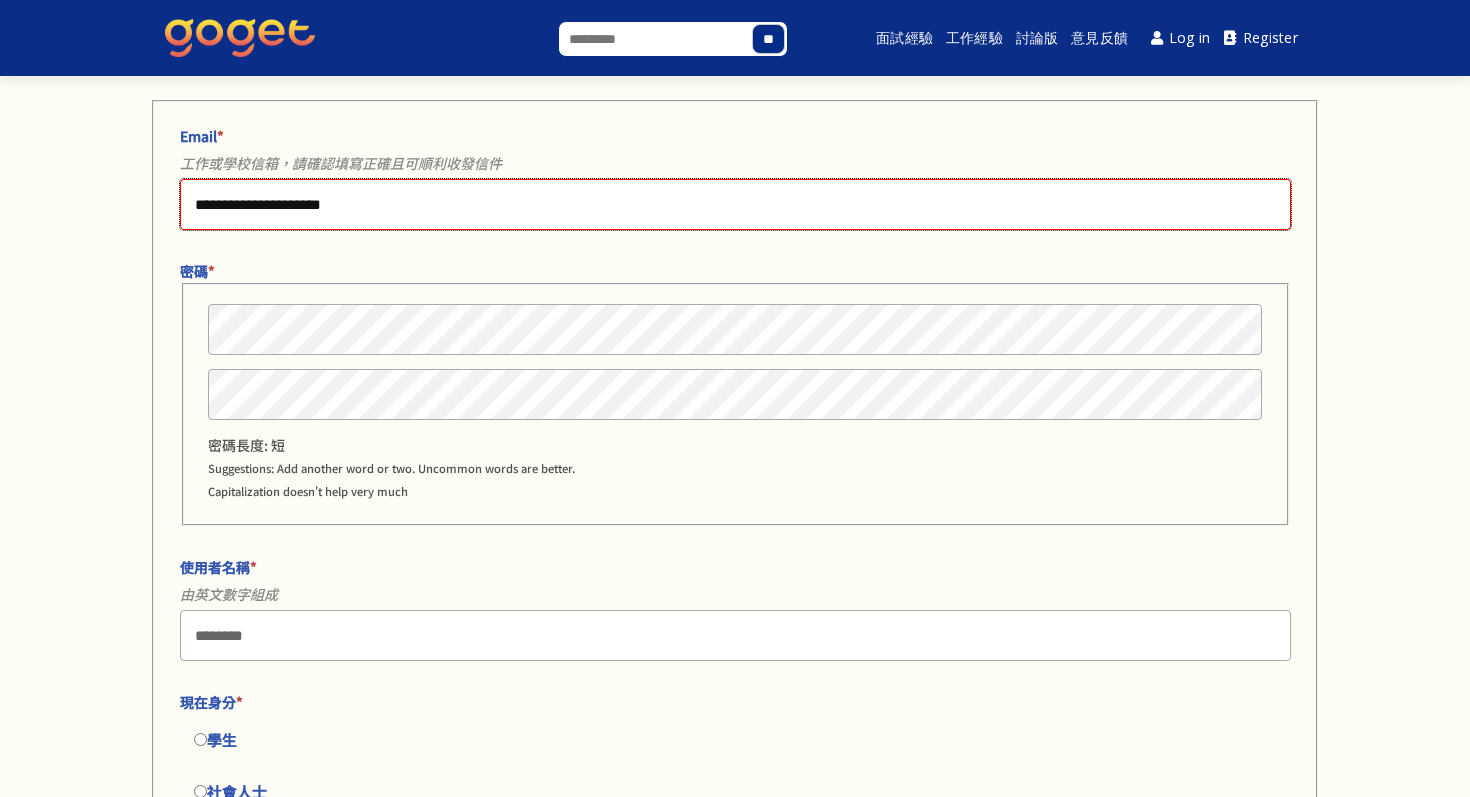 click on "**********" at bounding box center [735, 204] 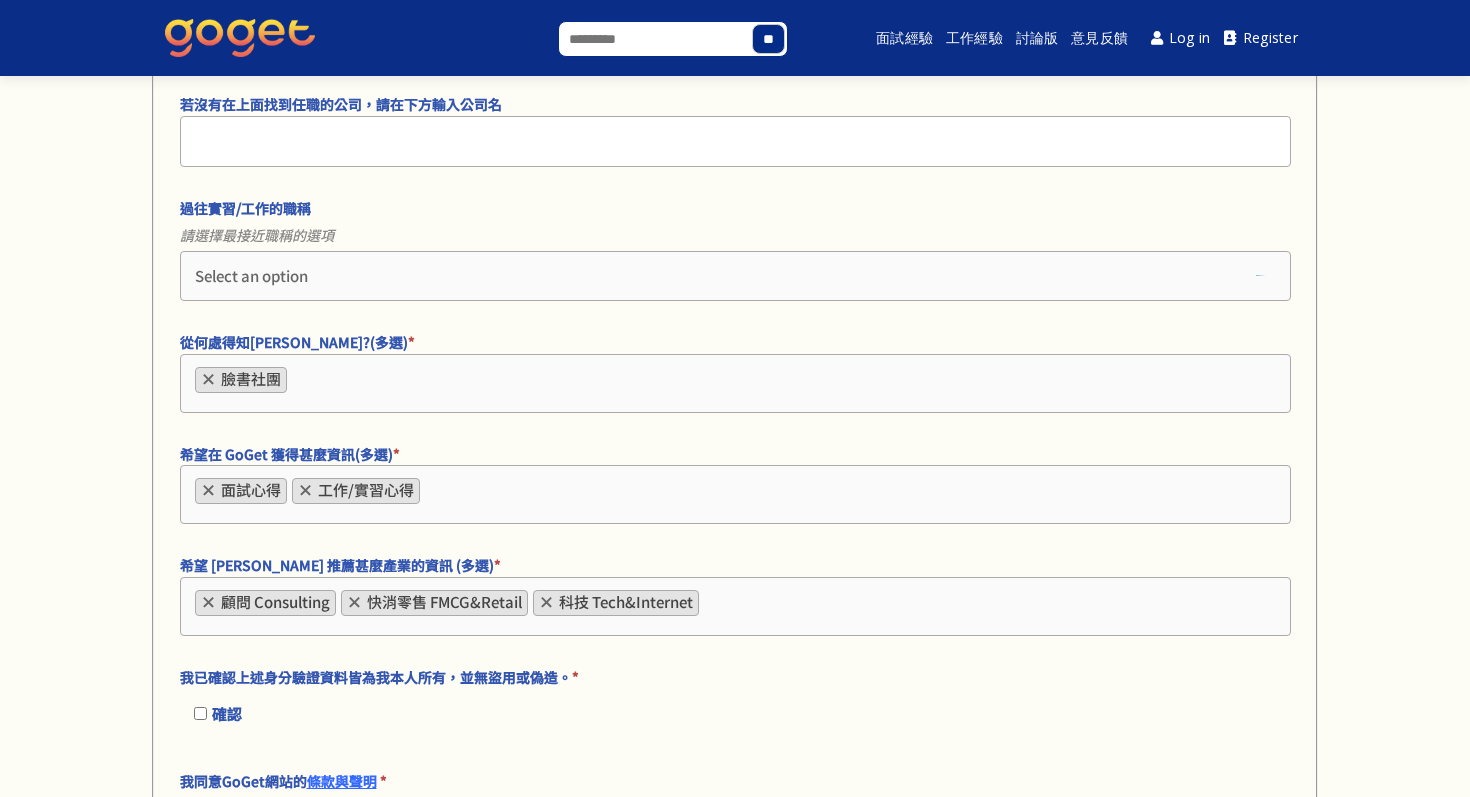 scroll, scrollTop: 3547, scrollLeft: 0, axis: vertical 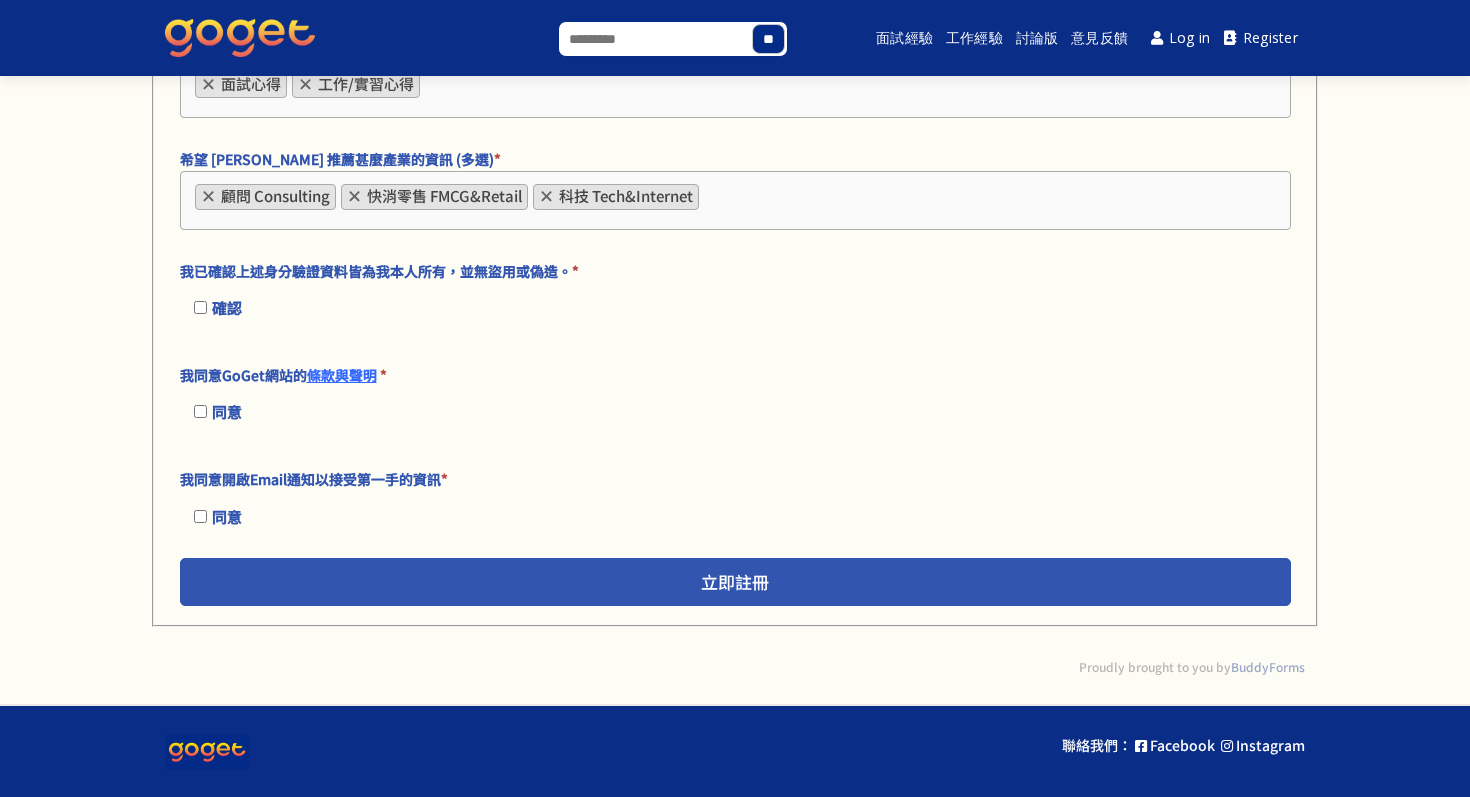 click on "立即註冊" at bounding box center [735, 582] 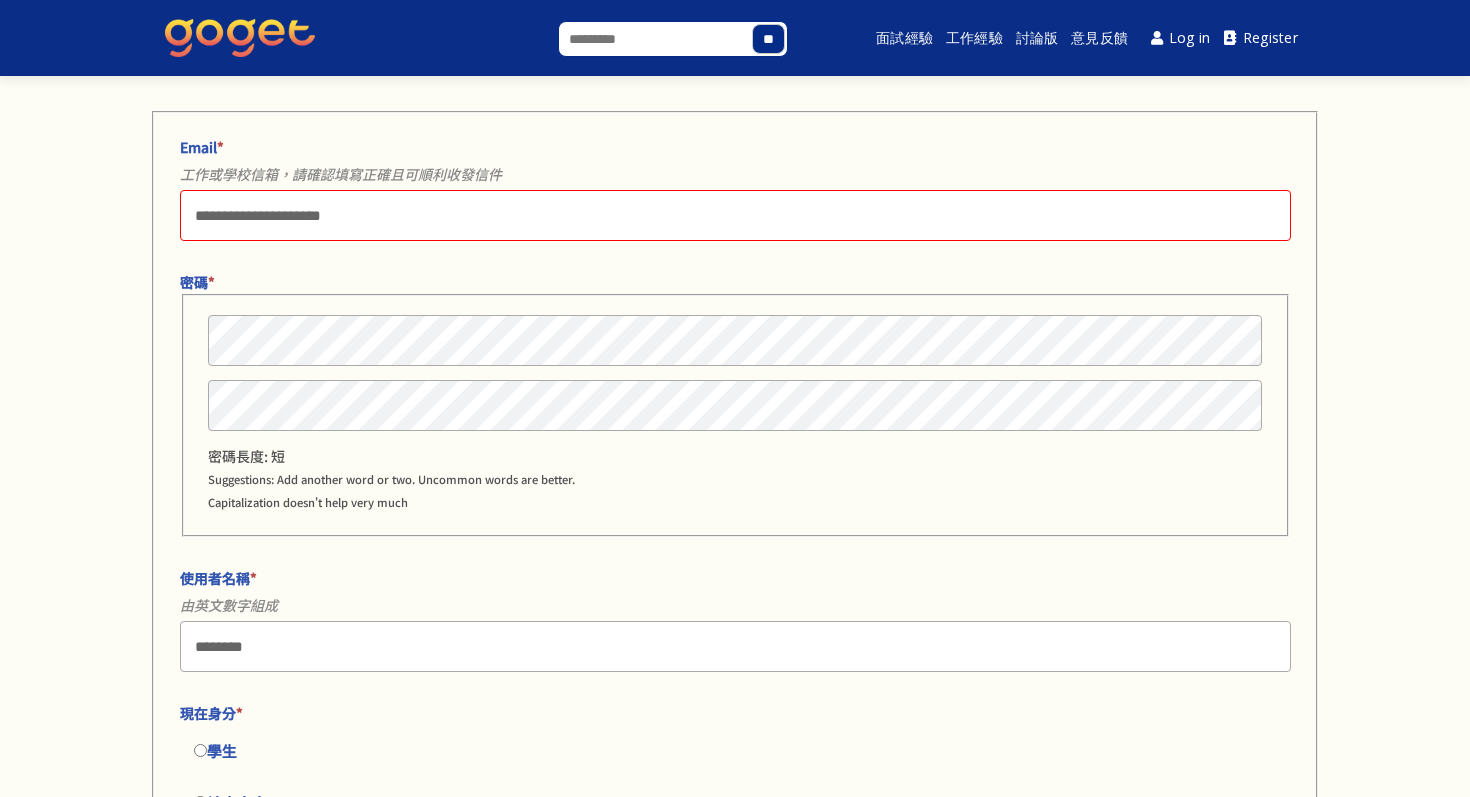 scroll, scrollTop: 81, scrollLeft: 0, axis: vertical 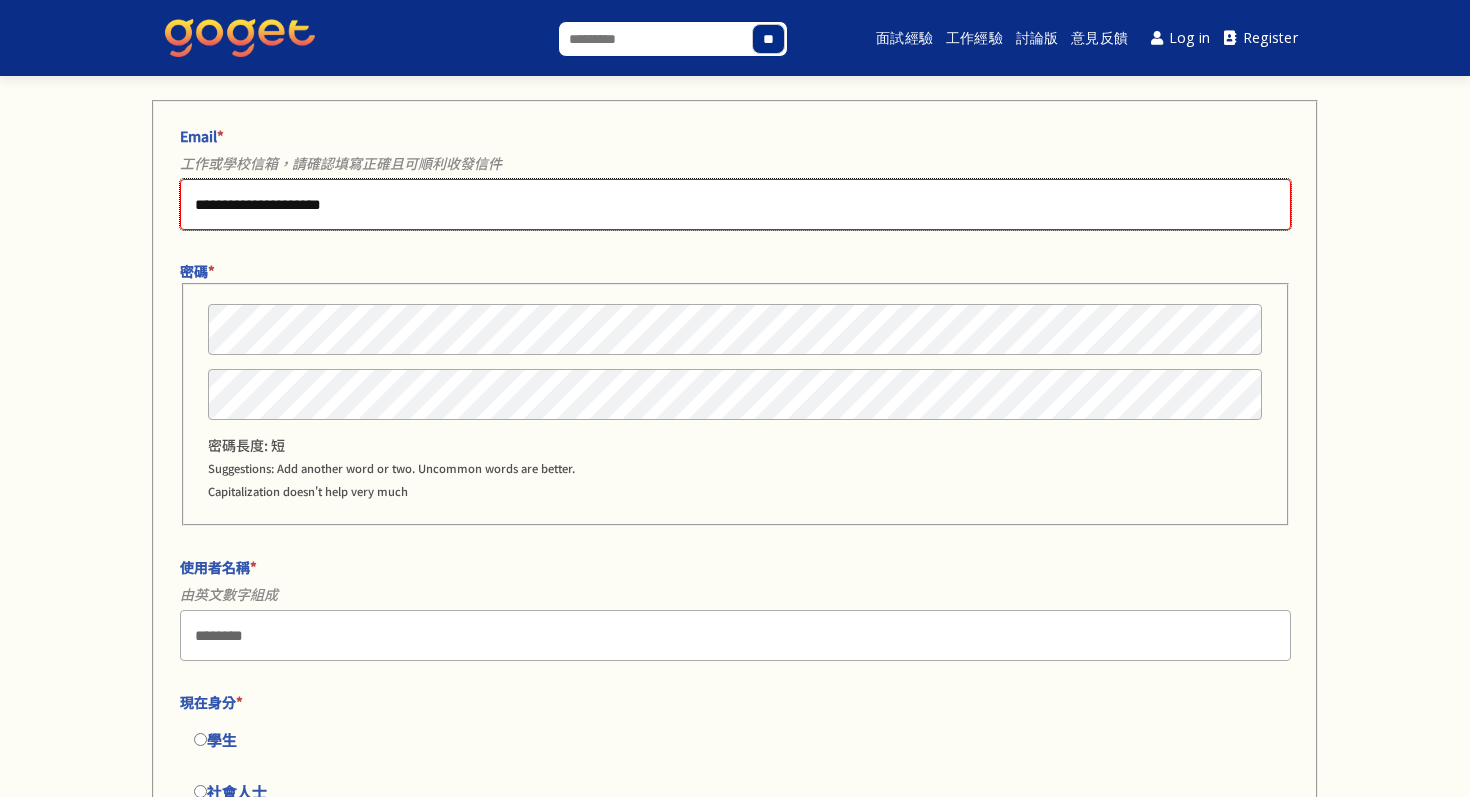 drag, startPoint x: 402, startPoint y: 223, endPoint x: 172, endPoint y: 217, distance: 230.07825 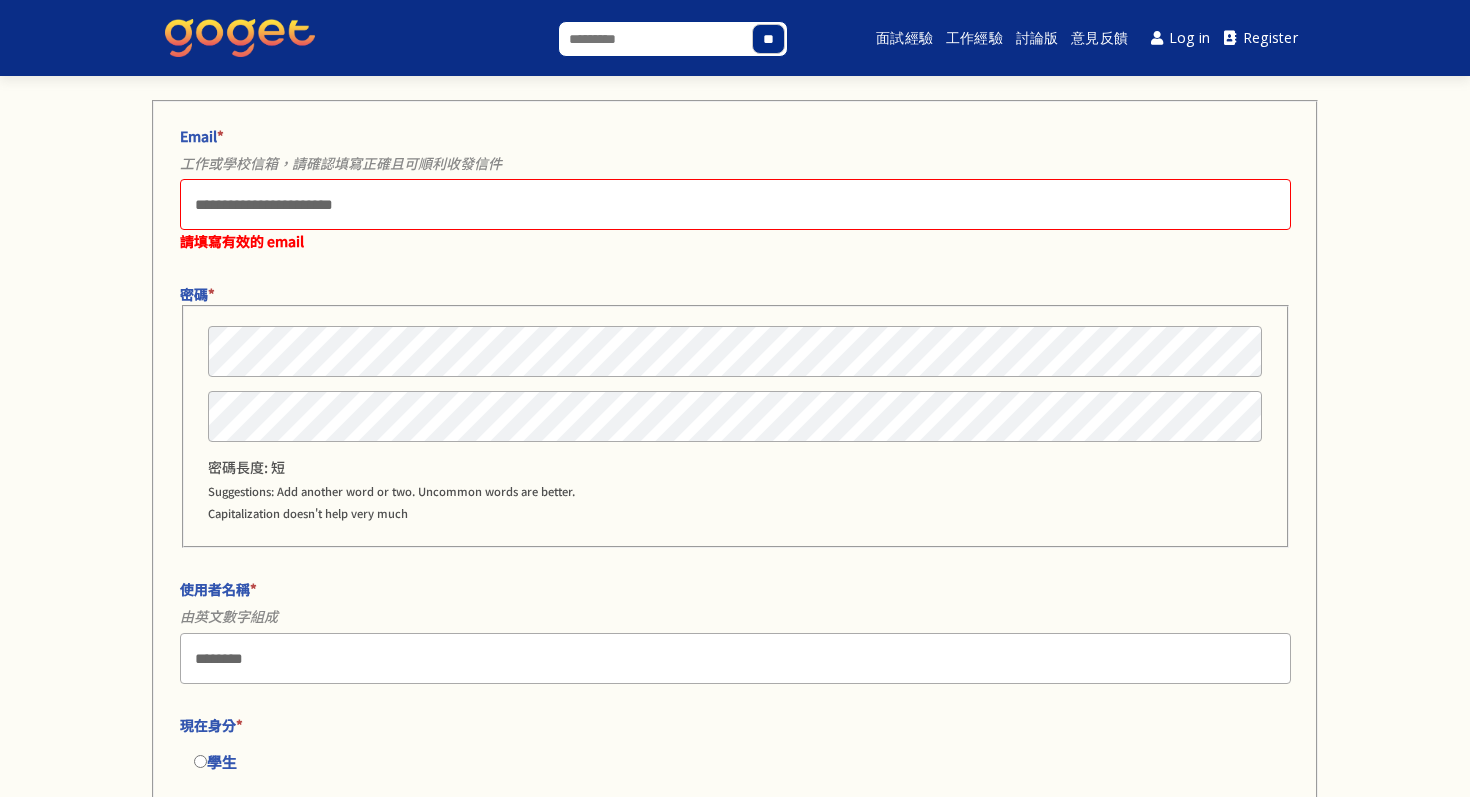click on "**********" at bounding box center [735, 189] 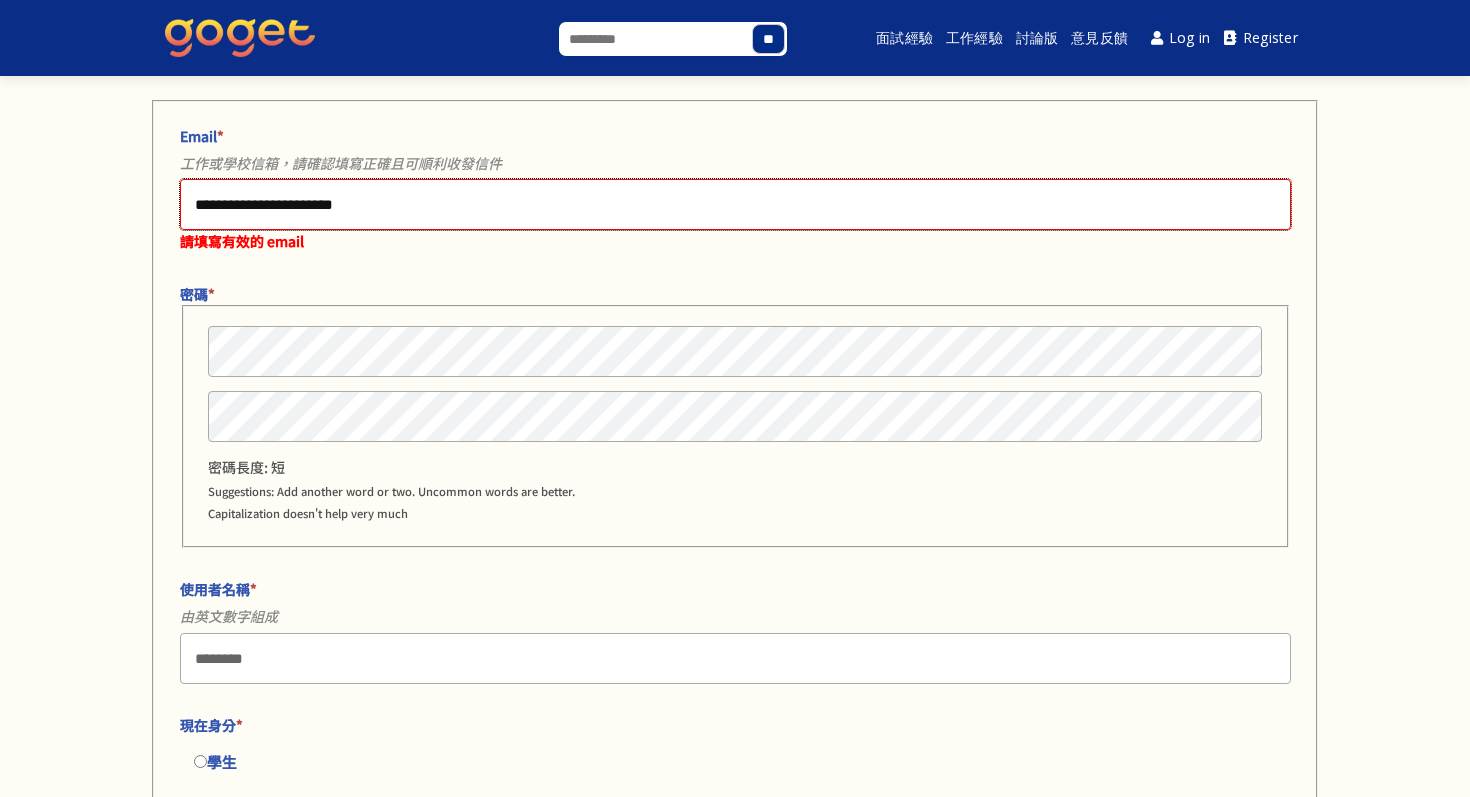 click on "**********" at bounding box center (735, 204) 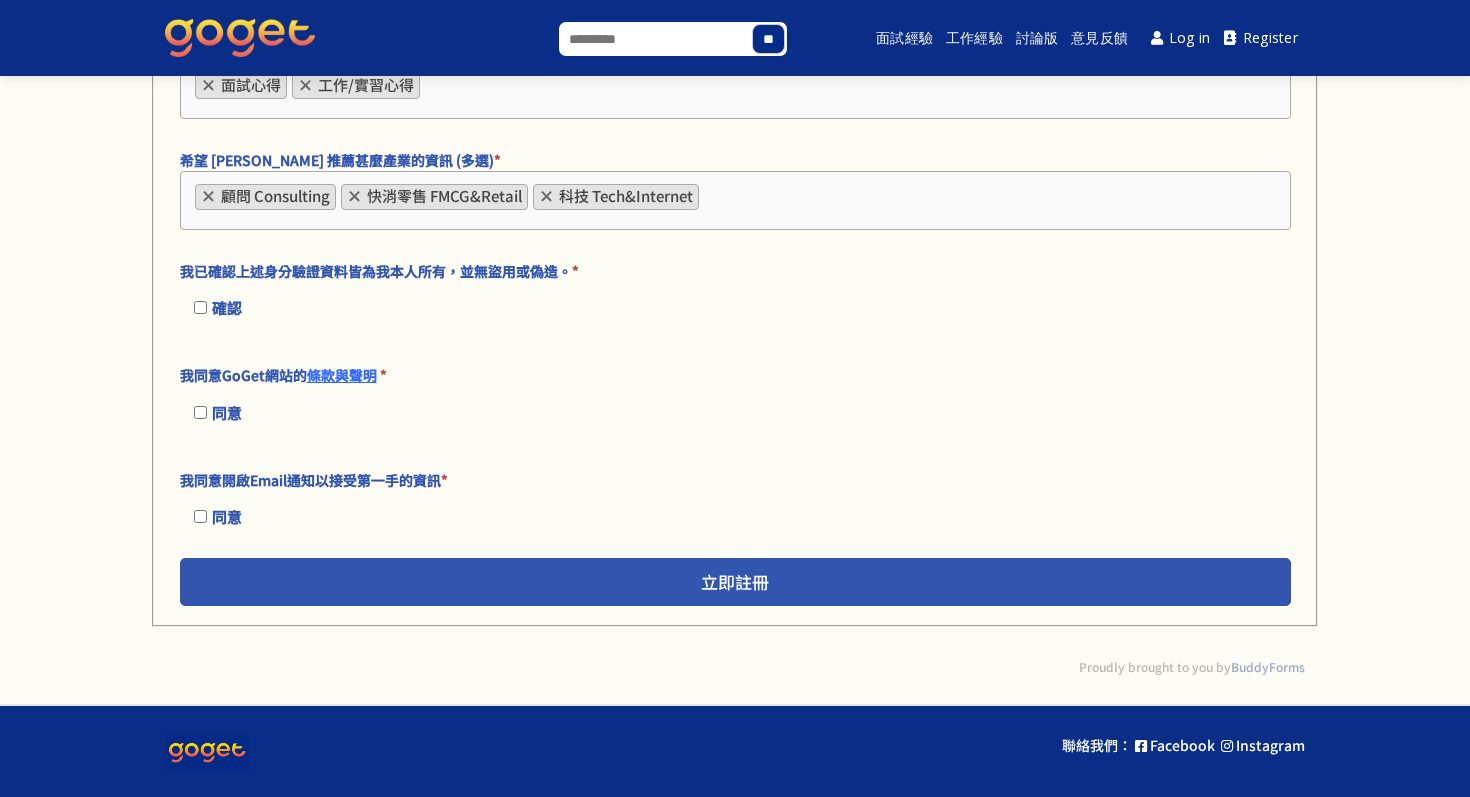 click on "立即註冊" at bounding box center [735, 582] 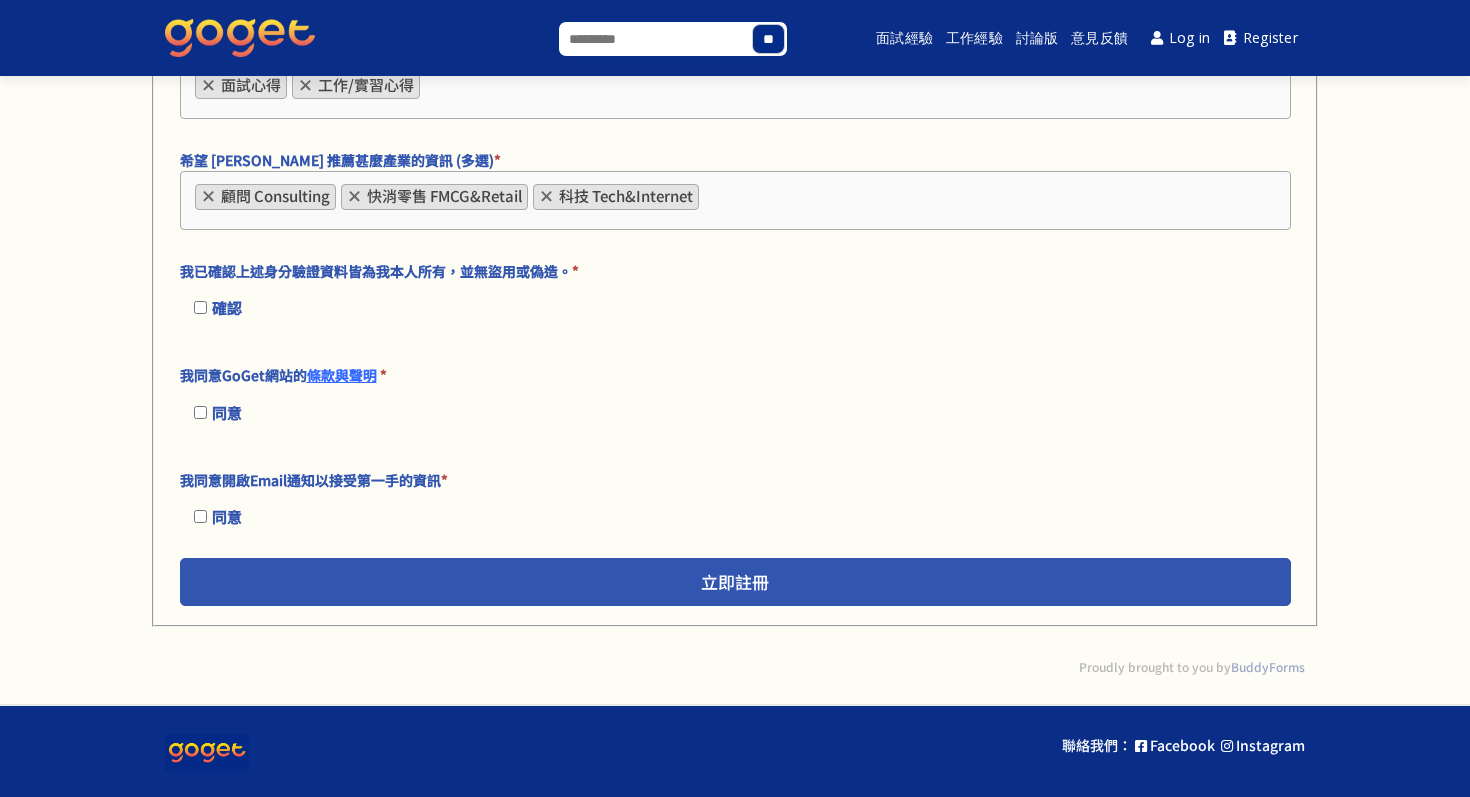scroll, scrollTop: 90, scrollLeft: 0, axis: vertical 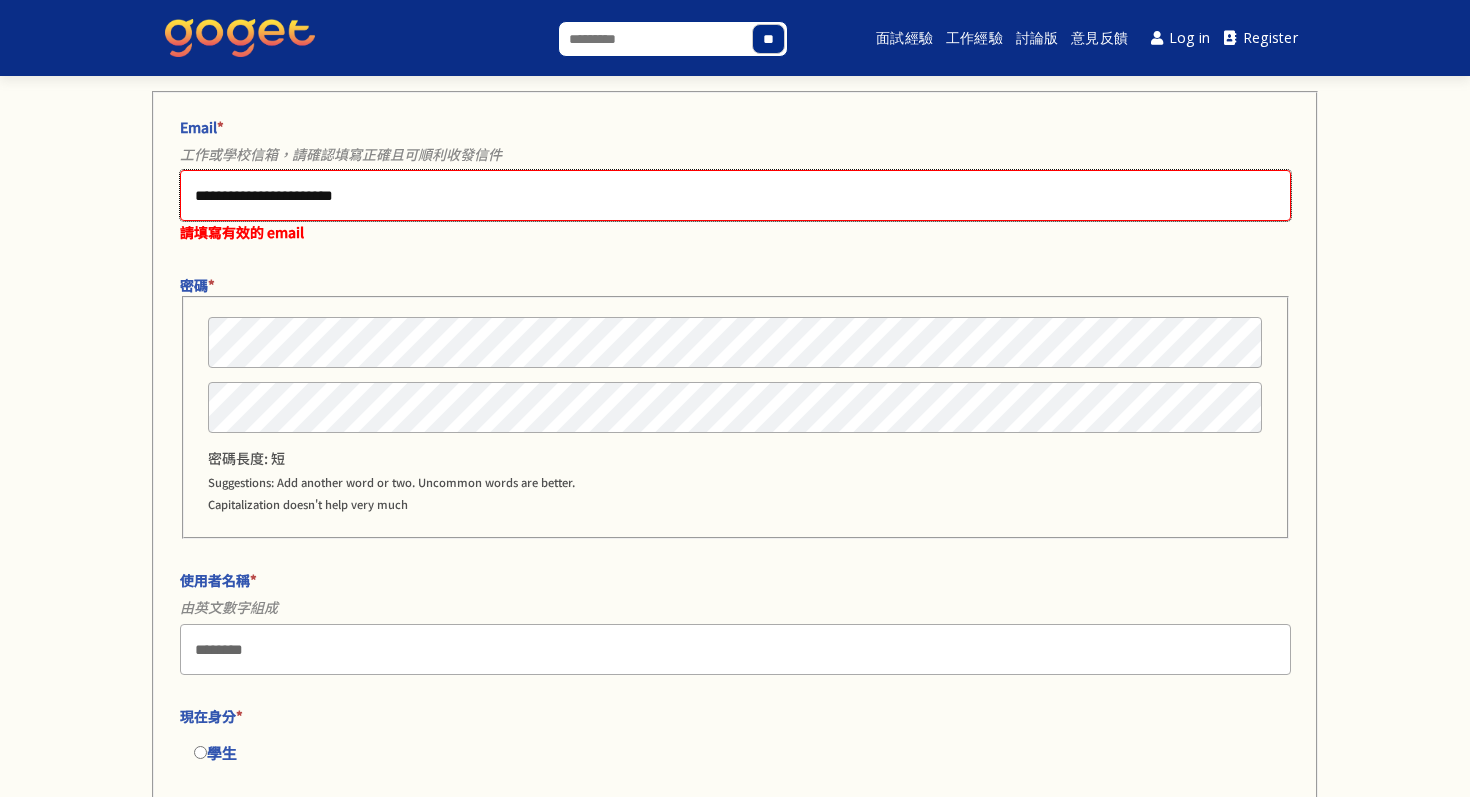 click on "**********" at bounding box center (735, 195) 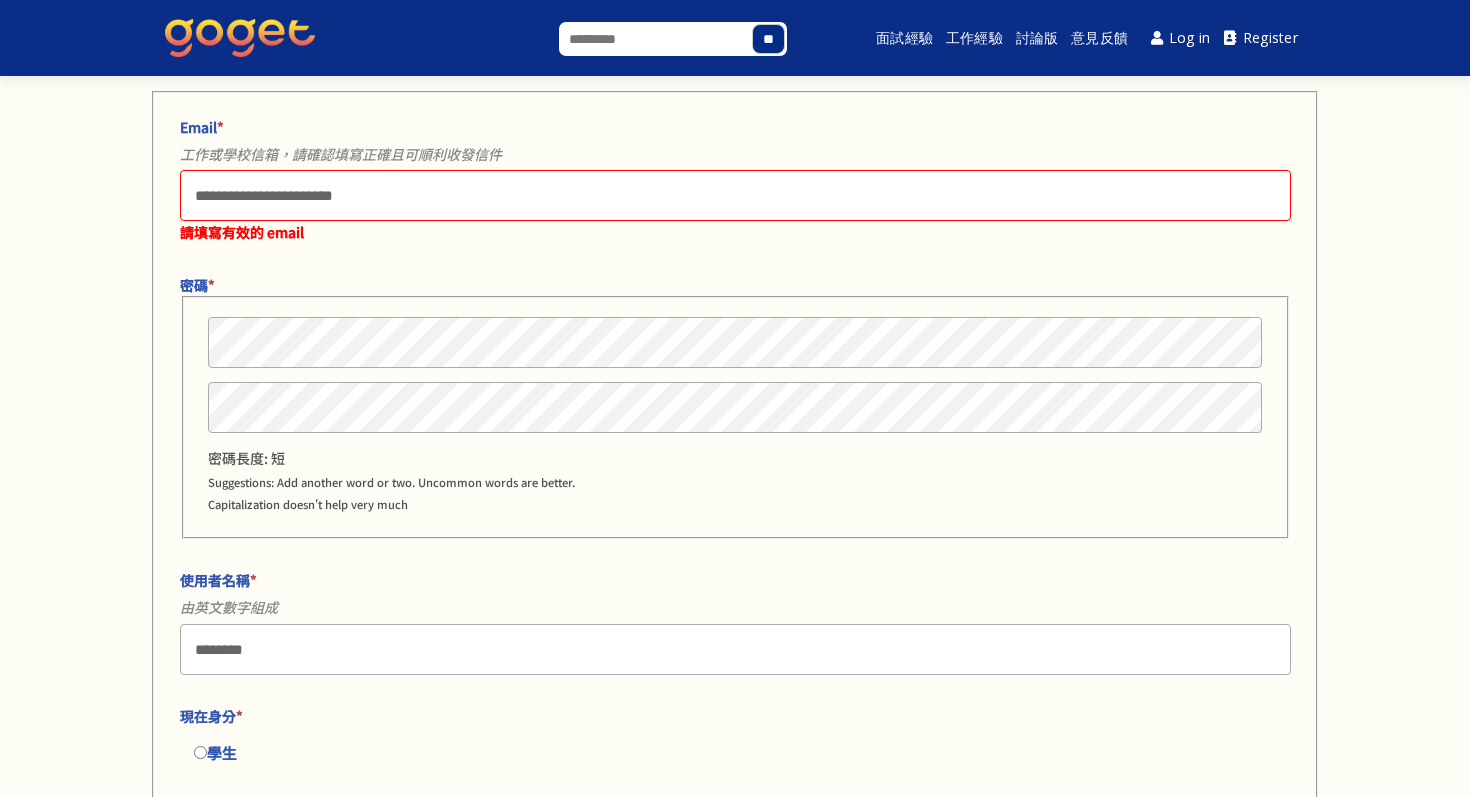 click on "**********" at bounding box center (735, 180) 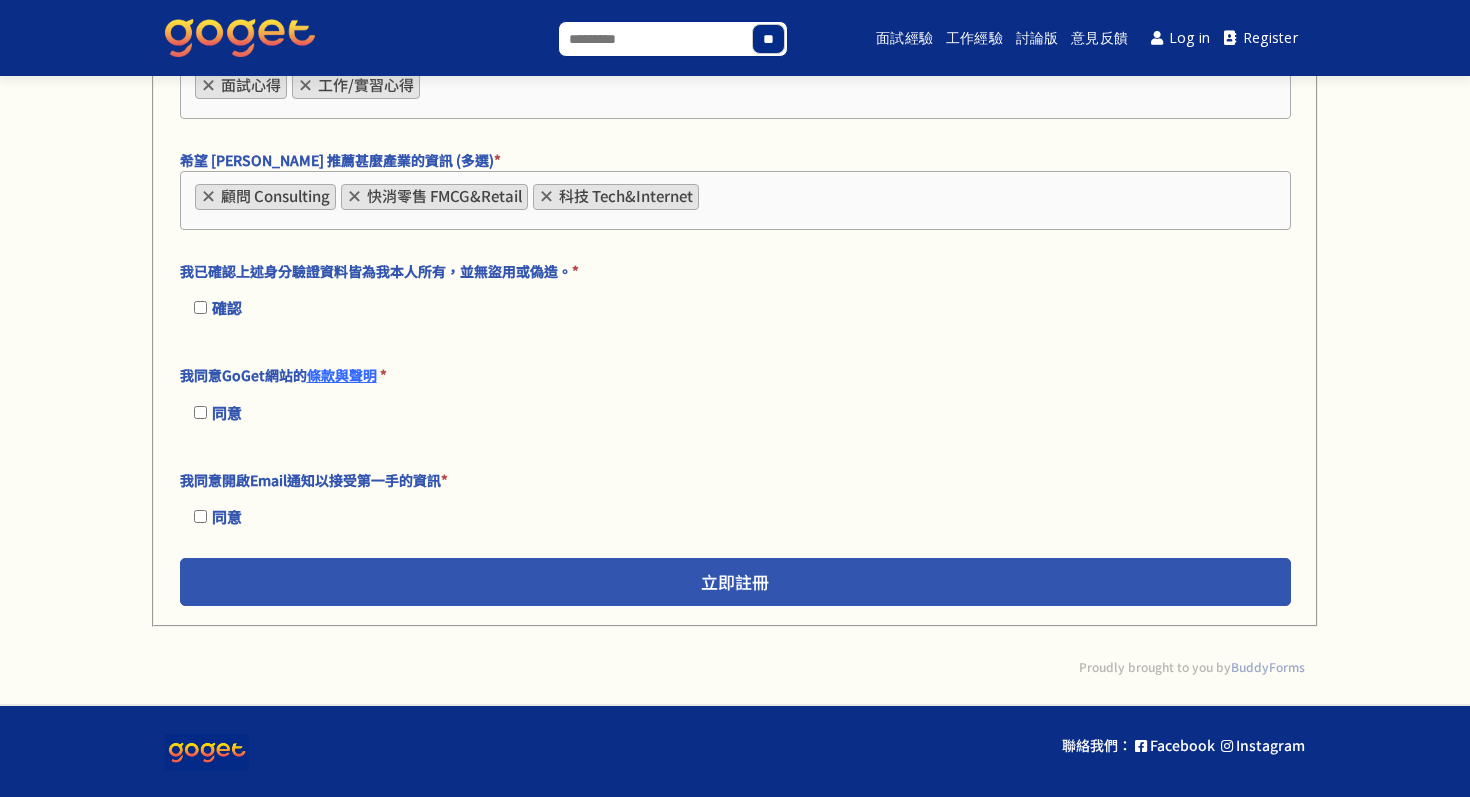 click on "立即註冊" at bounding box center [735, 582] 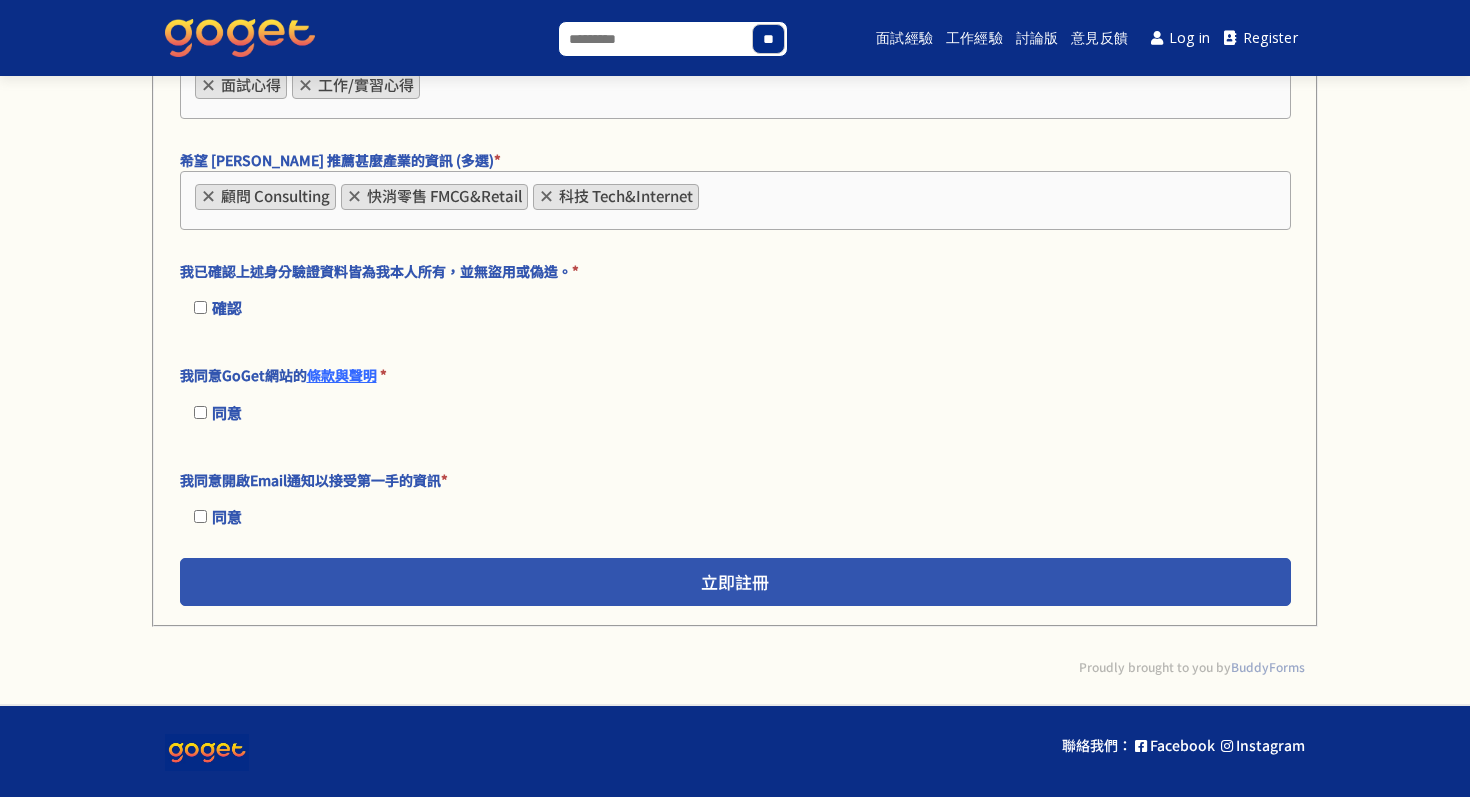 scroll, scrollTop: 90, scrollLeft: 0, axis: vertical 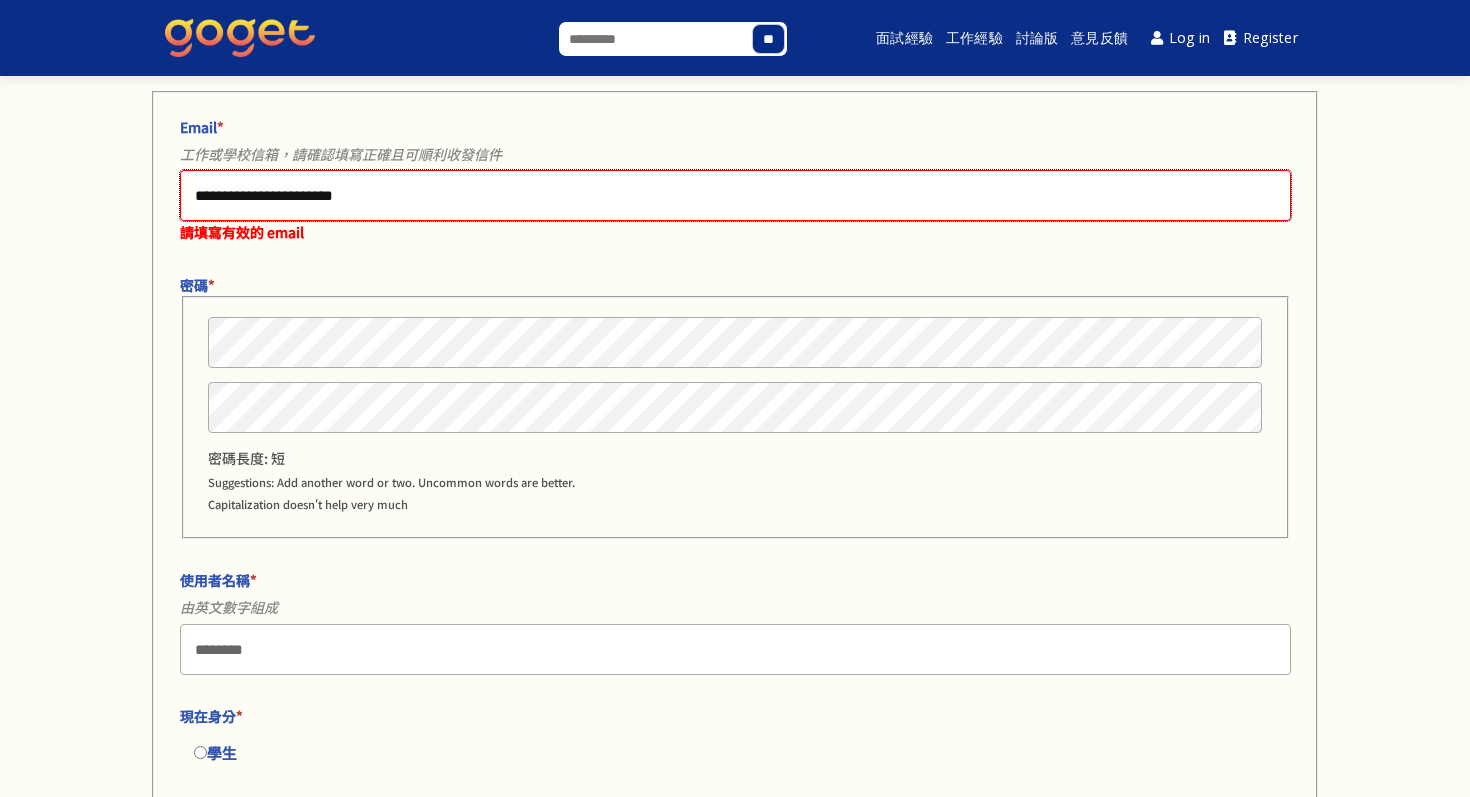 drag, startPoint x: 396, startPoint y: 198, endPoint x: 144, endPoint y: 195, distance: 252.01785 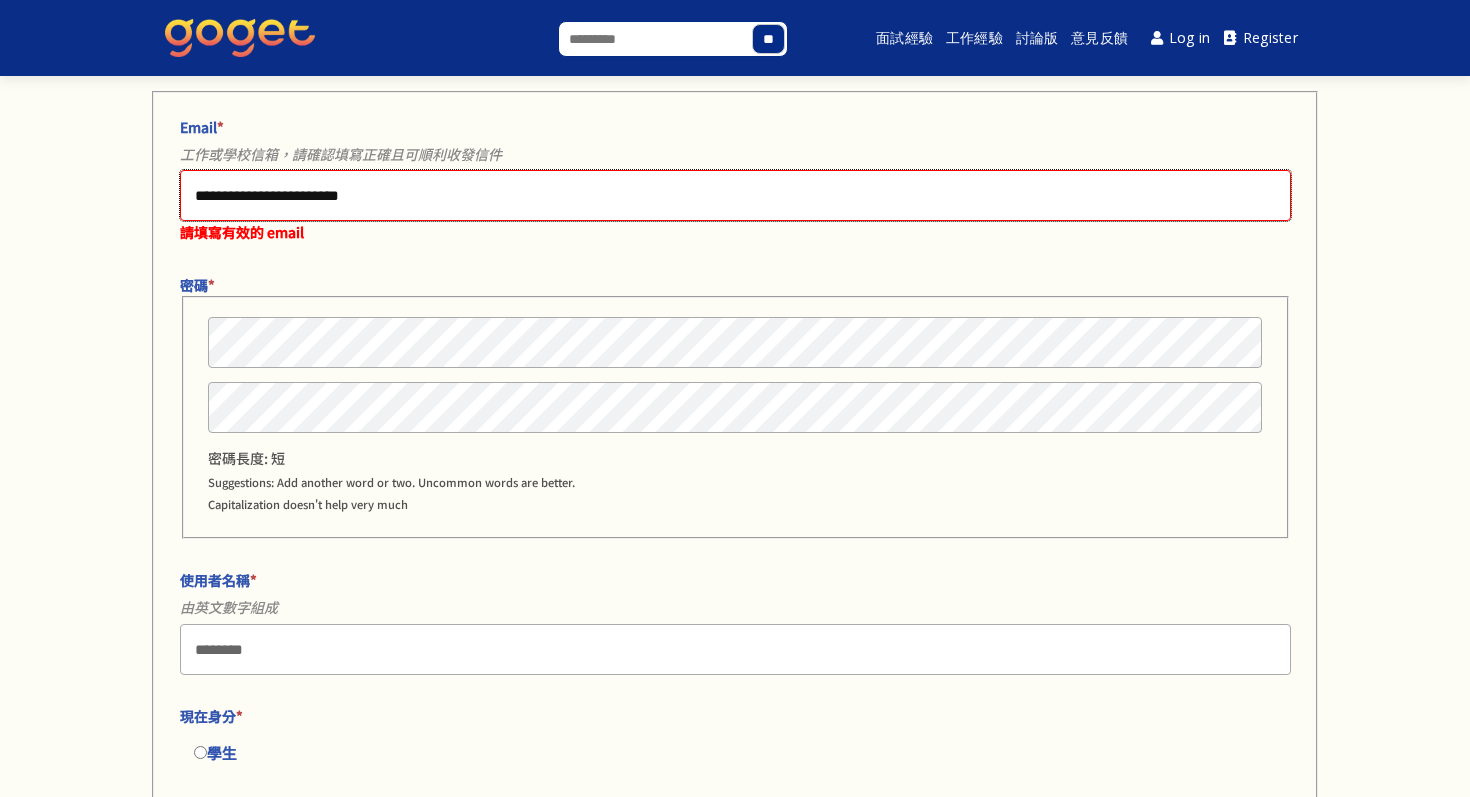 click on "**********" at bounding box center (735, 195) 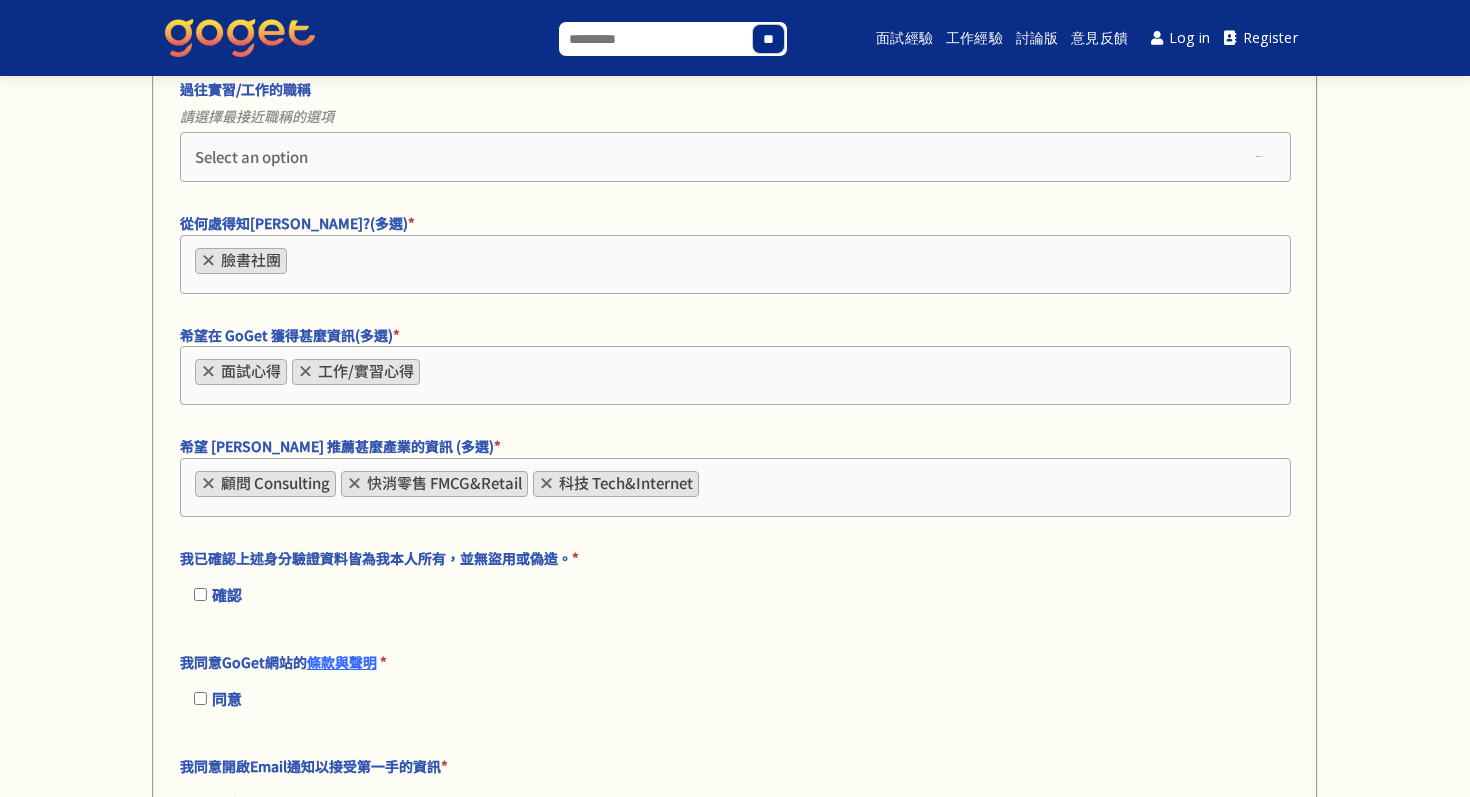 scroll, scrollTop: 3547, scrollLeft: 0, axis: vertical 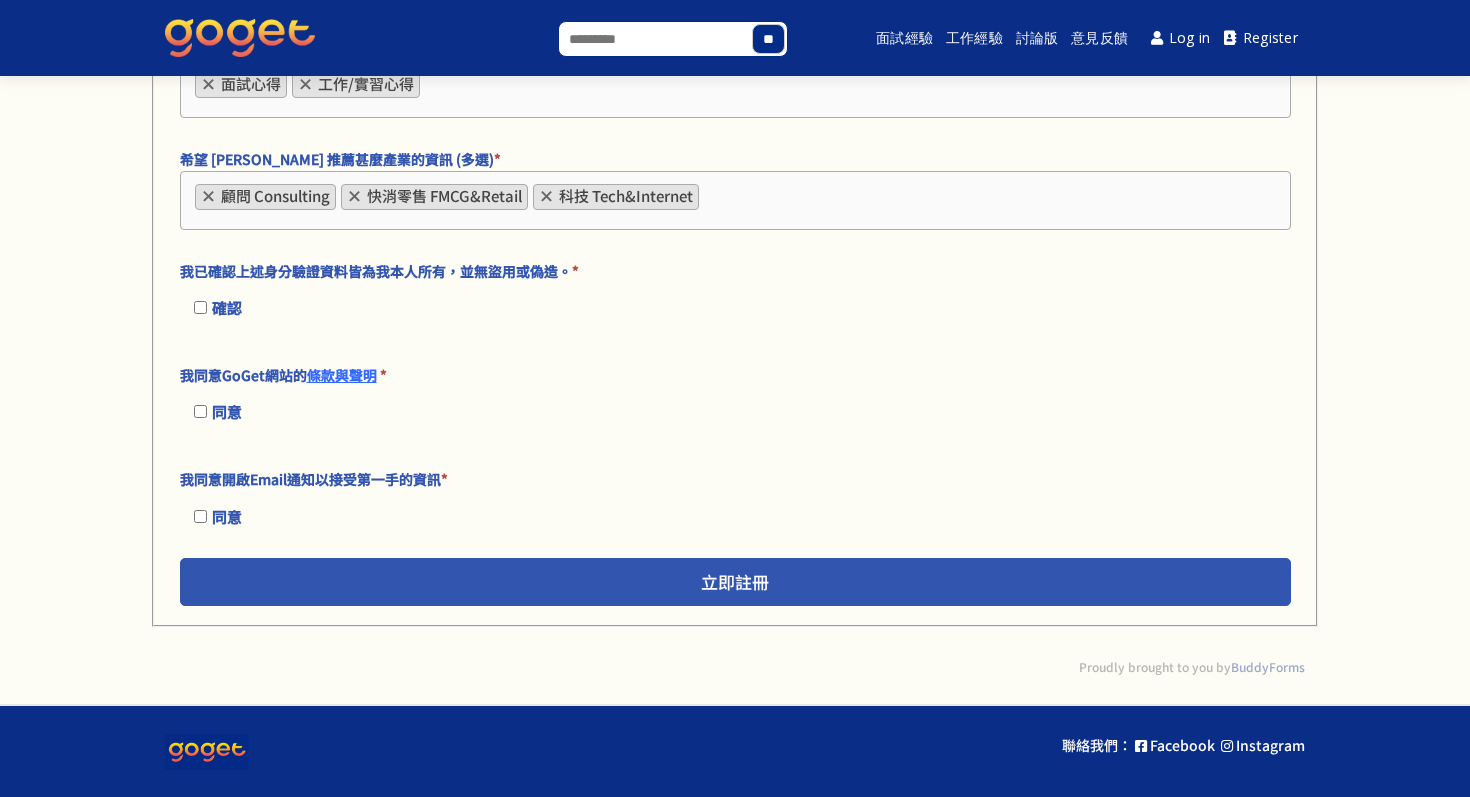 type on "**********" 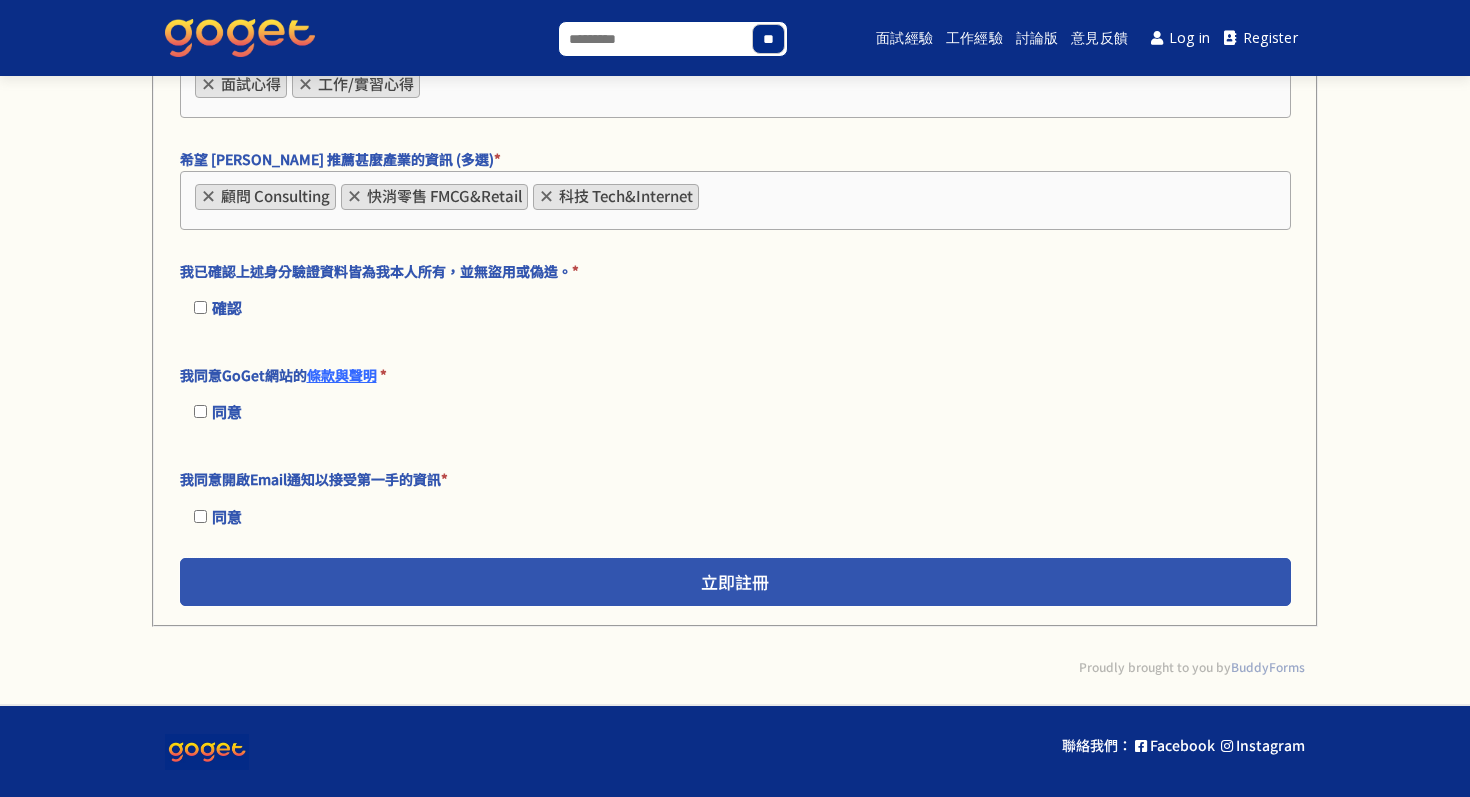 click on "立即註冊" at bounding box center (735, 582) 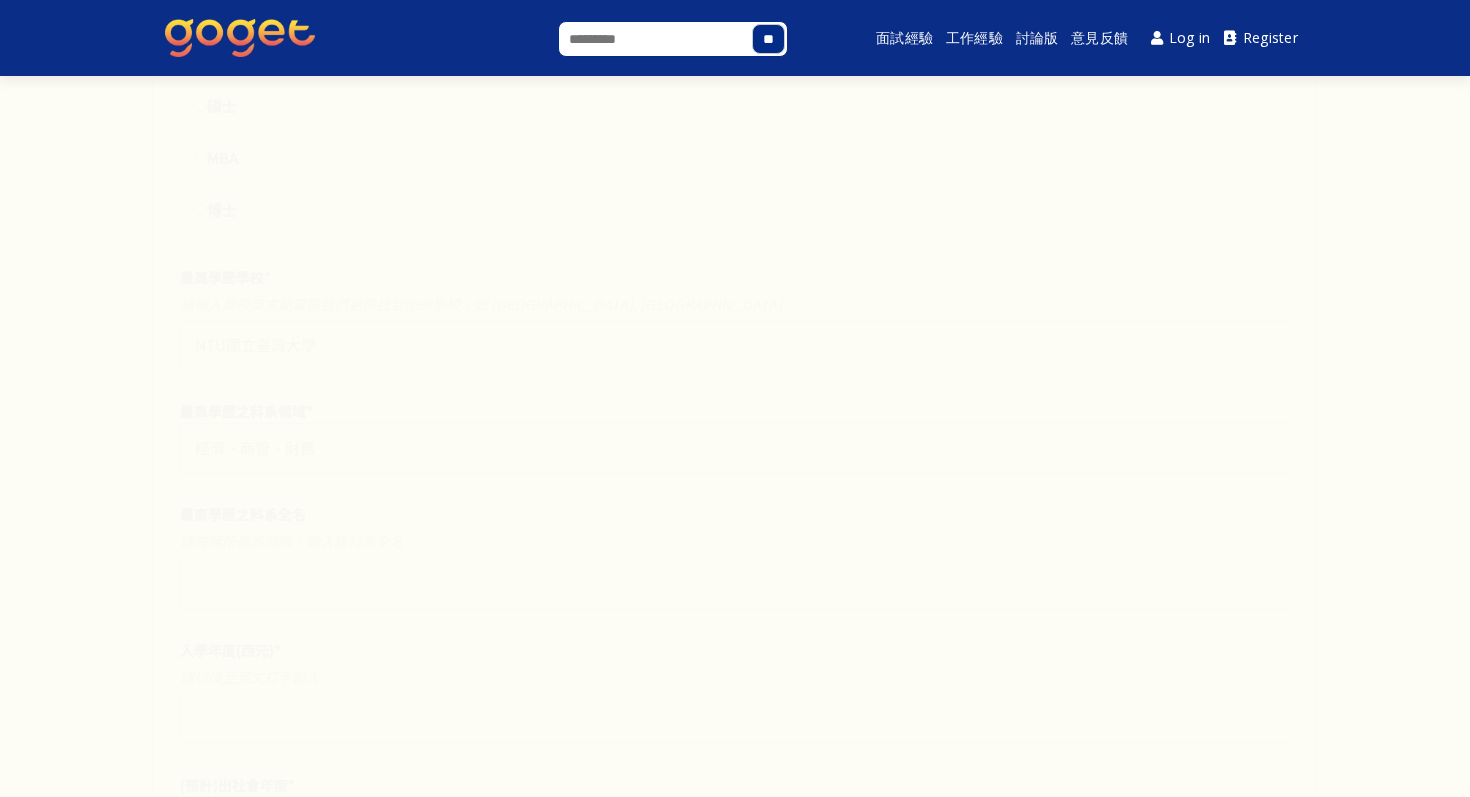 scroll, scrollTop: 25, scrollLeft: 0, axis: vertical 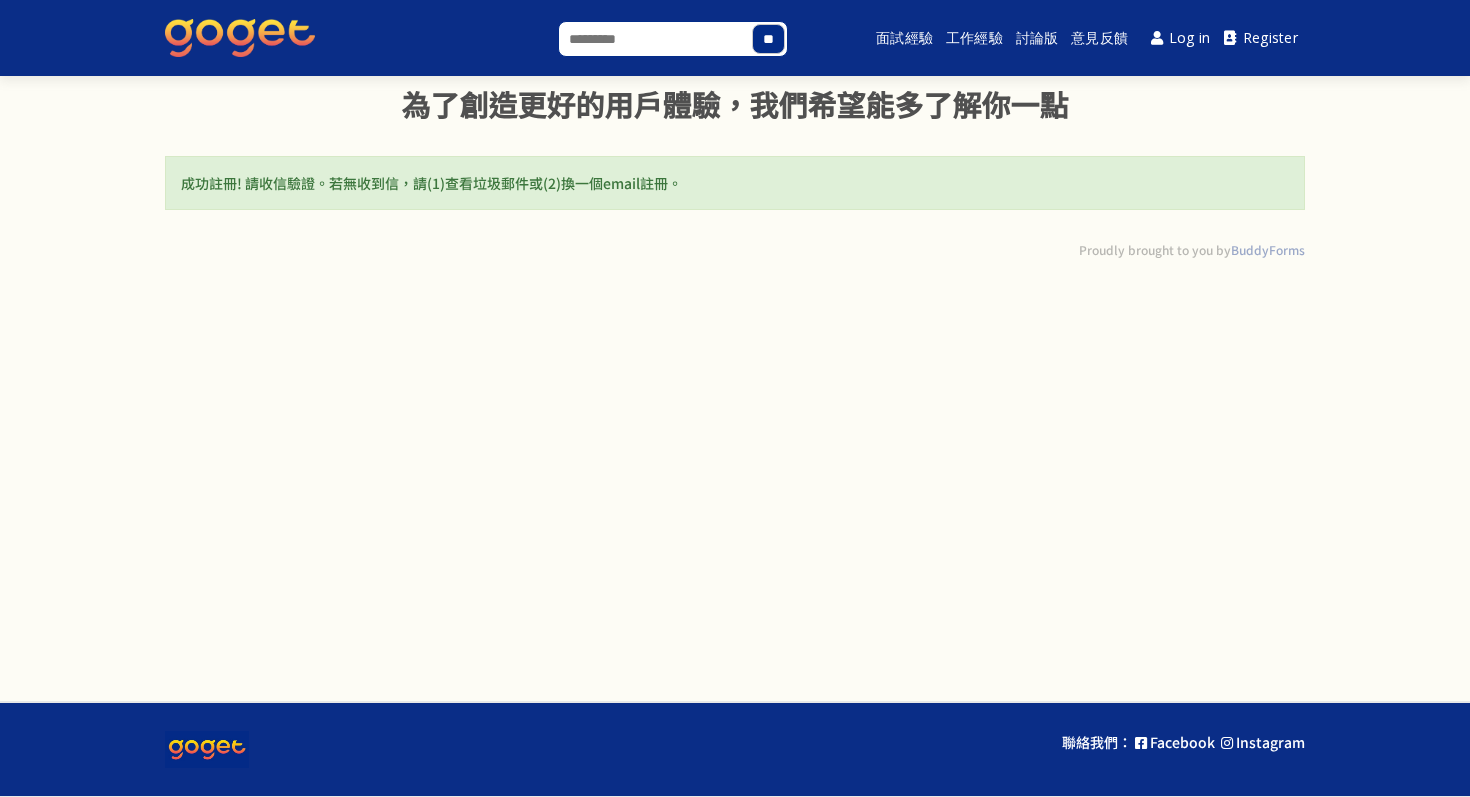 click on "成功註冊! 請收信驗證。若無收到信，請(1)查看垃圾郵件或(2)換一個email註冊。" at bounding box center [735, 183] 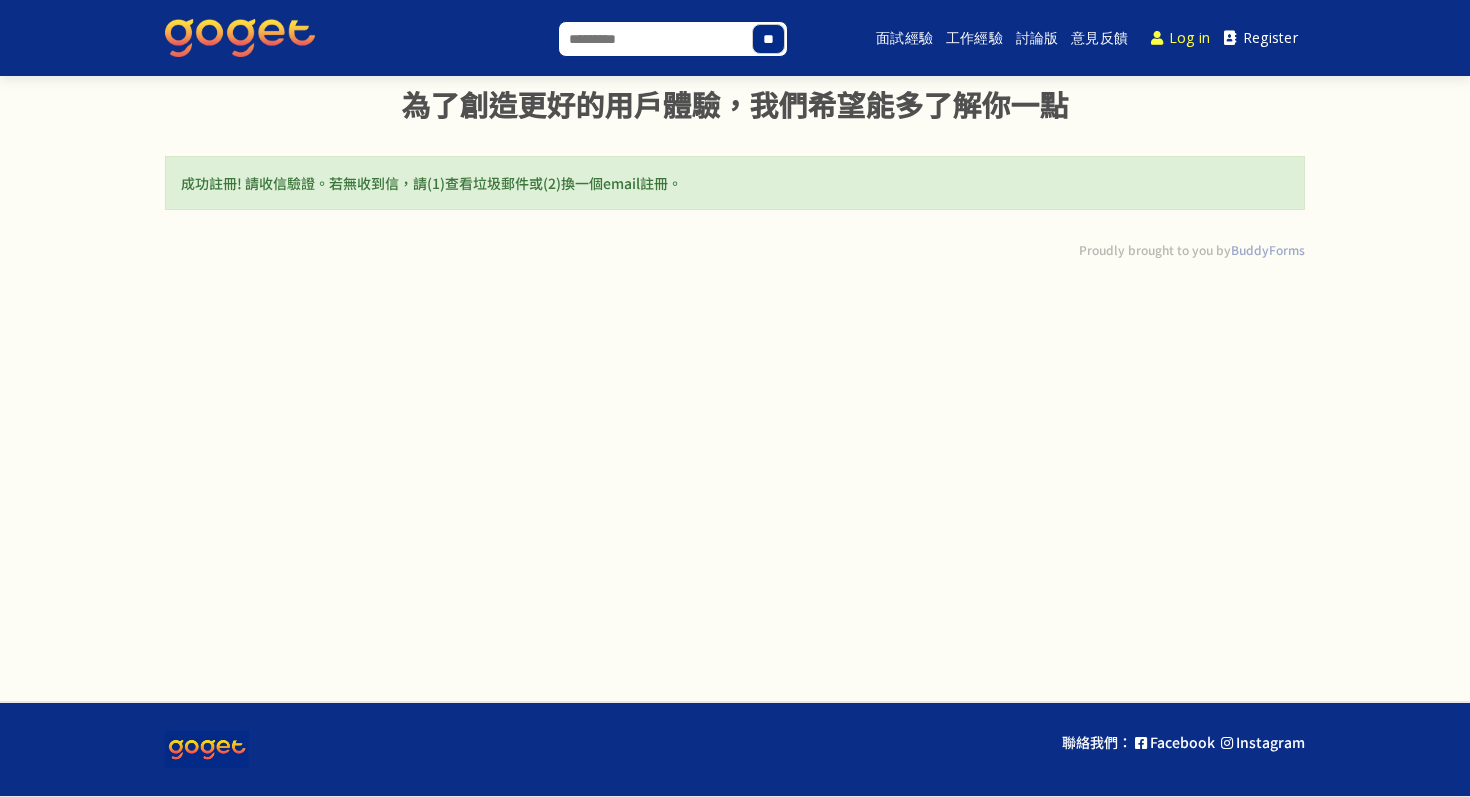 click on "Log in" at bounding box center [1181, 38] 